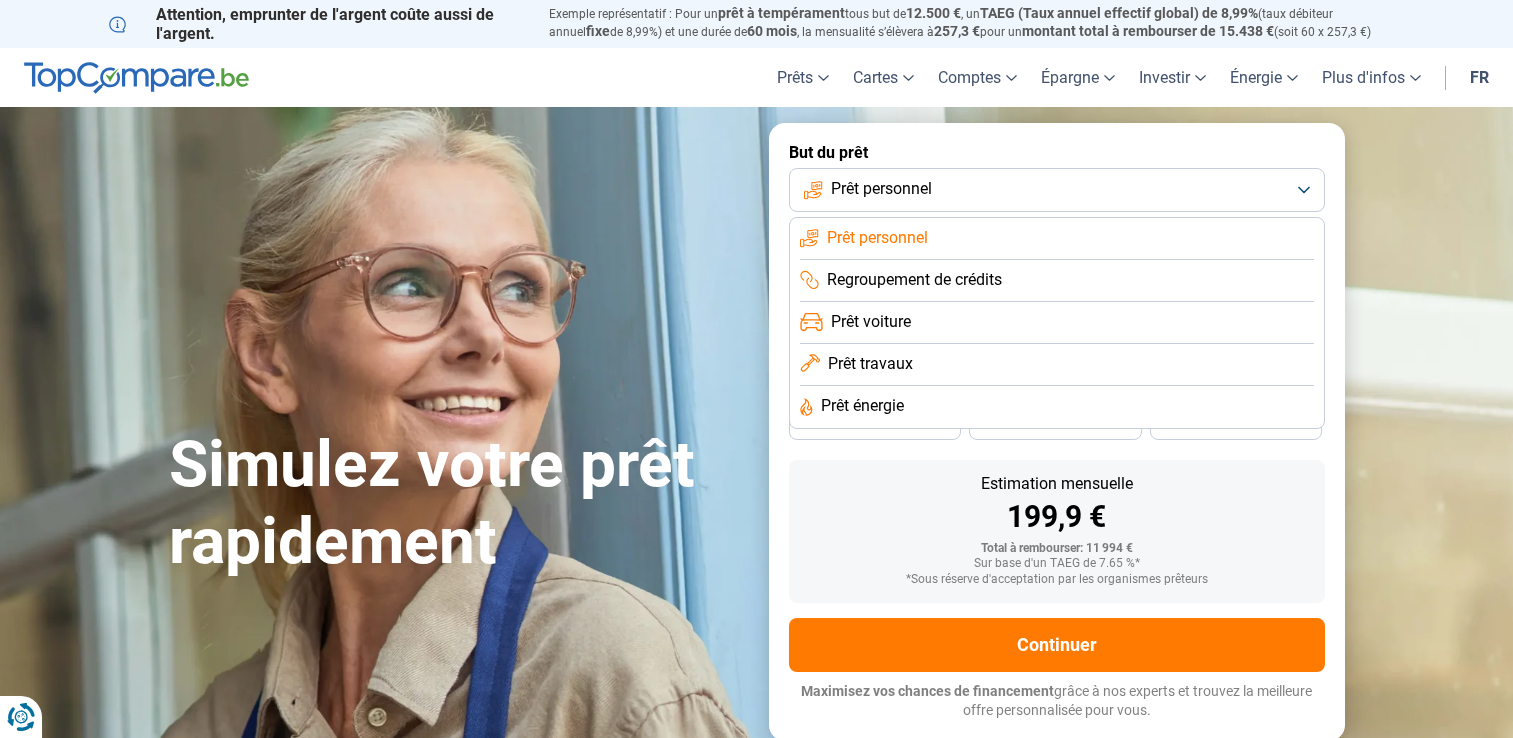scroll, scrollTop: 0, scrollLeft: 0, axis: both 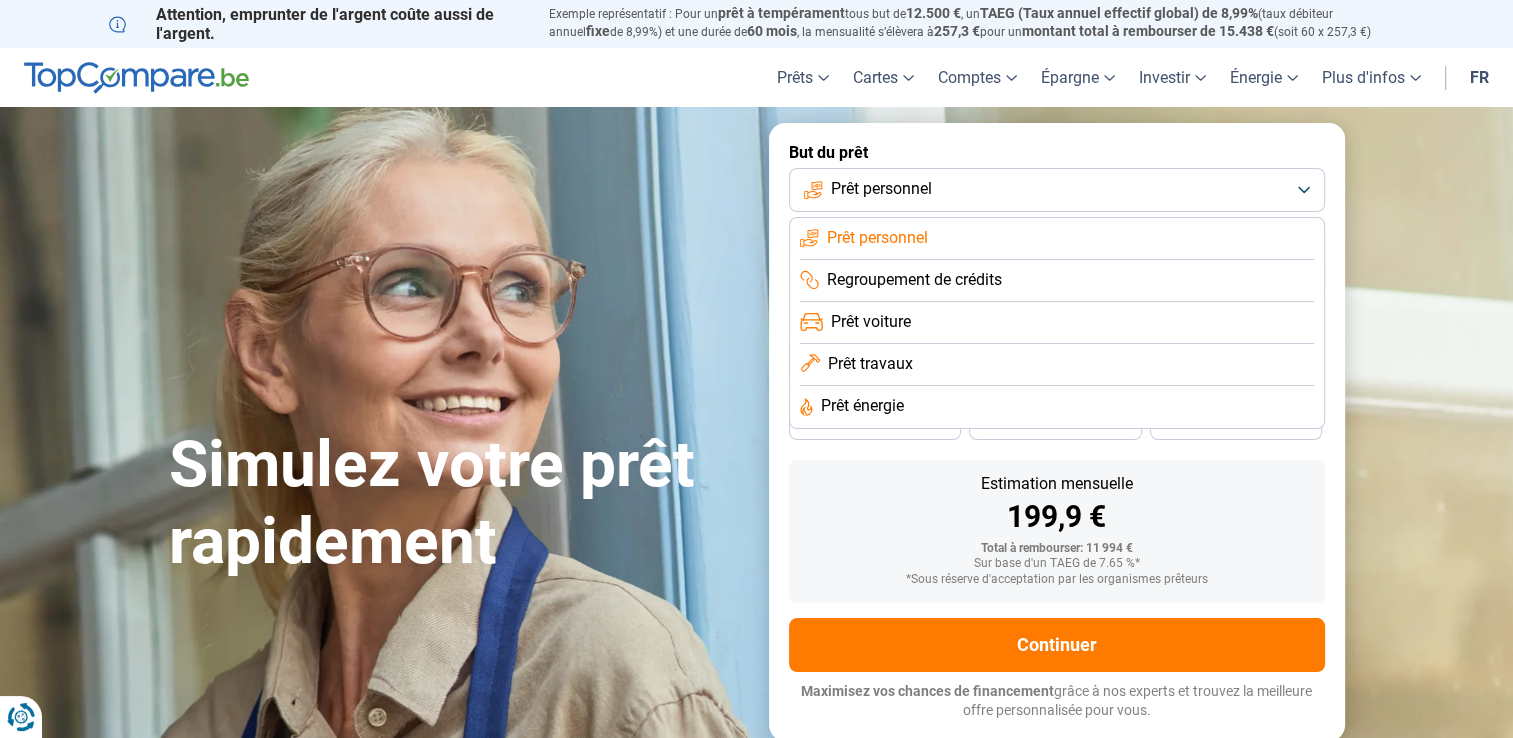 click on "Prêt personnel" at bounding box center [877, 238] 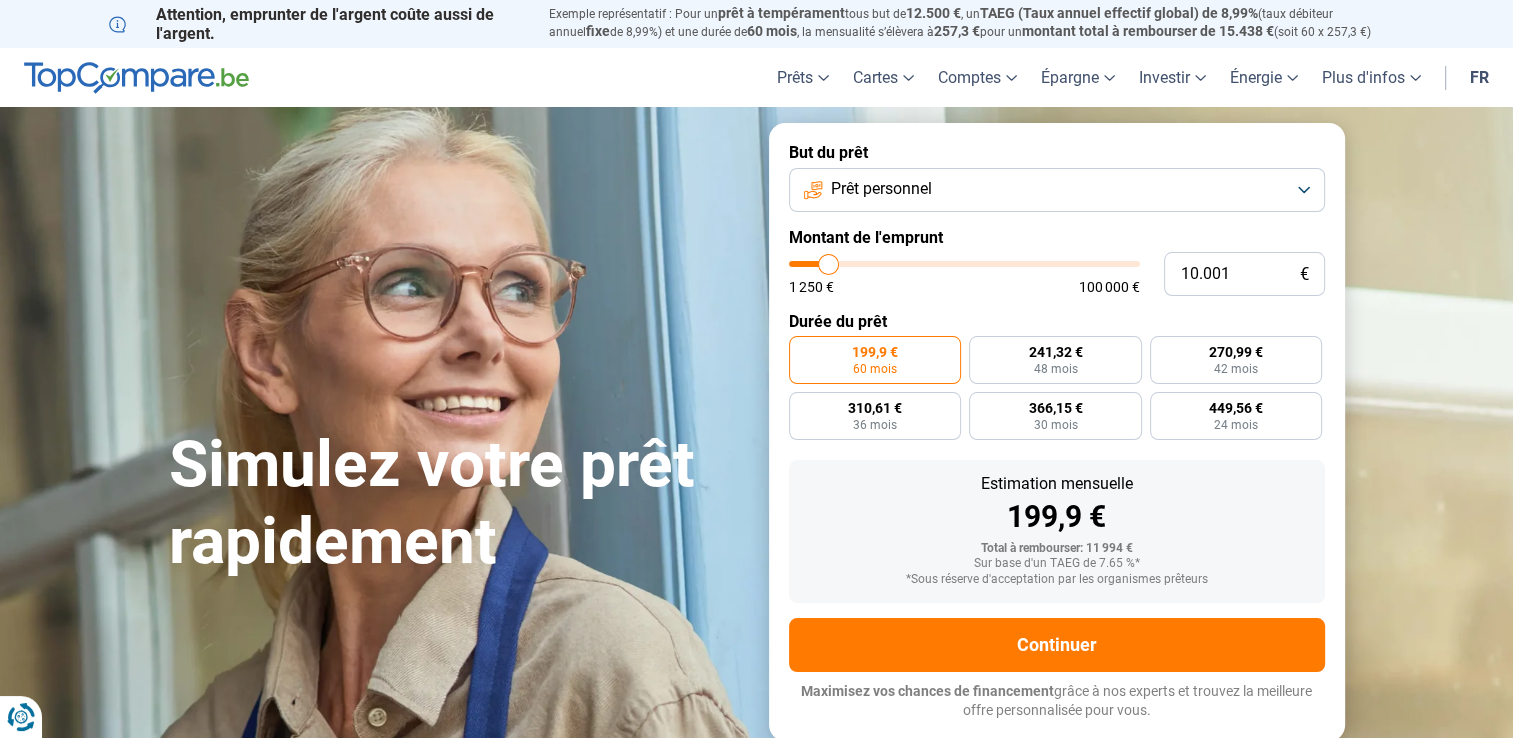 type on "8.500" 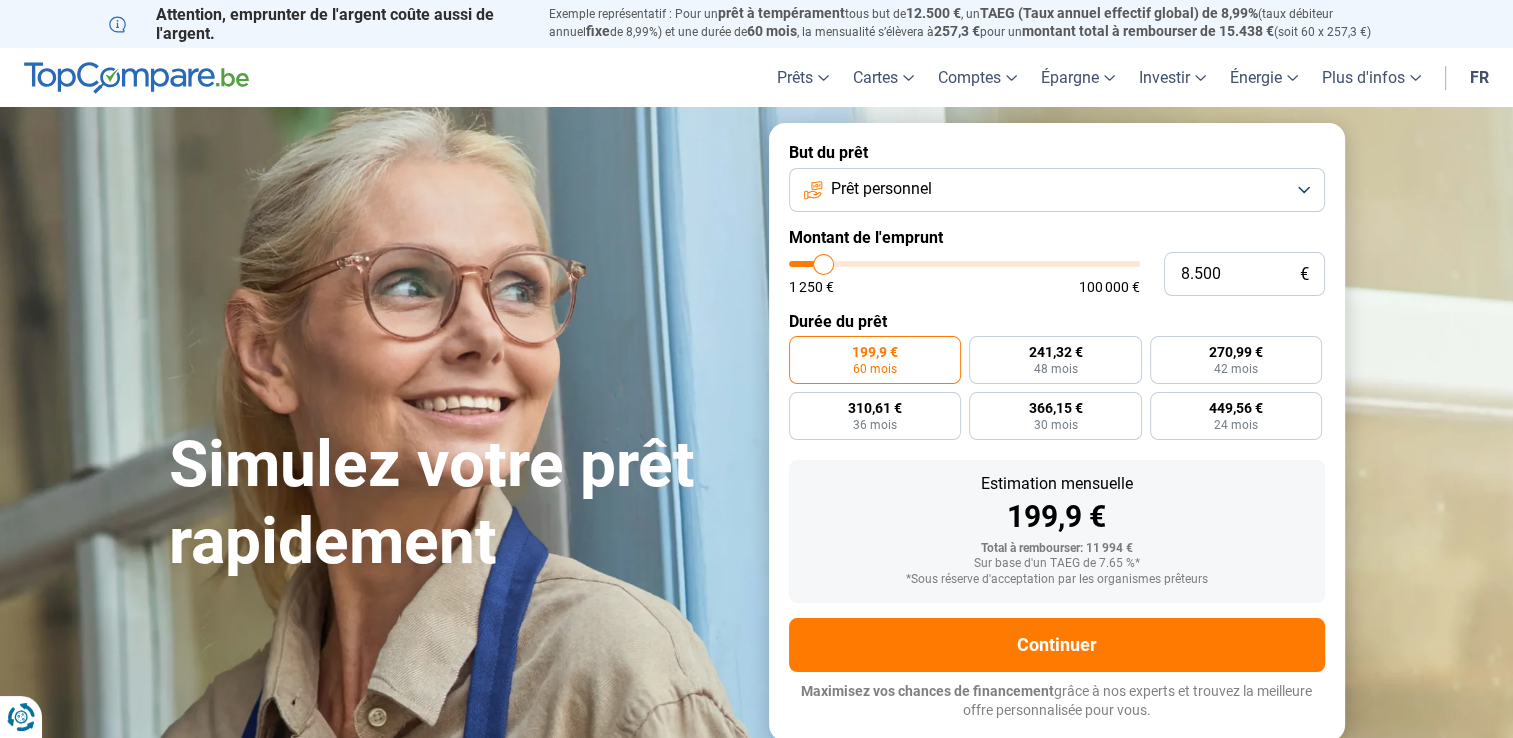 type on "9.000" 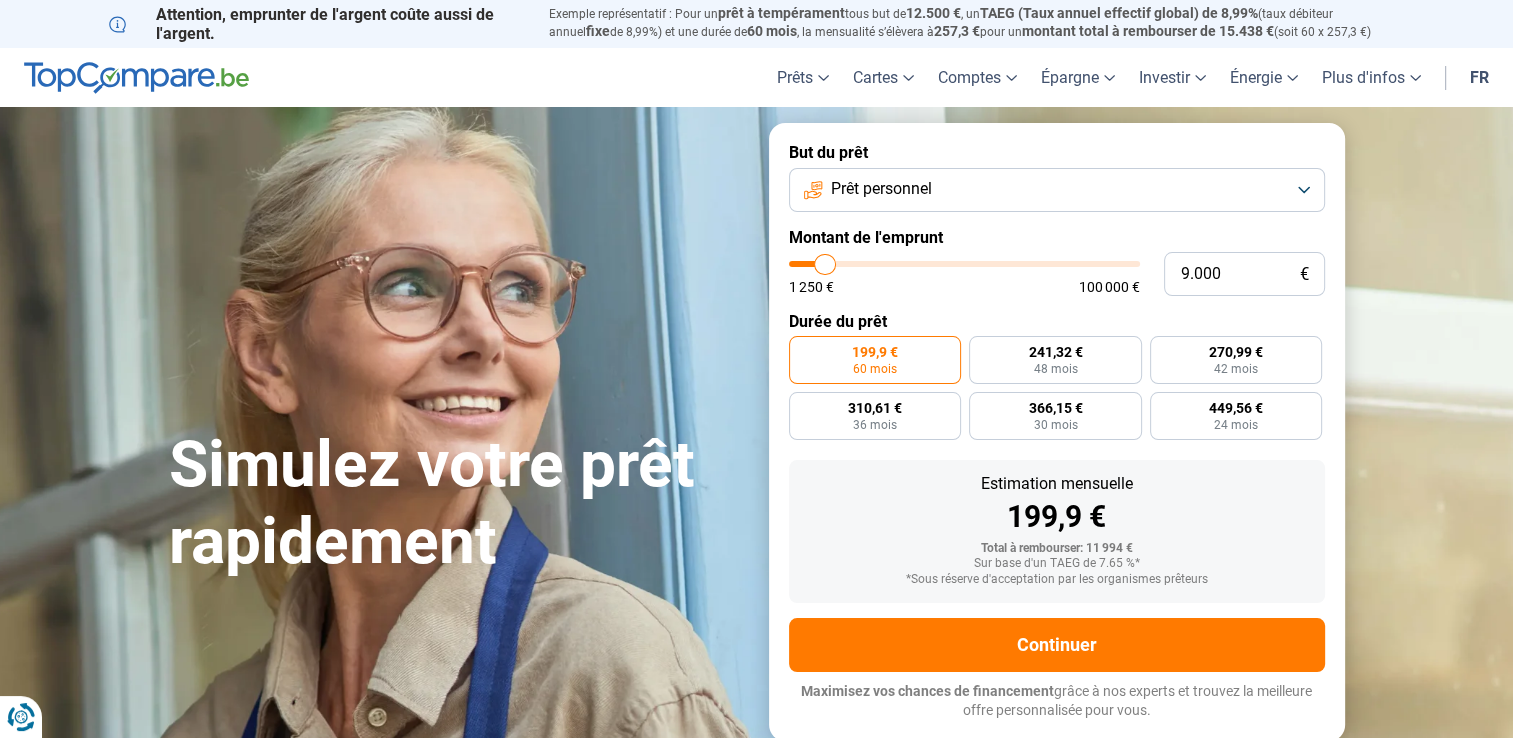 type on "9.500" 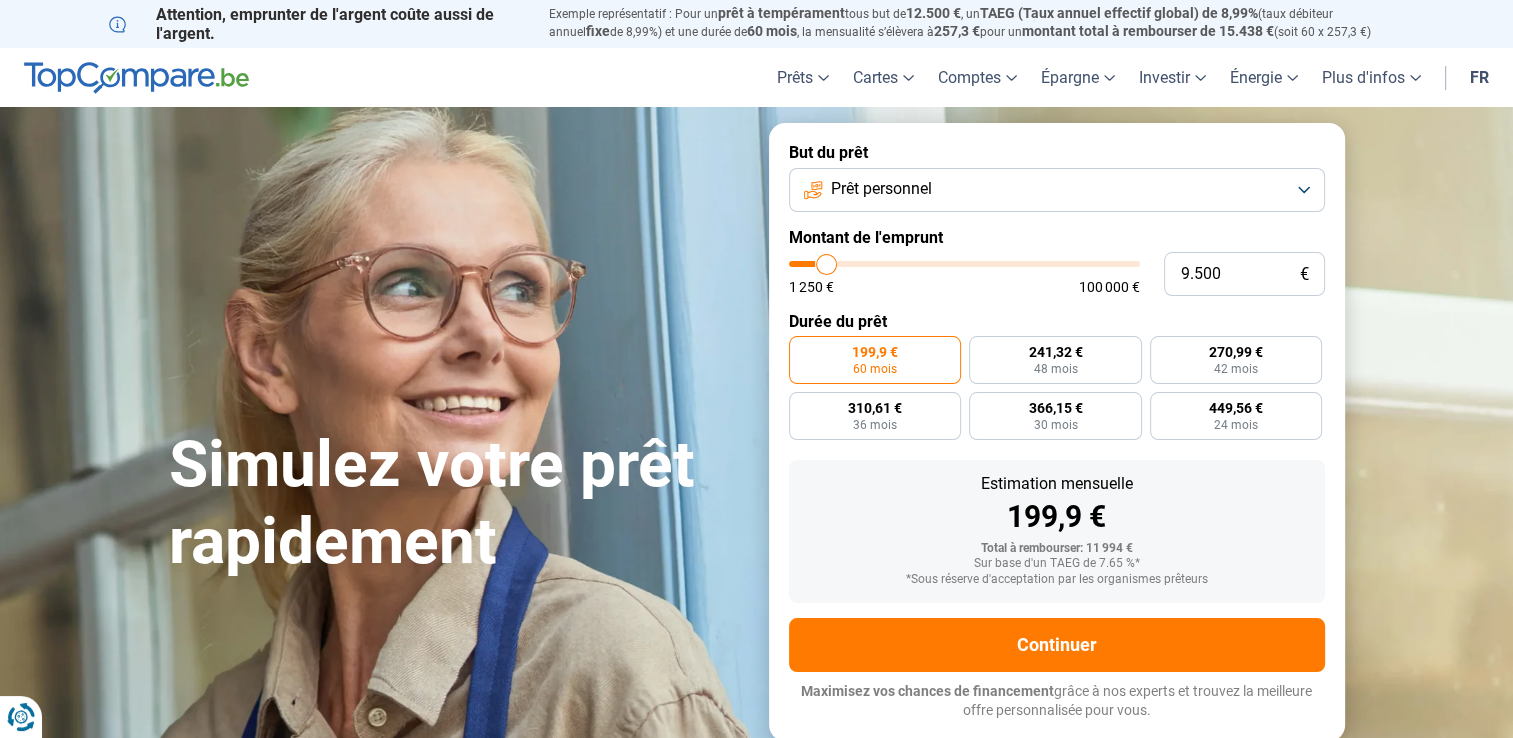 type on "11.000" 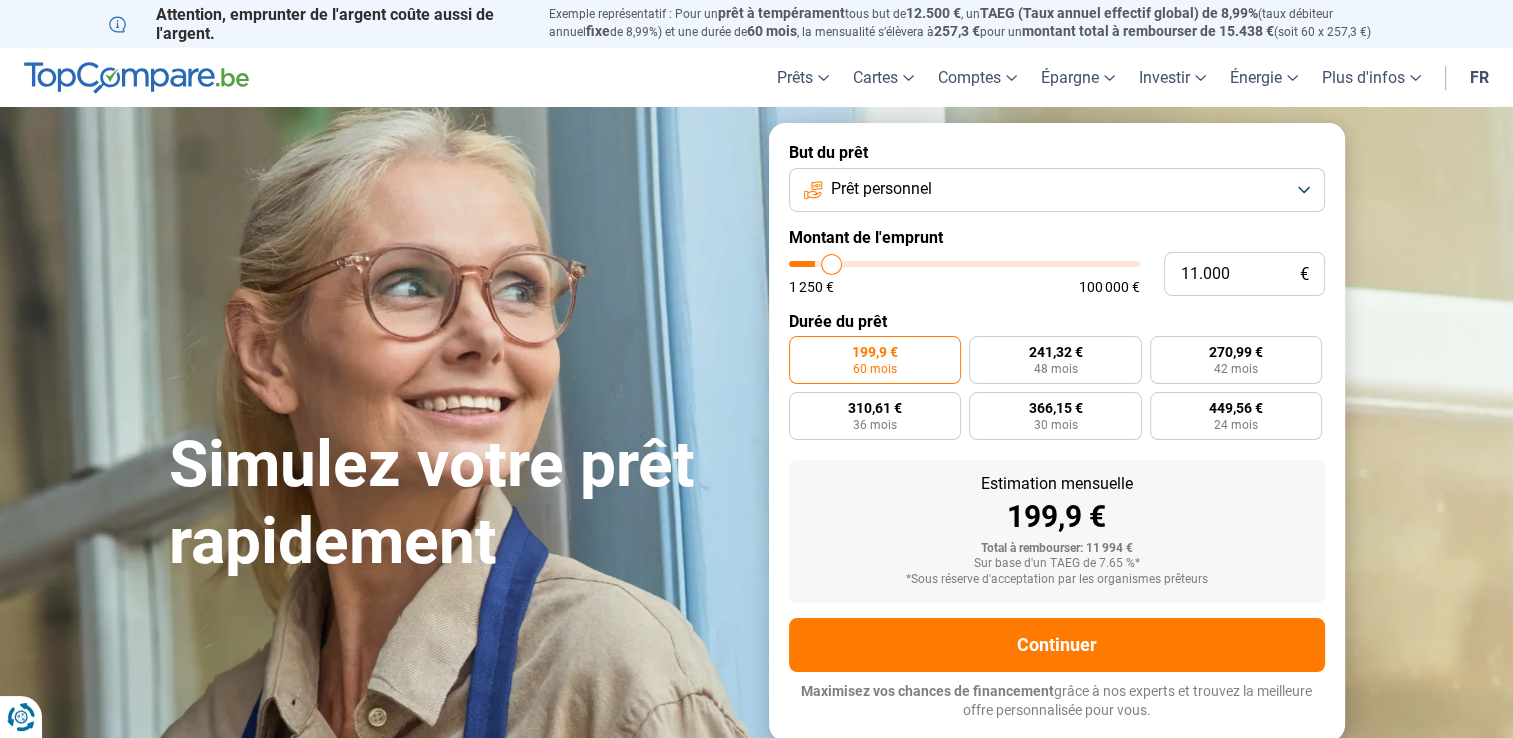 type on "14.250" 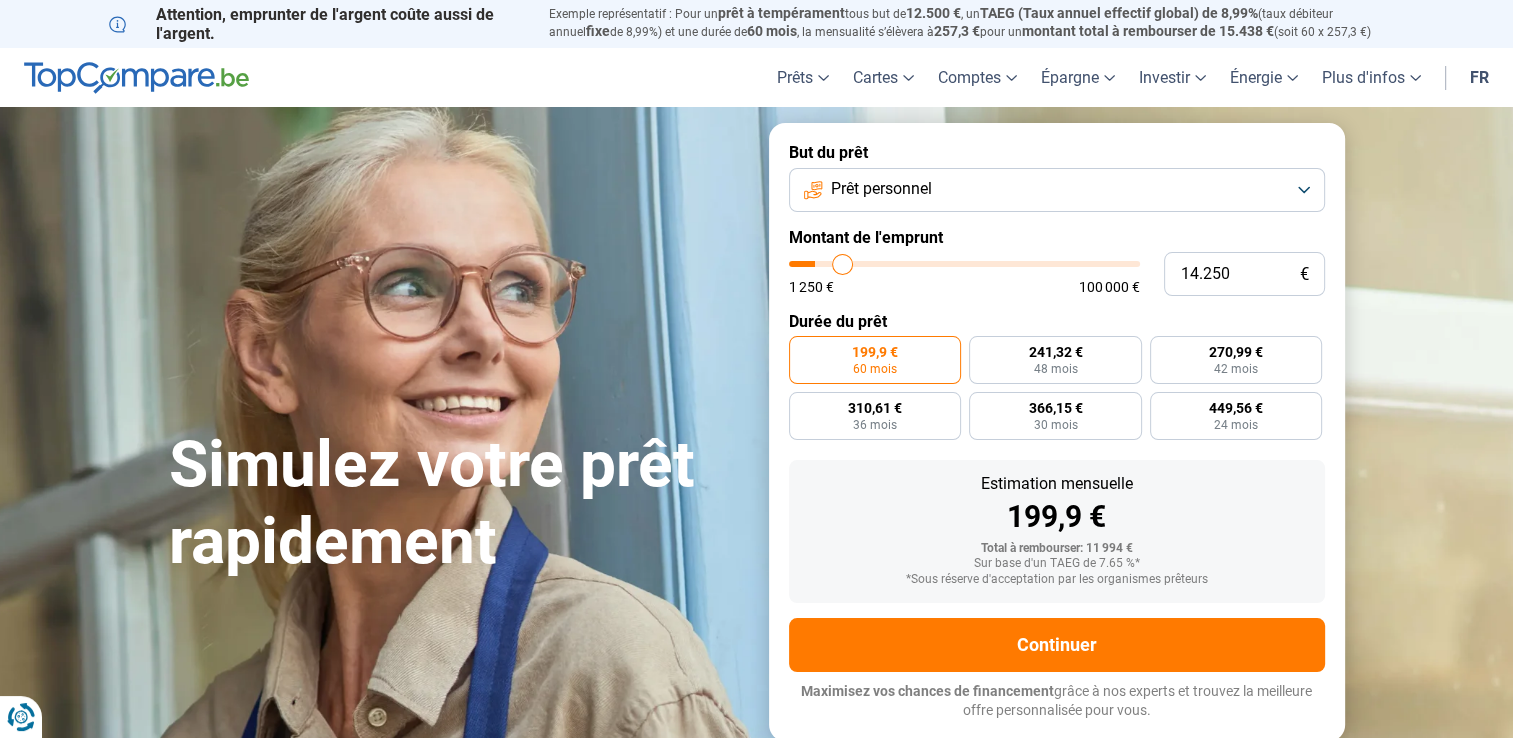 type on "16.750" 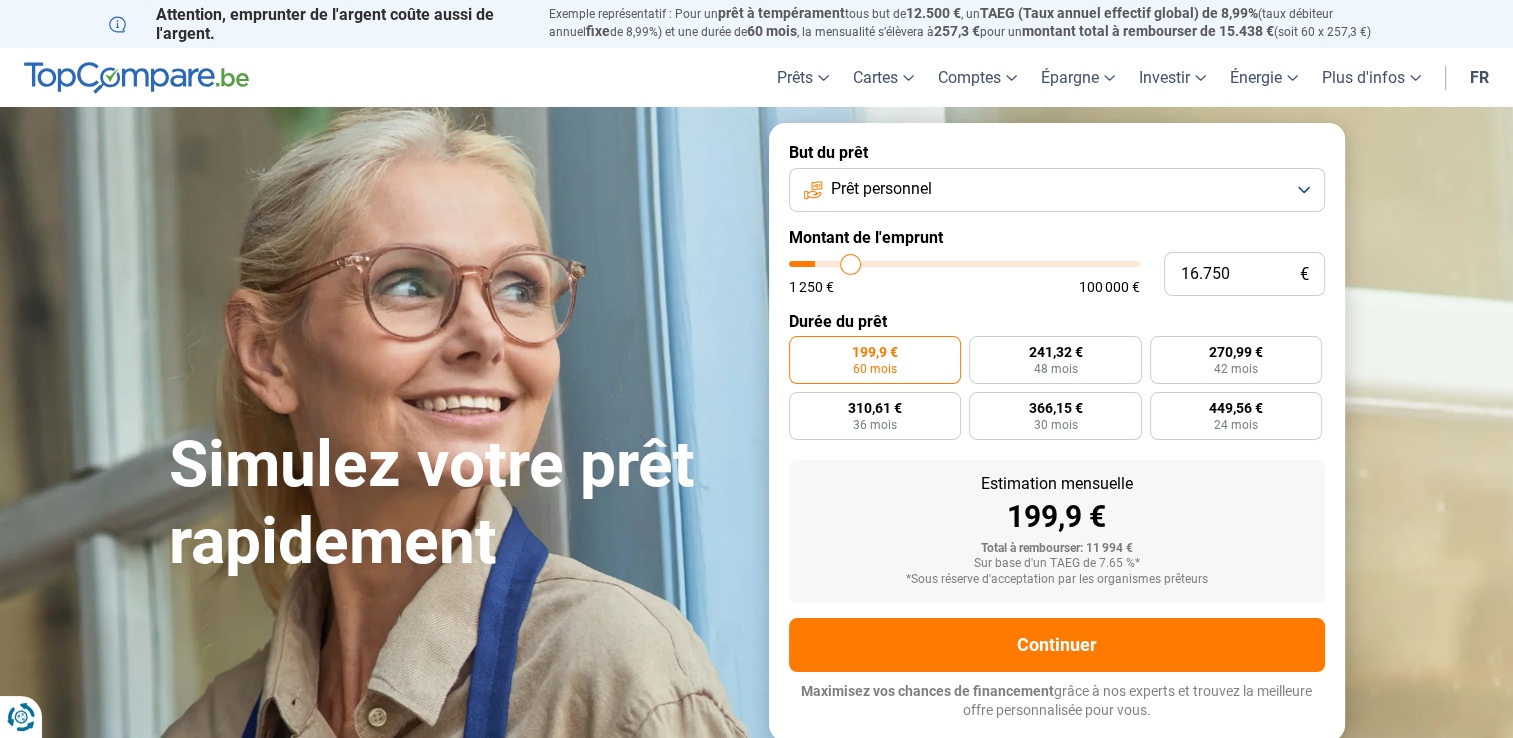 type on "18.500" 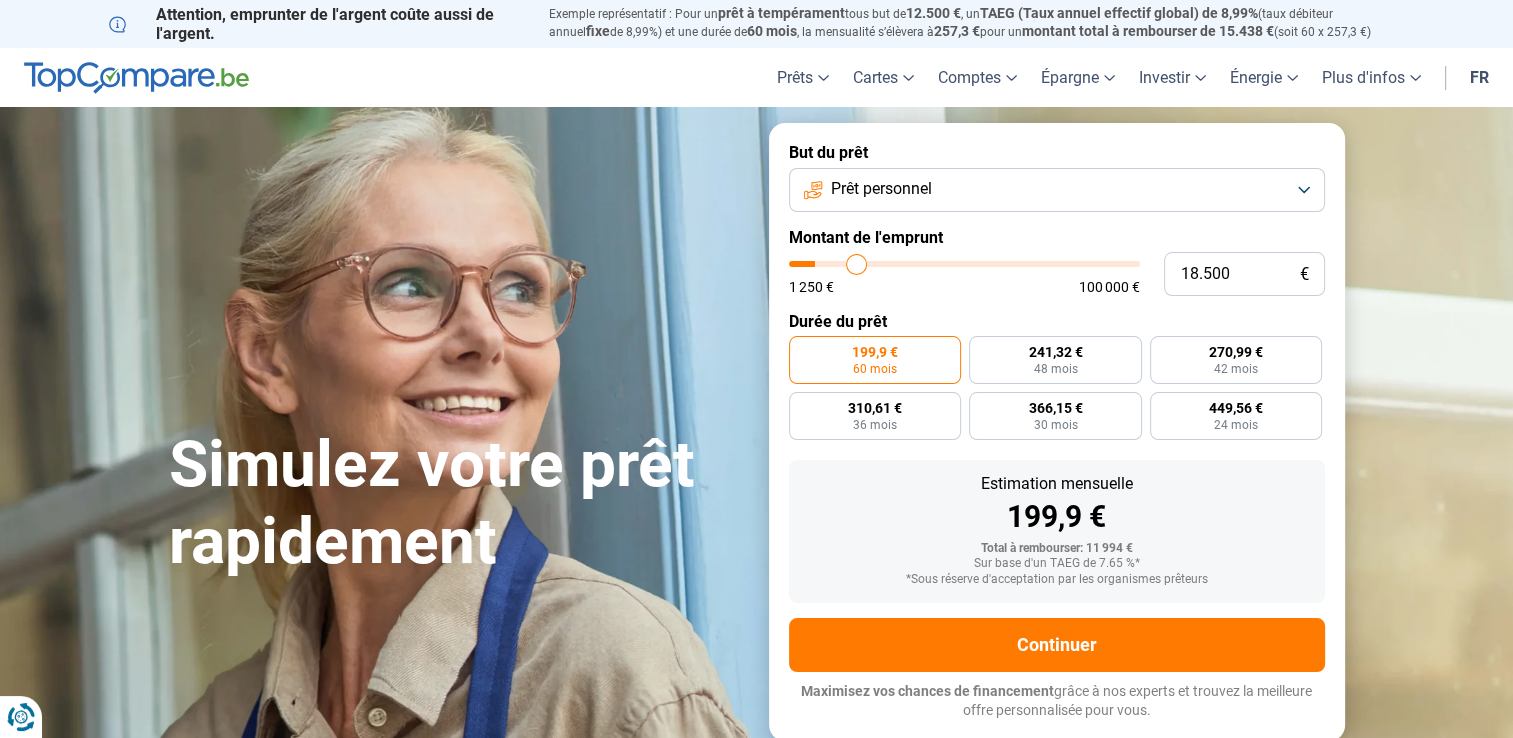 type on "19.750" 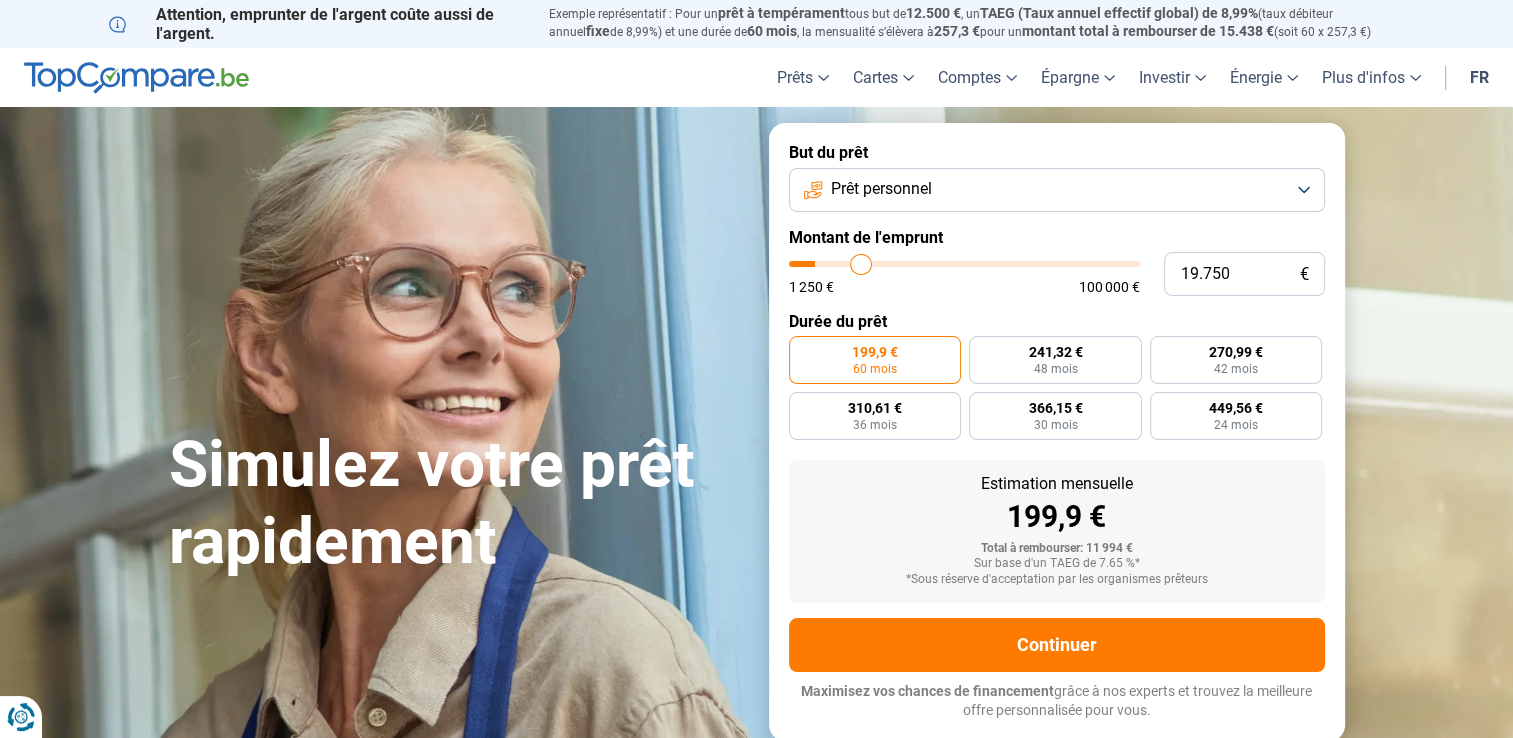 type on "21.500" 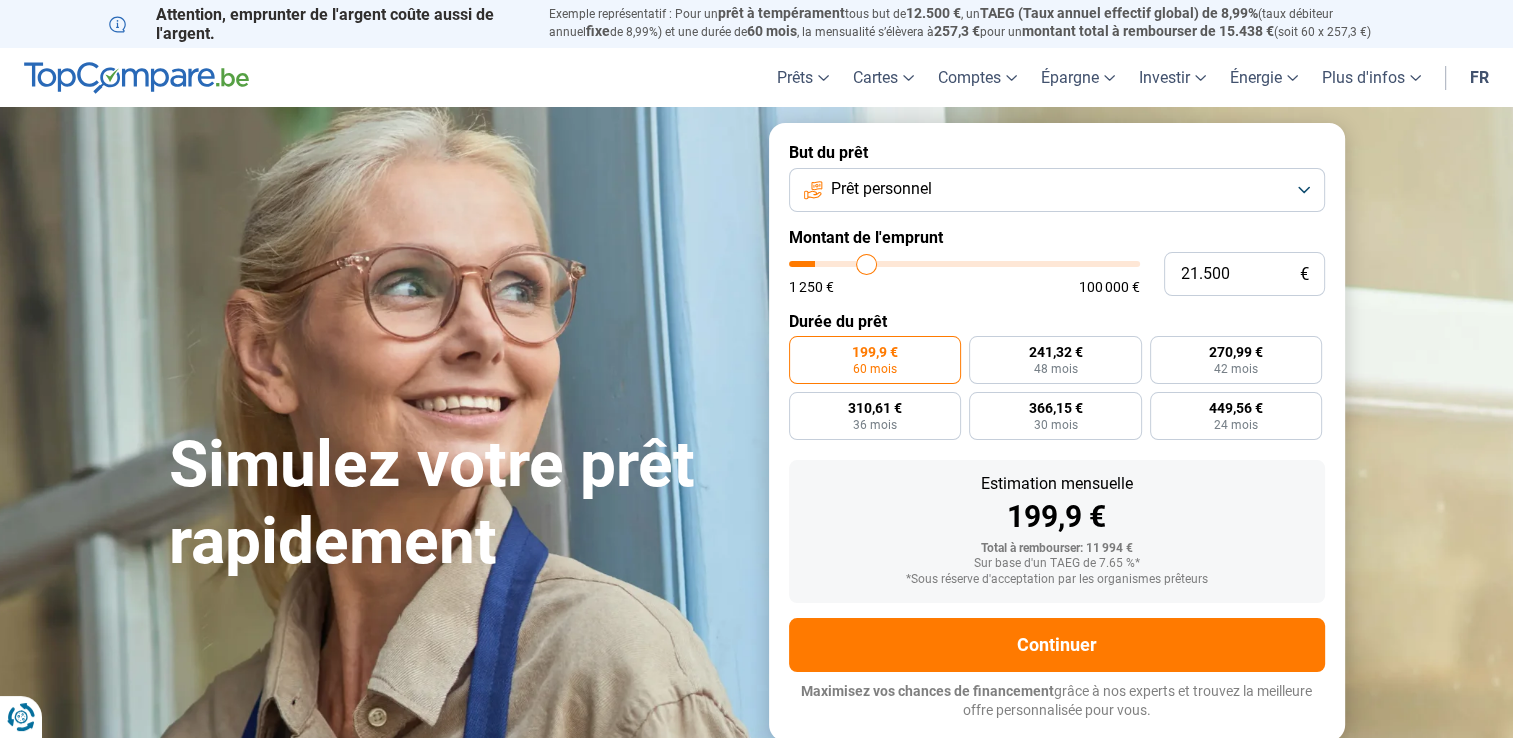 type on "22.500" 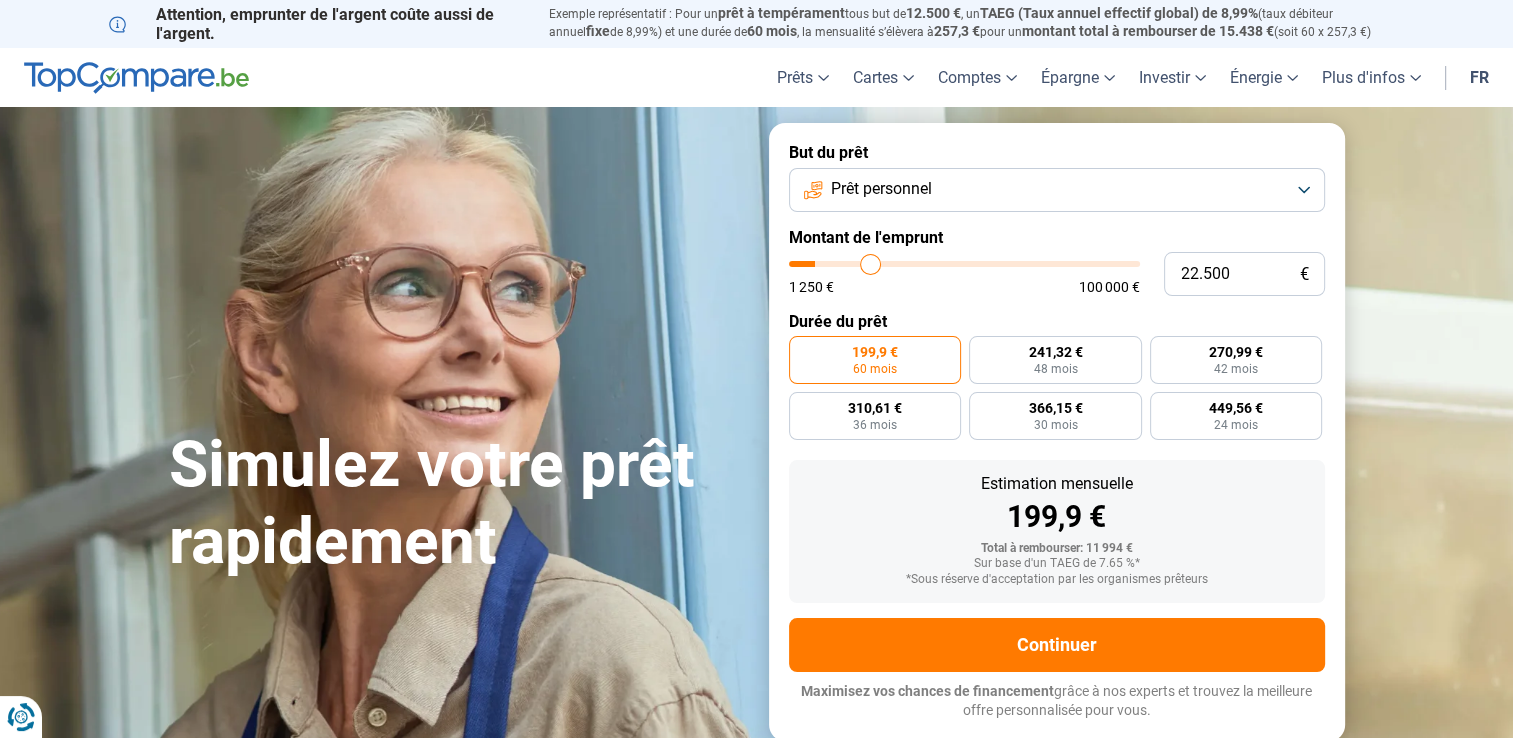 type on "24.000" 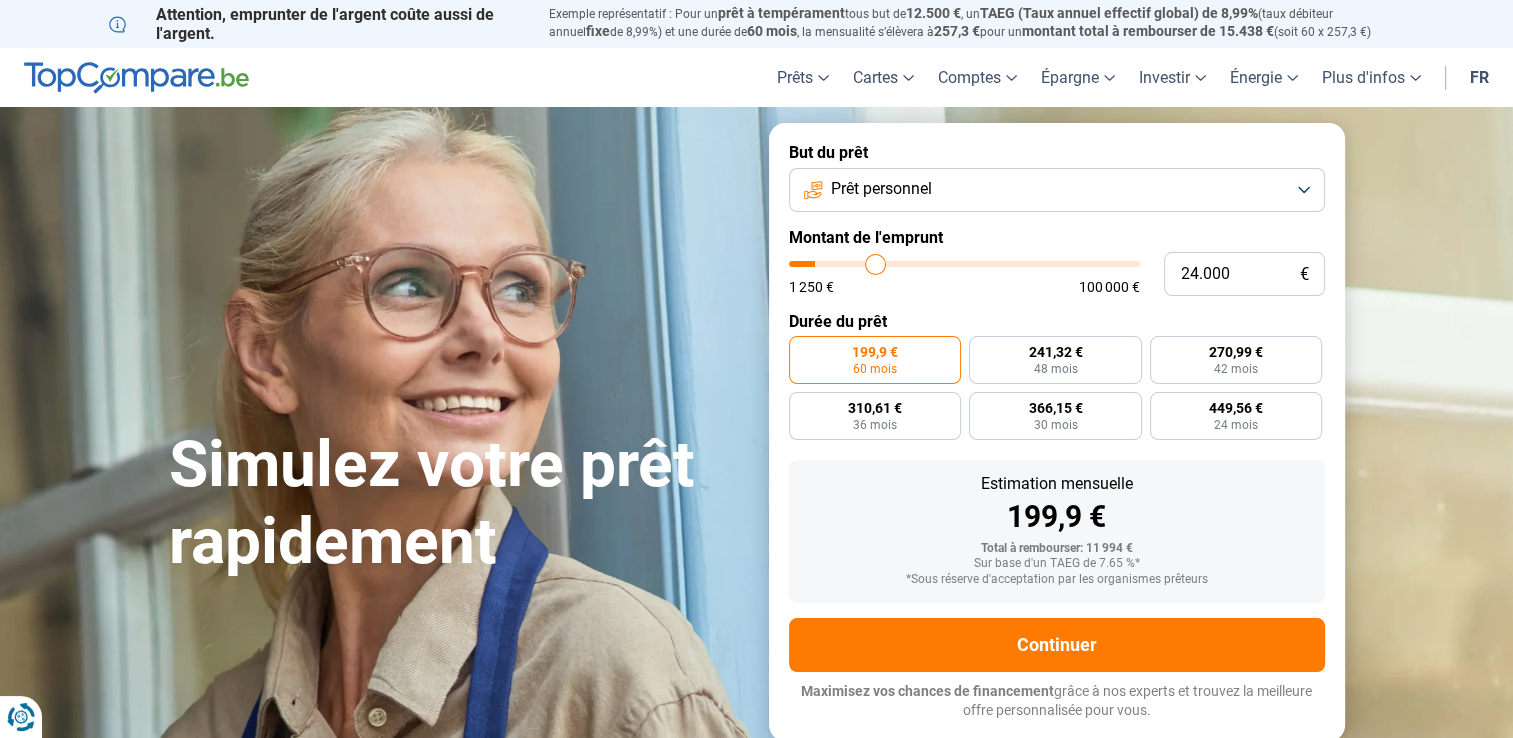 type on "25.250" 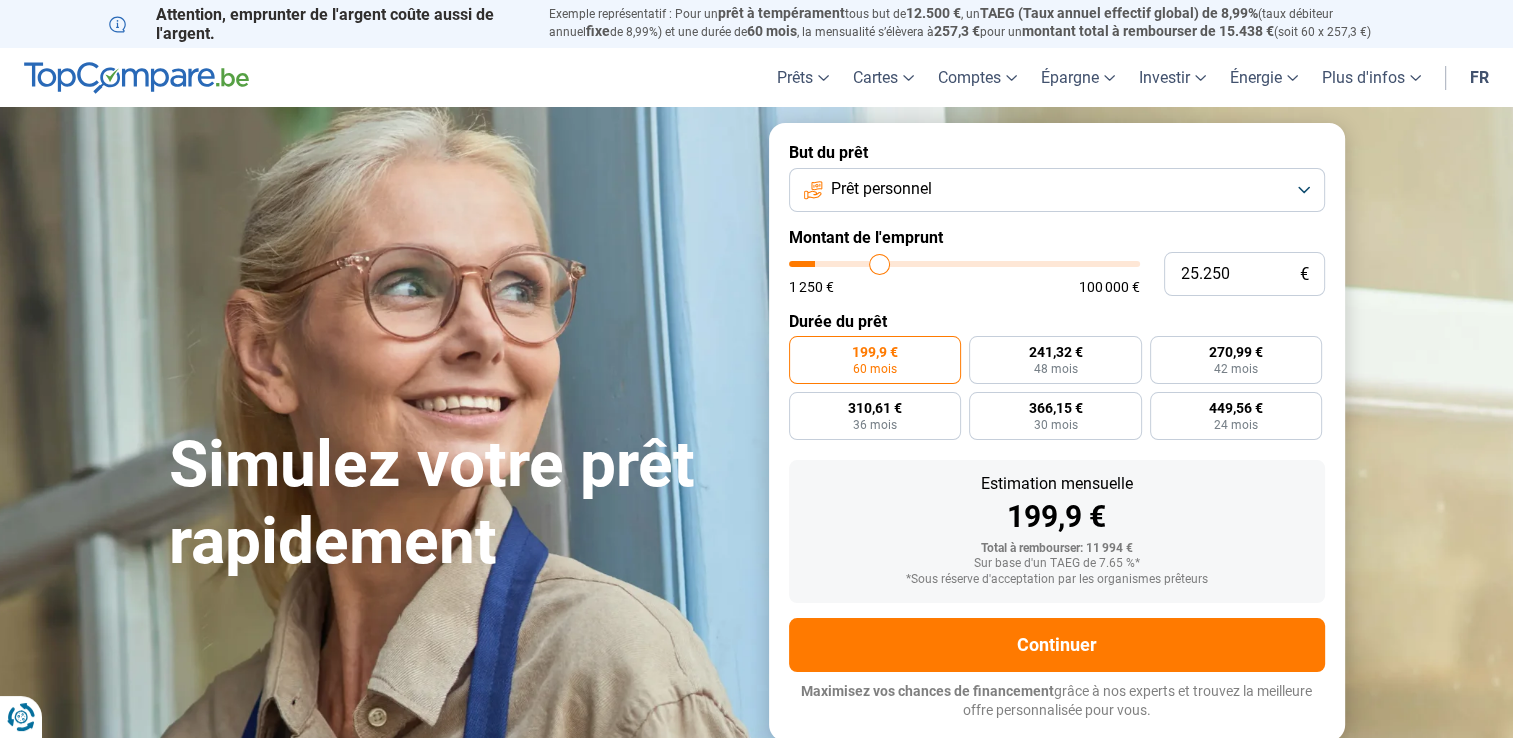 type on "25.500" 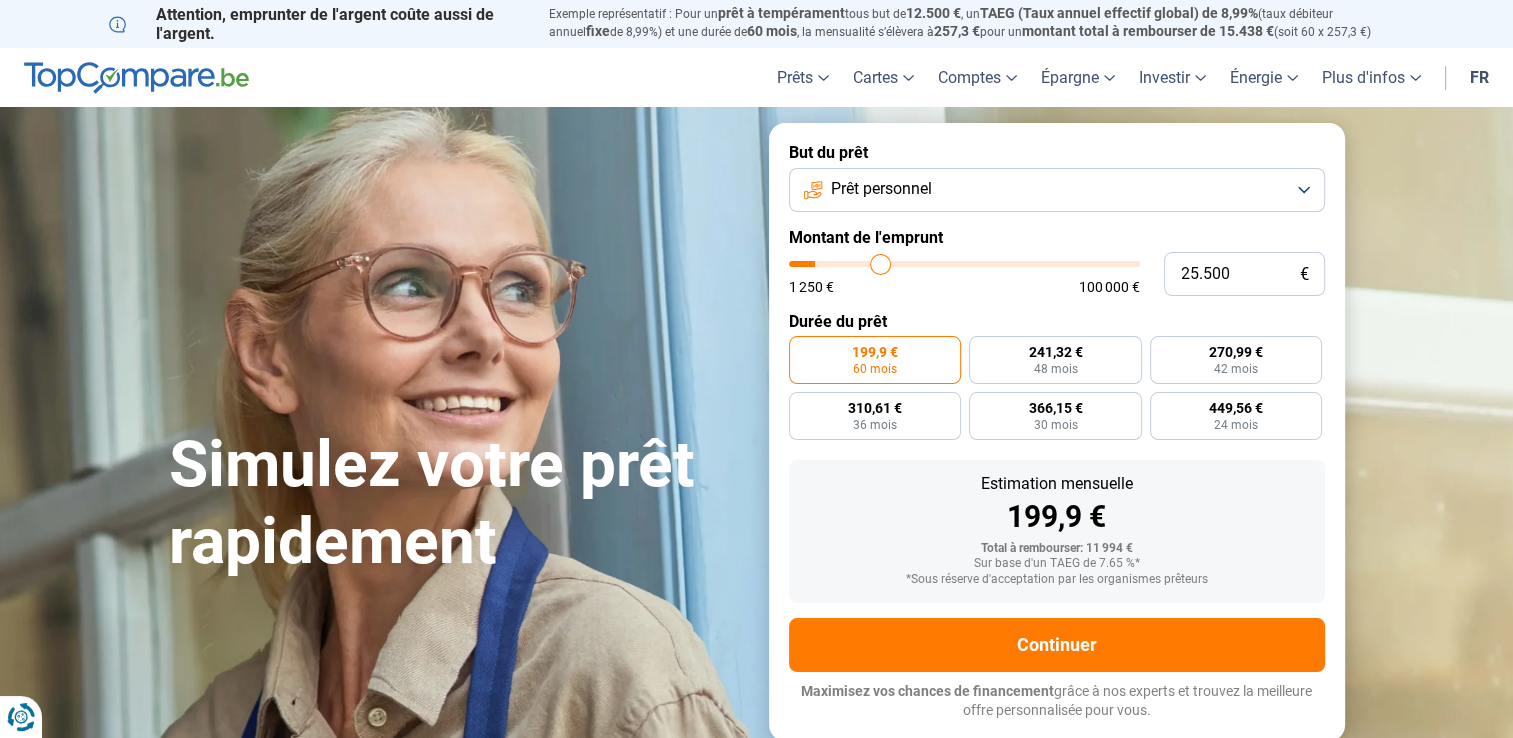 type on "26.250" 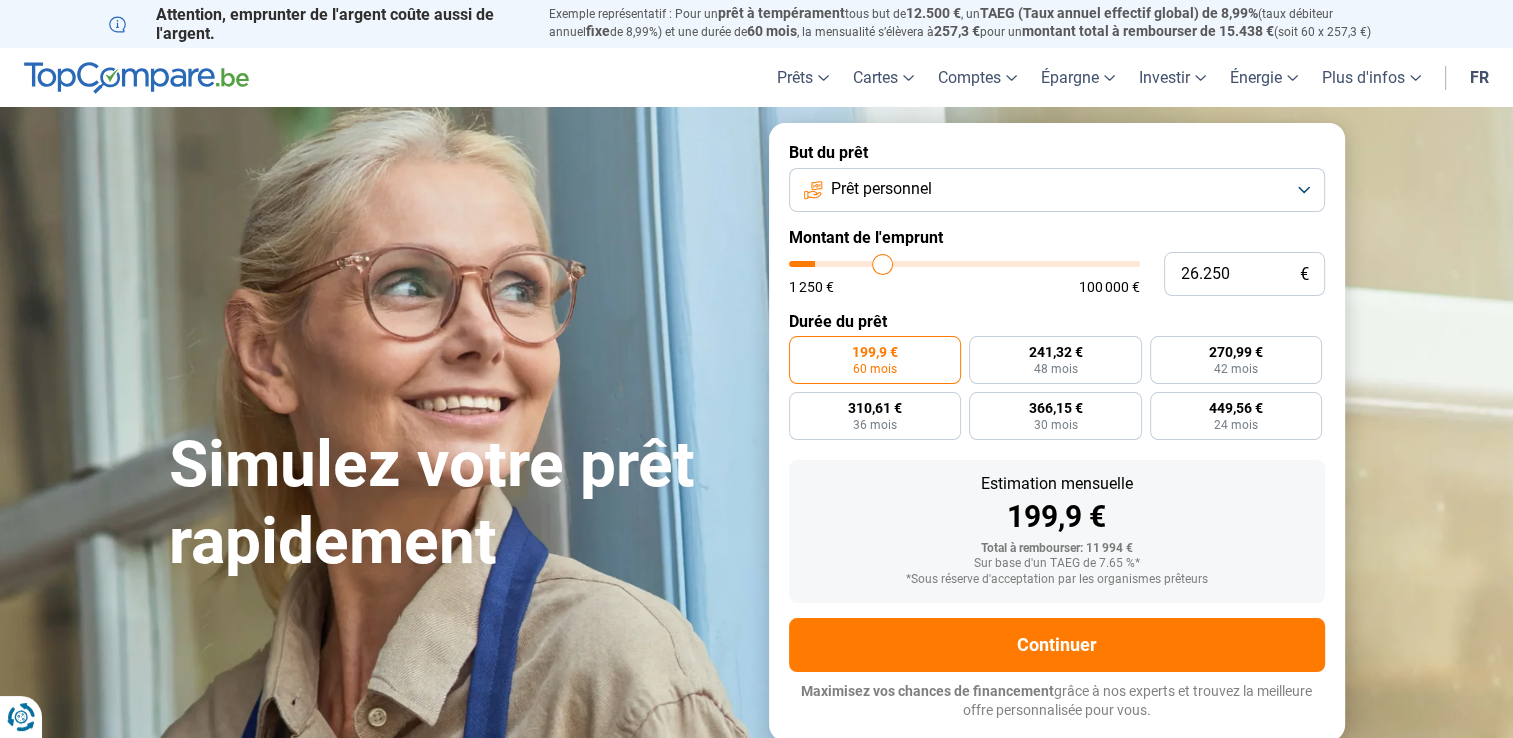 type on "26.500" 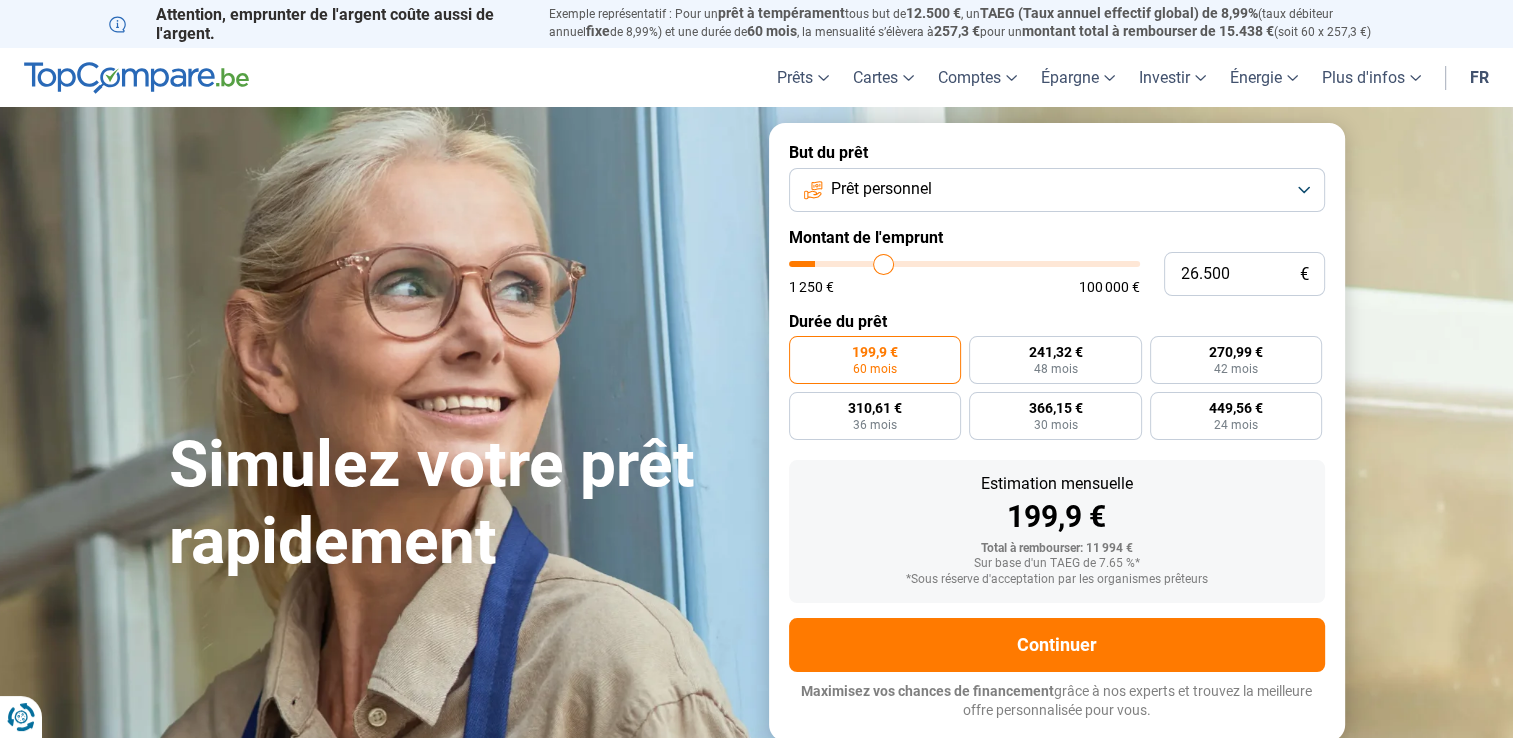 type on "27.500" 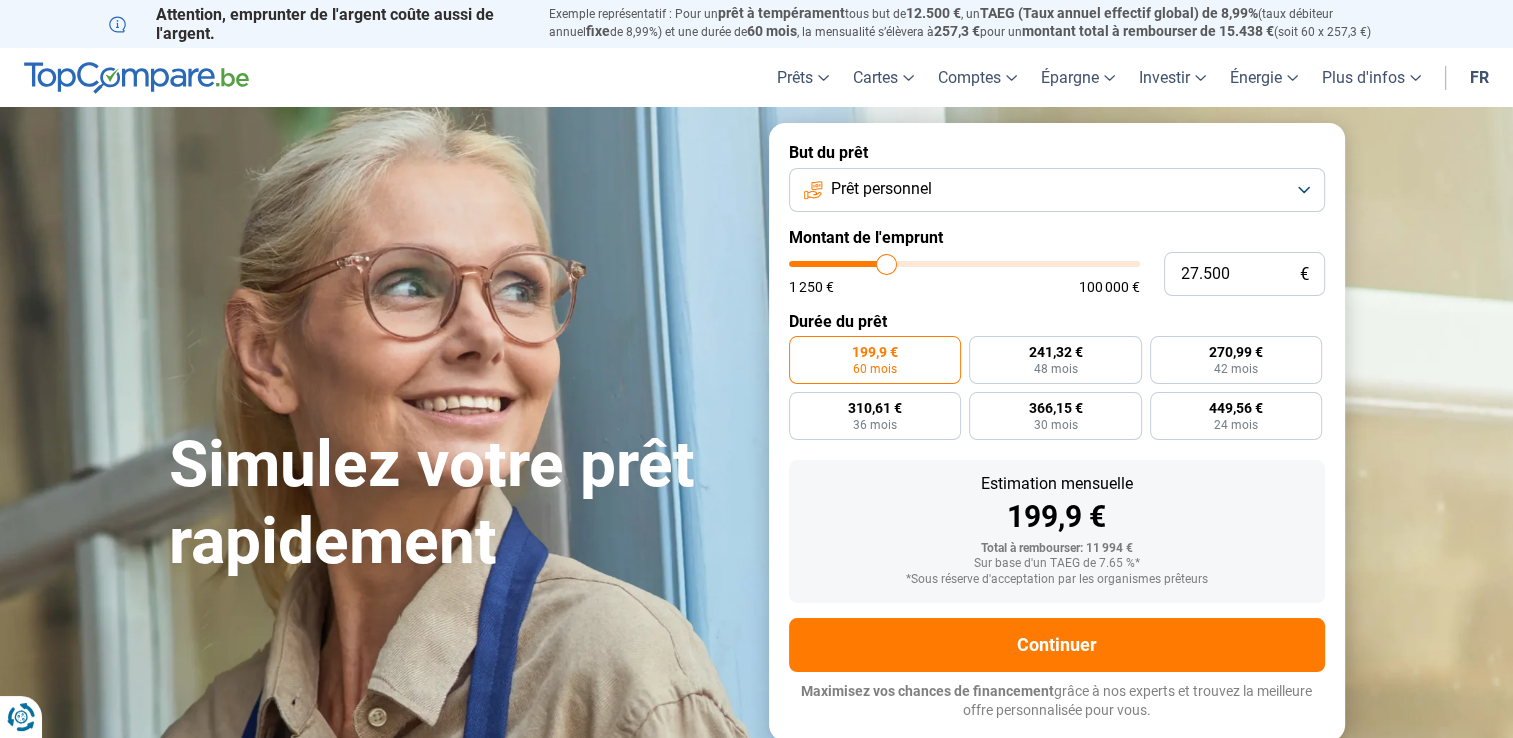 type on "29.500" 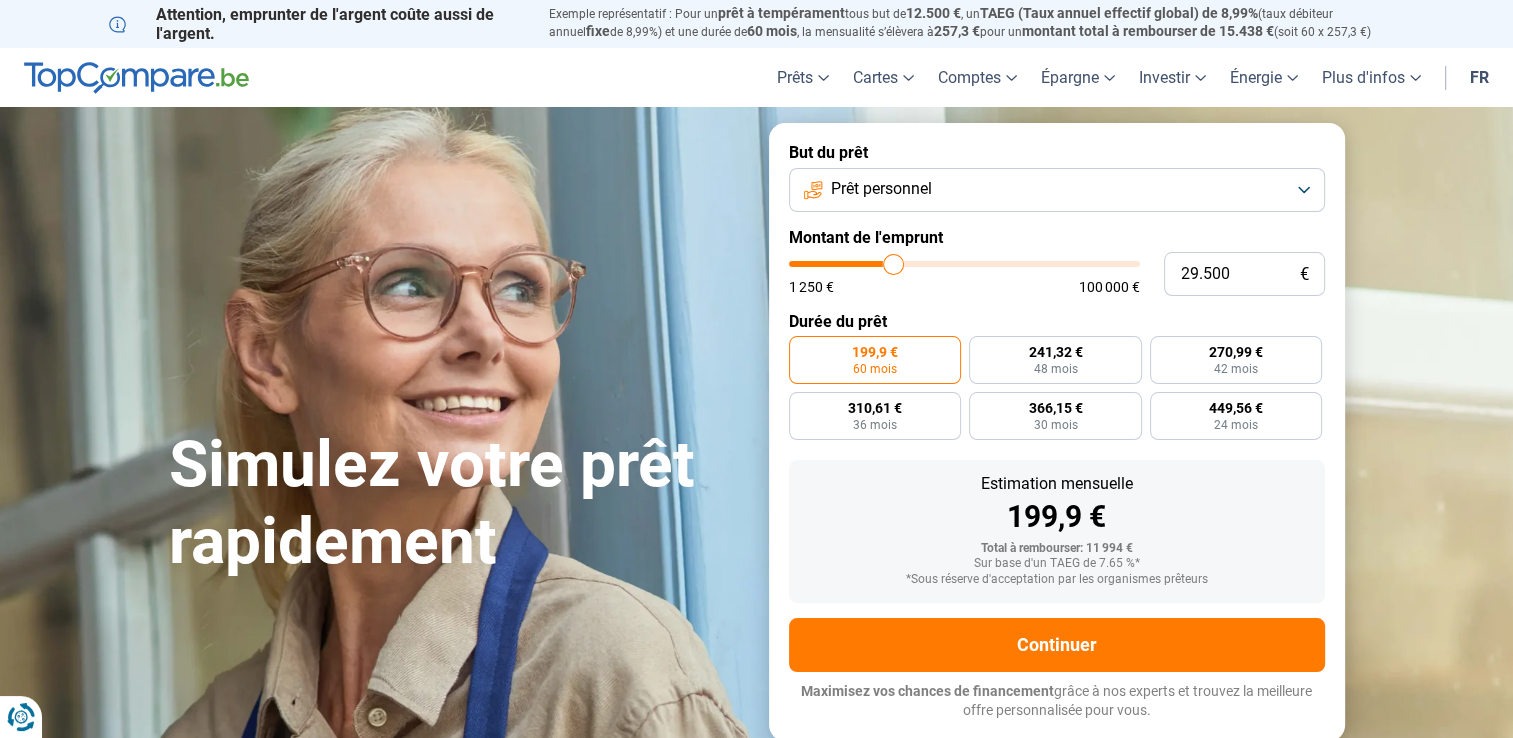 type on "30.000" 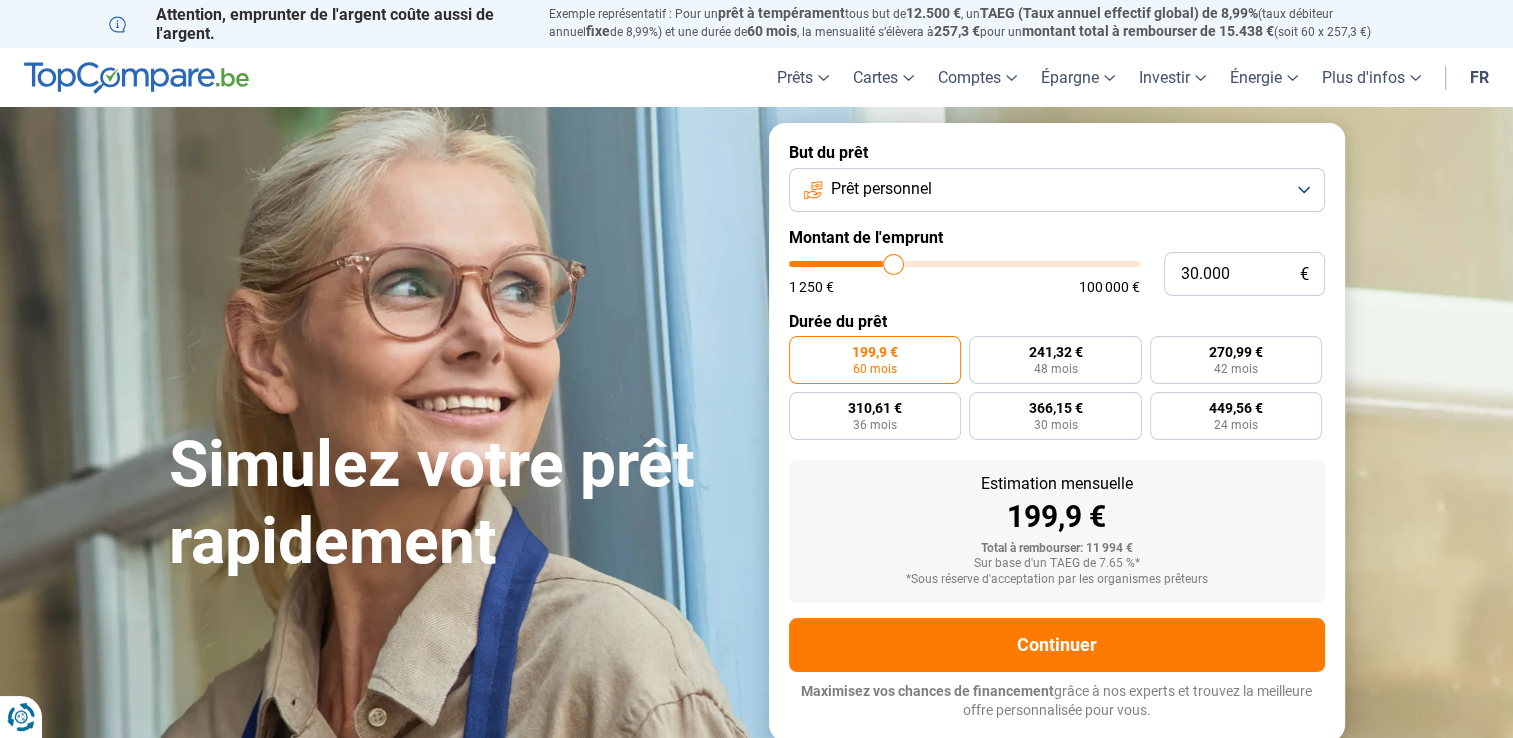 type on "30000" 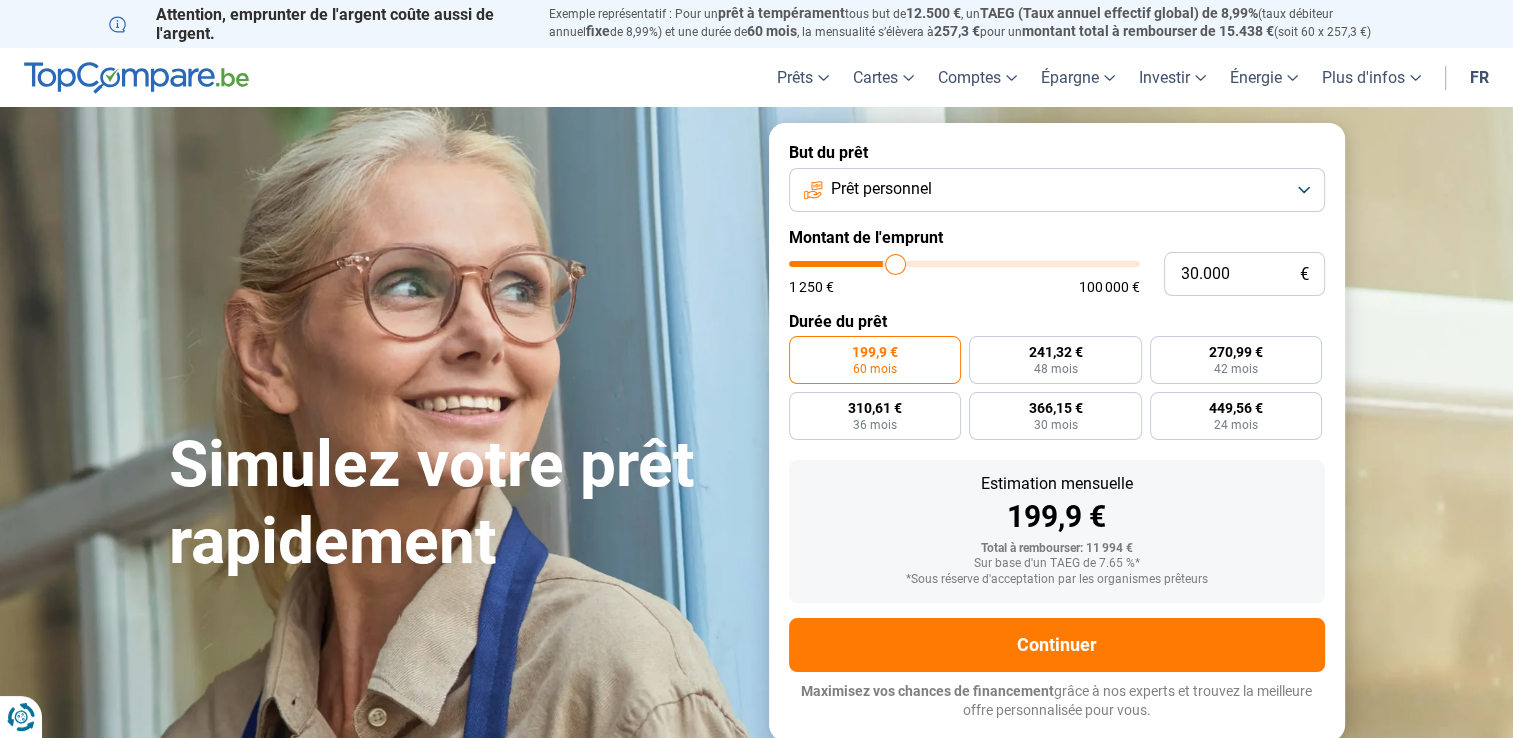 type on "31.500" 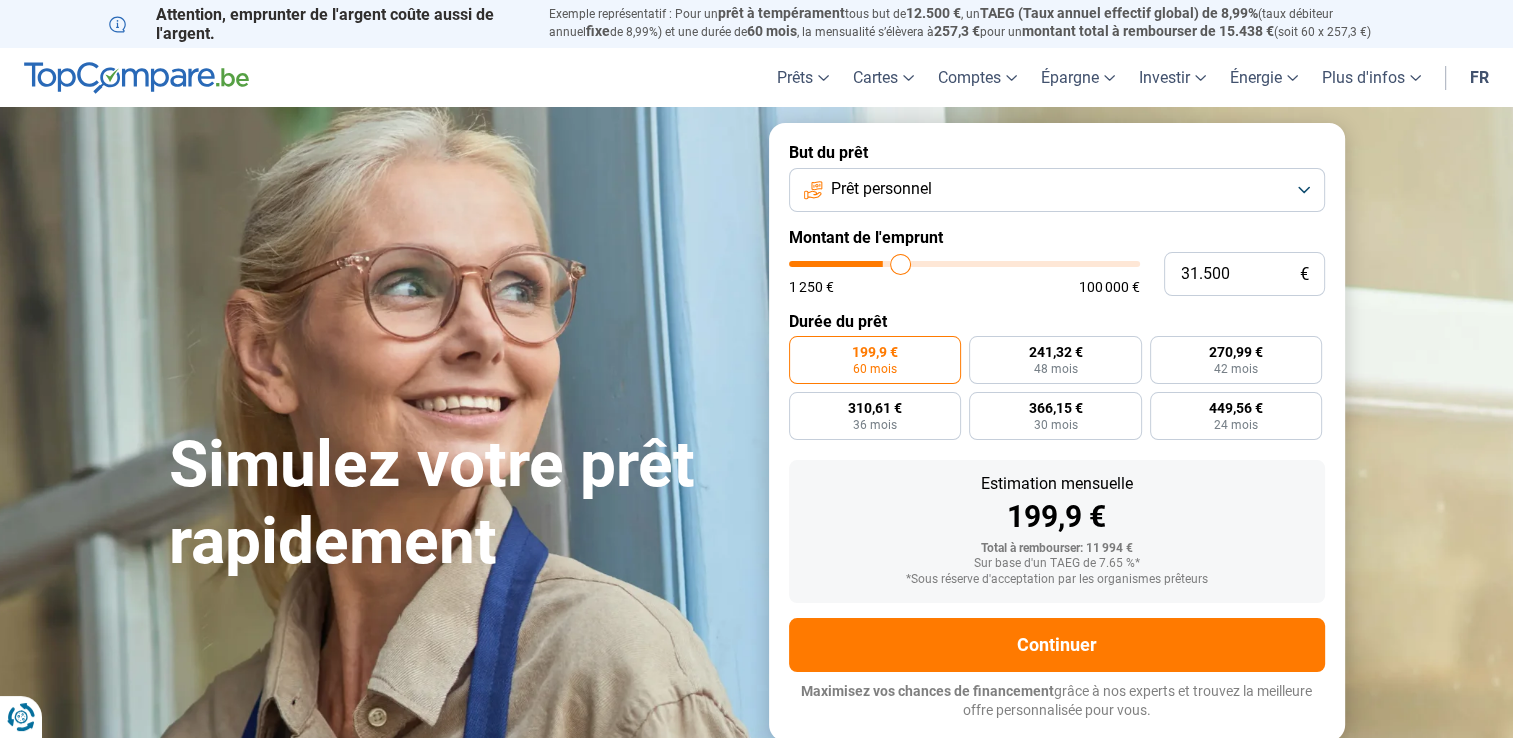 type on "31.750" 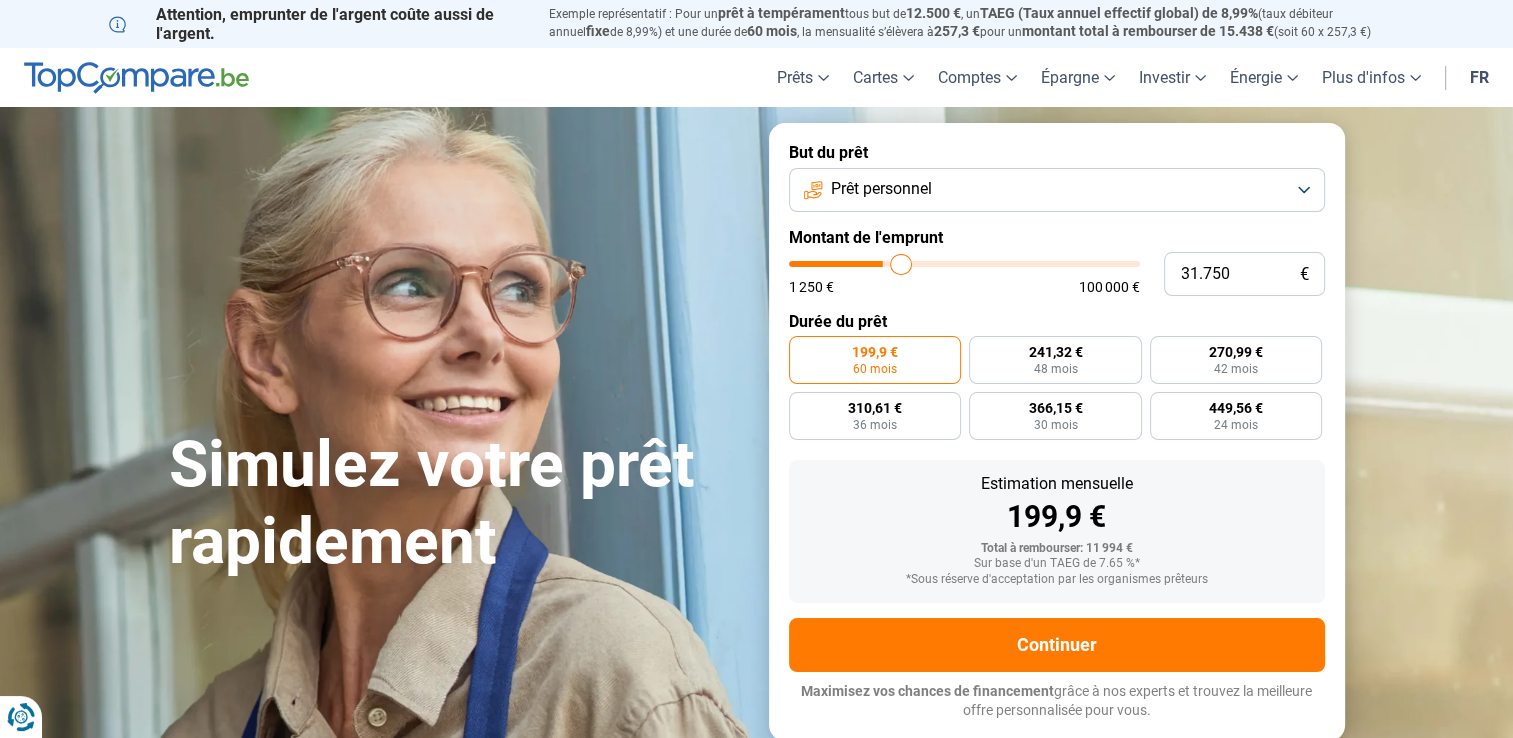 type on "32.500" 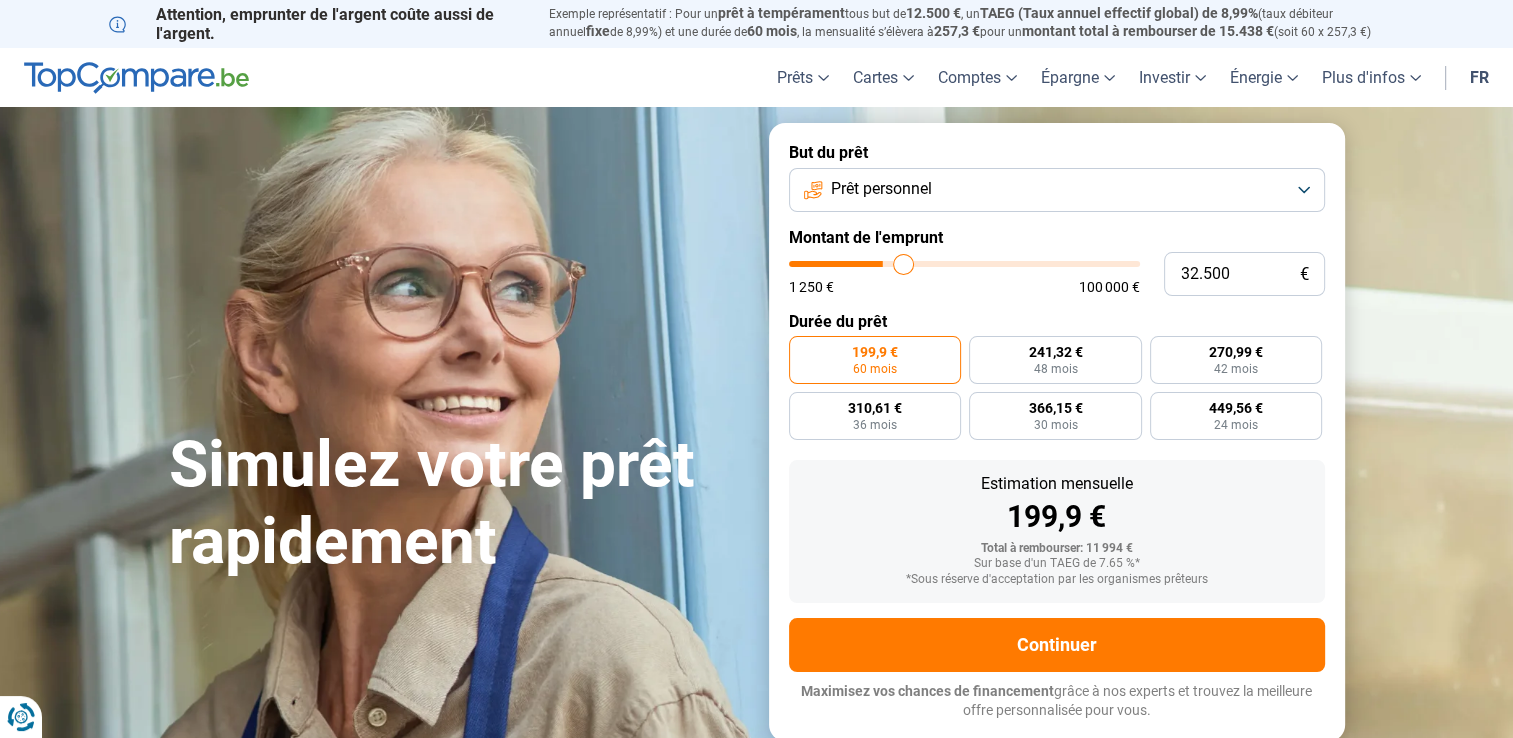 type on "33.500" 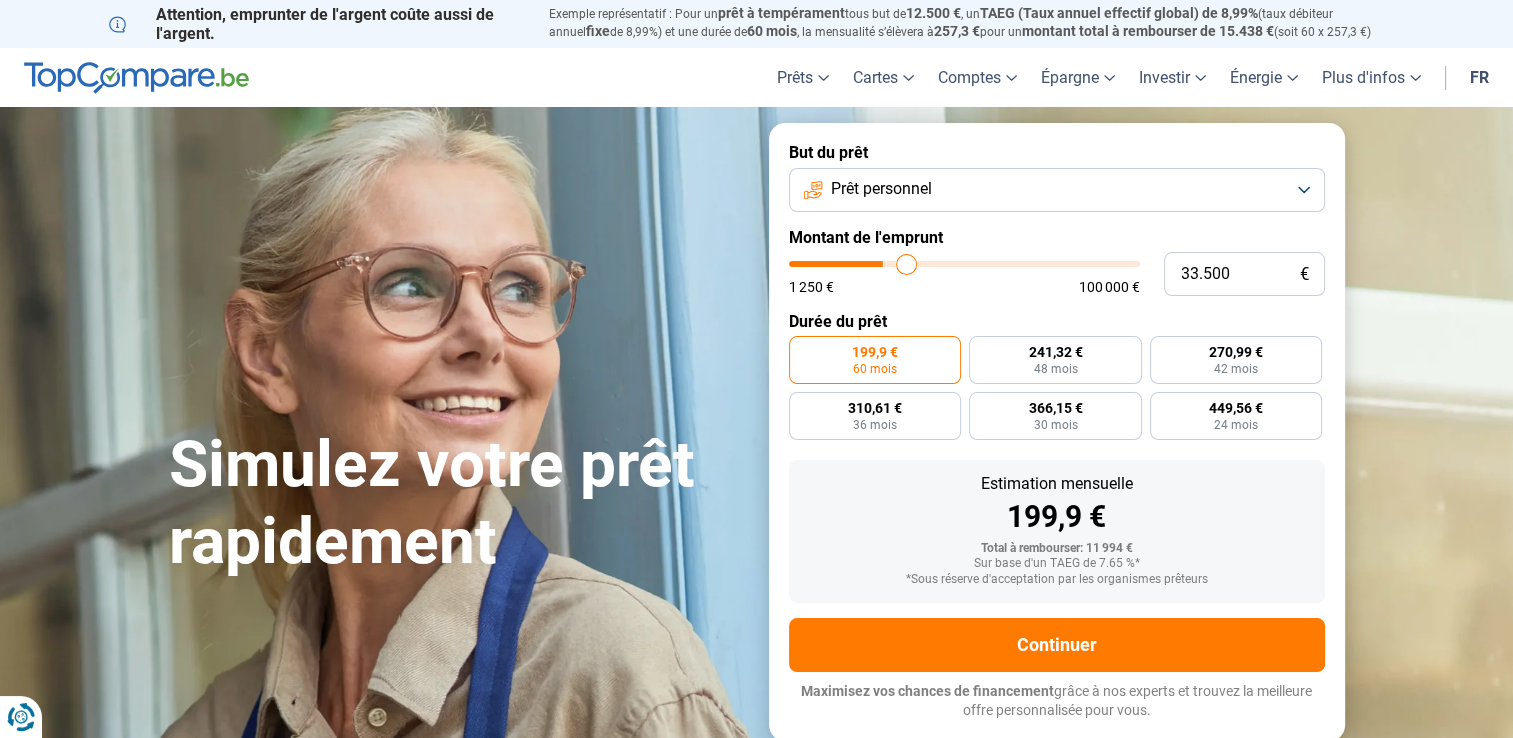 type on "35.000" 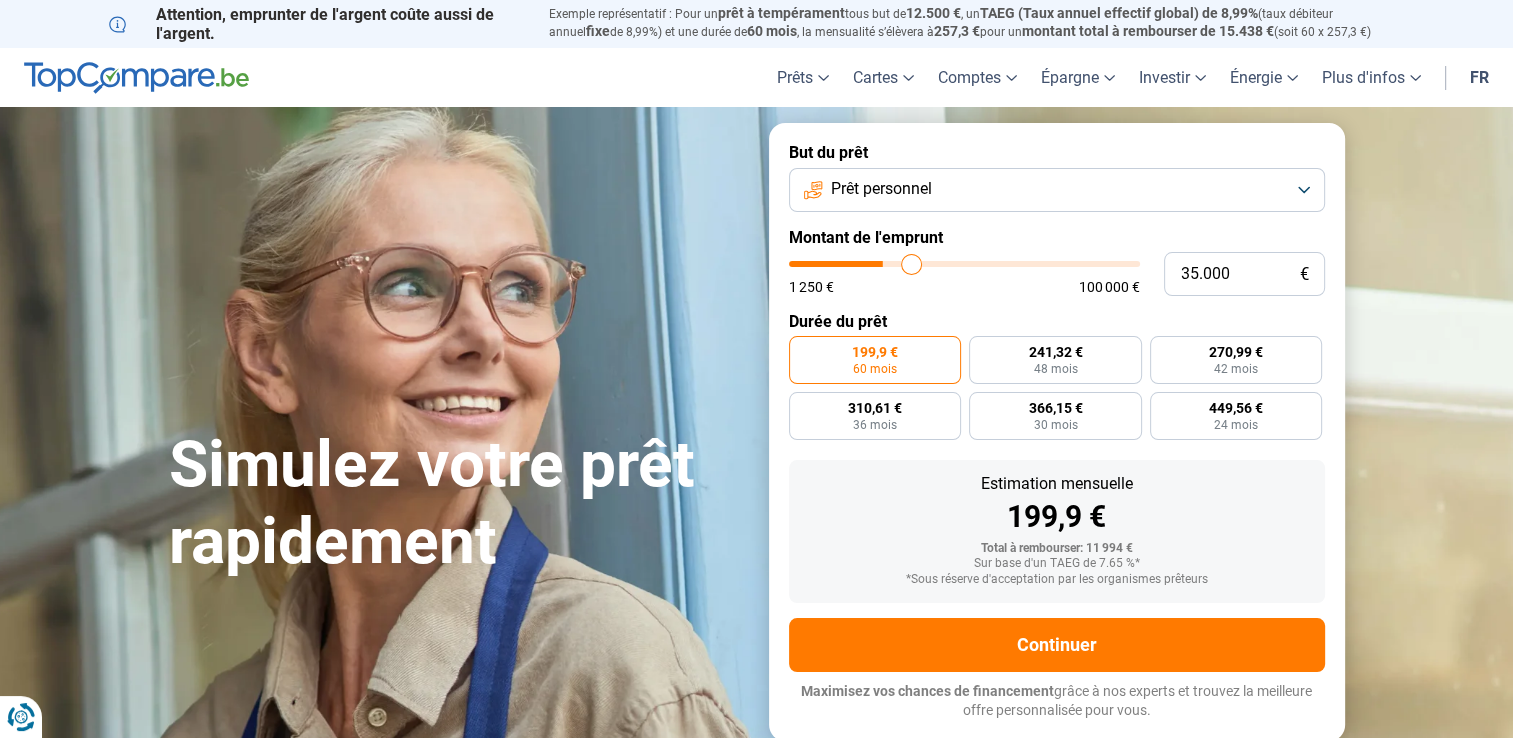 type on "36.250" 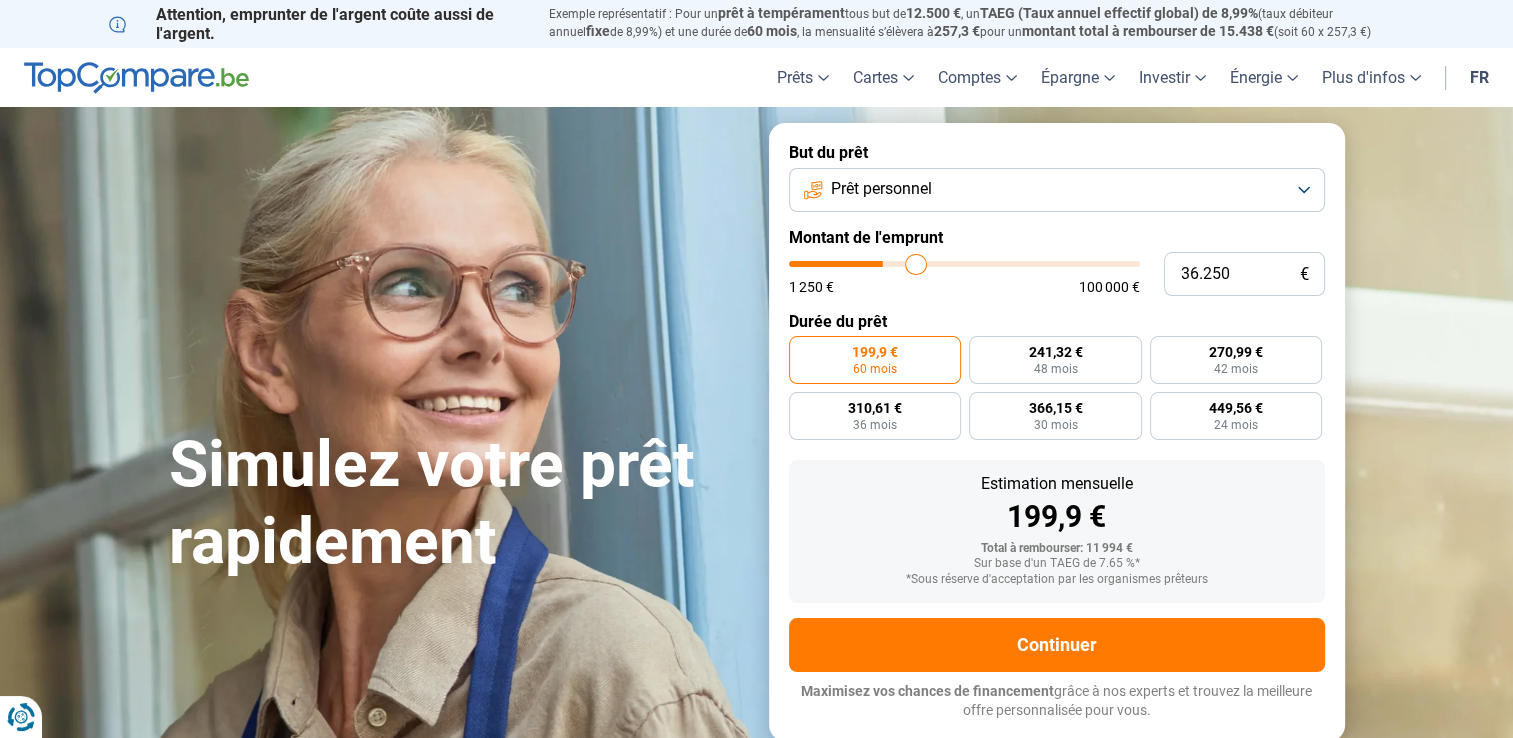 type on "37.500" 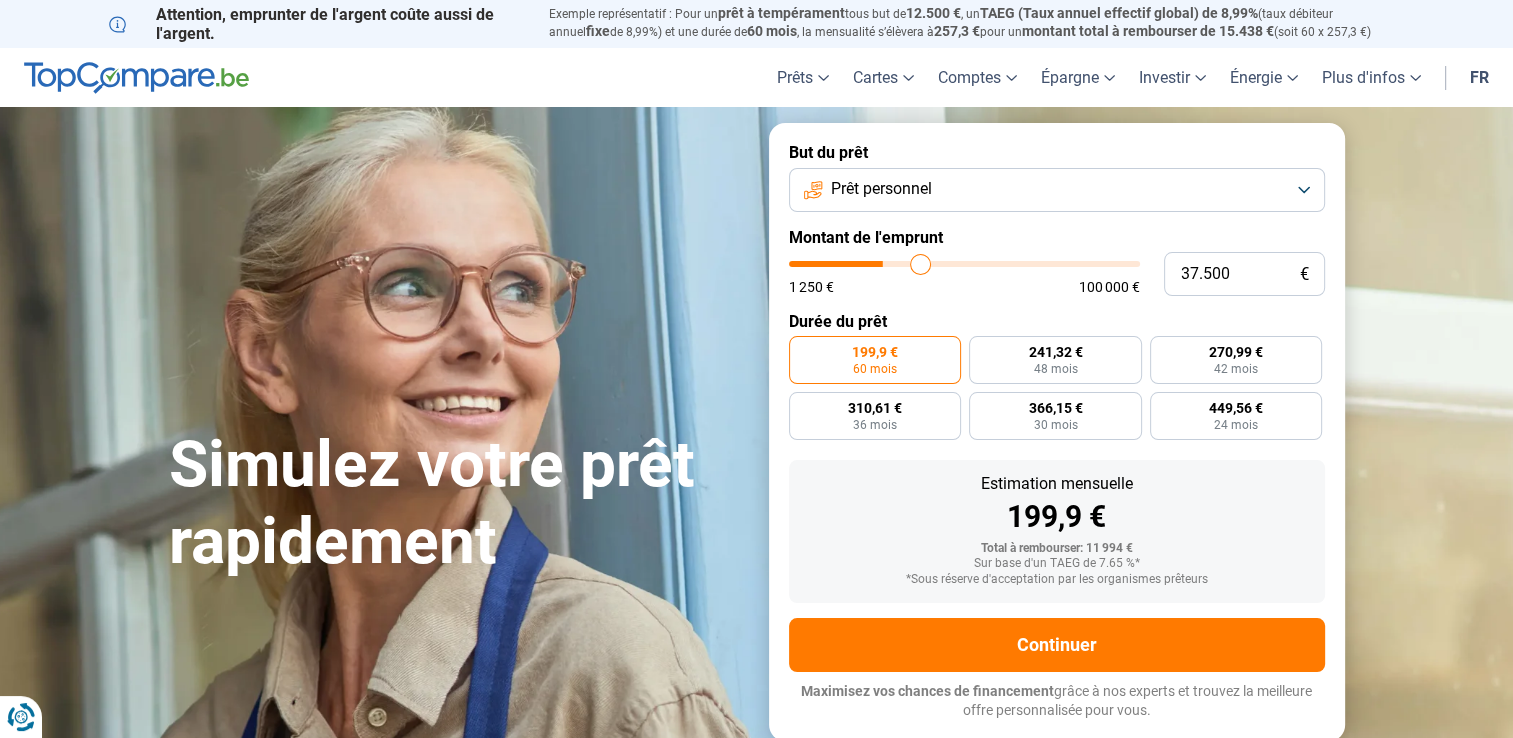 type on "38.750" 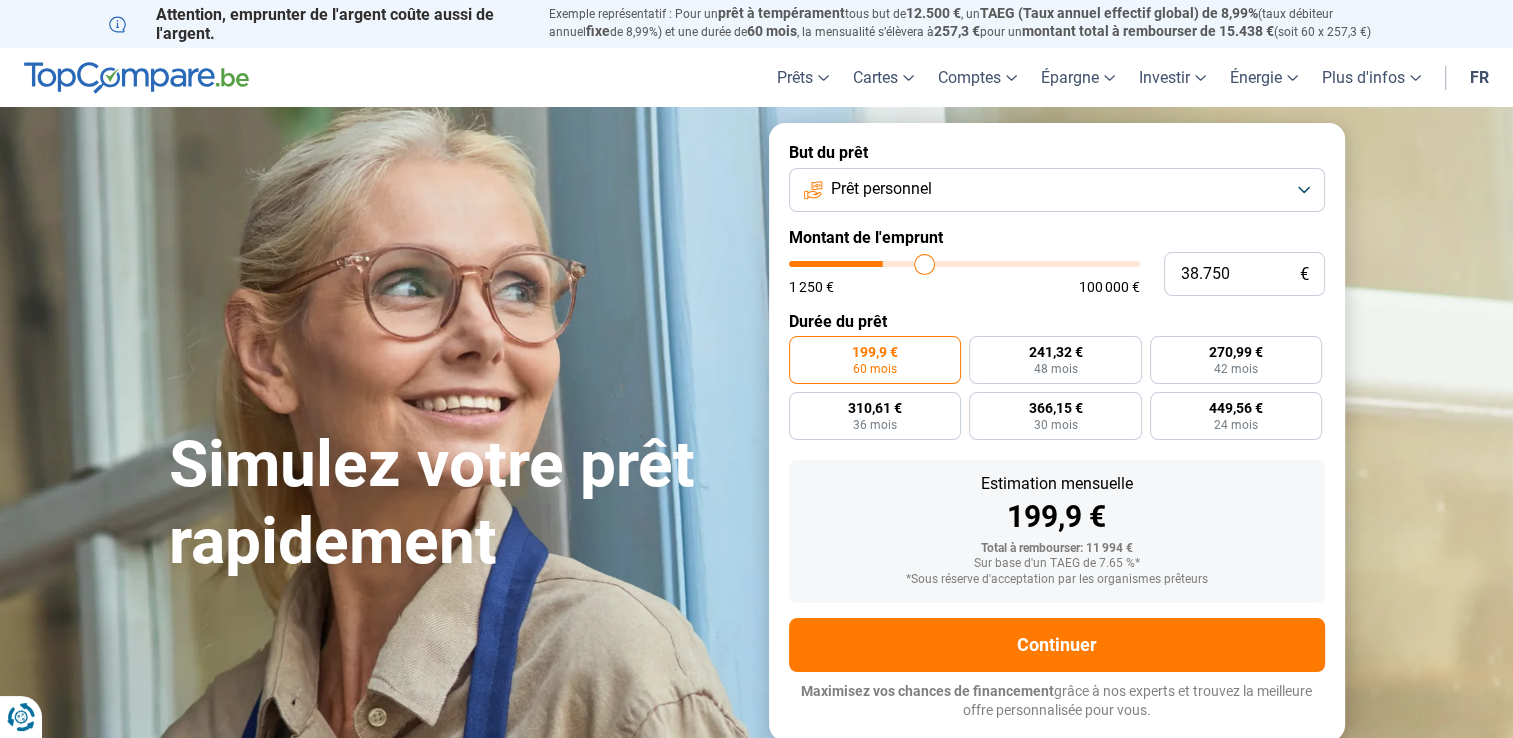 type on "39.500" 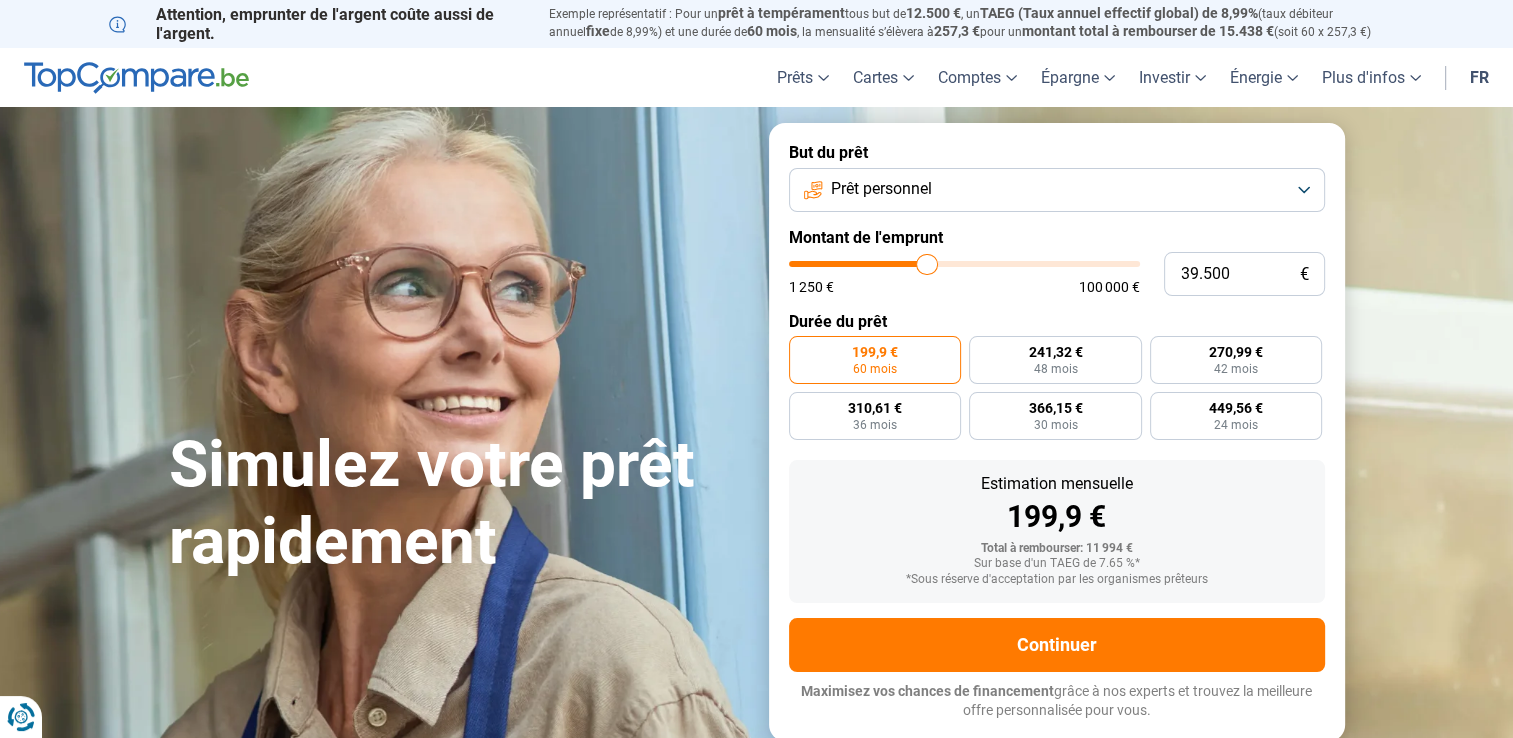 type on "39.750" 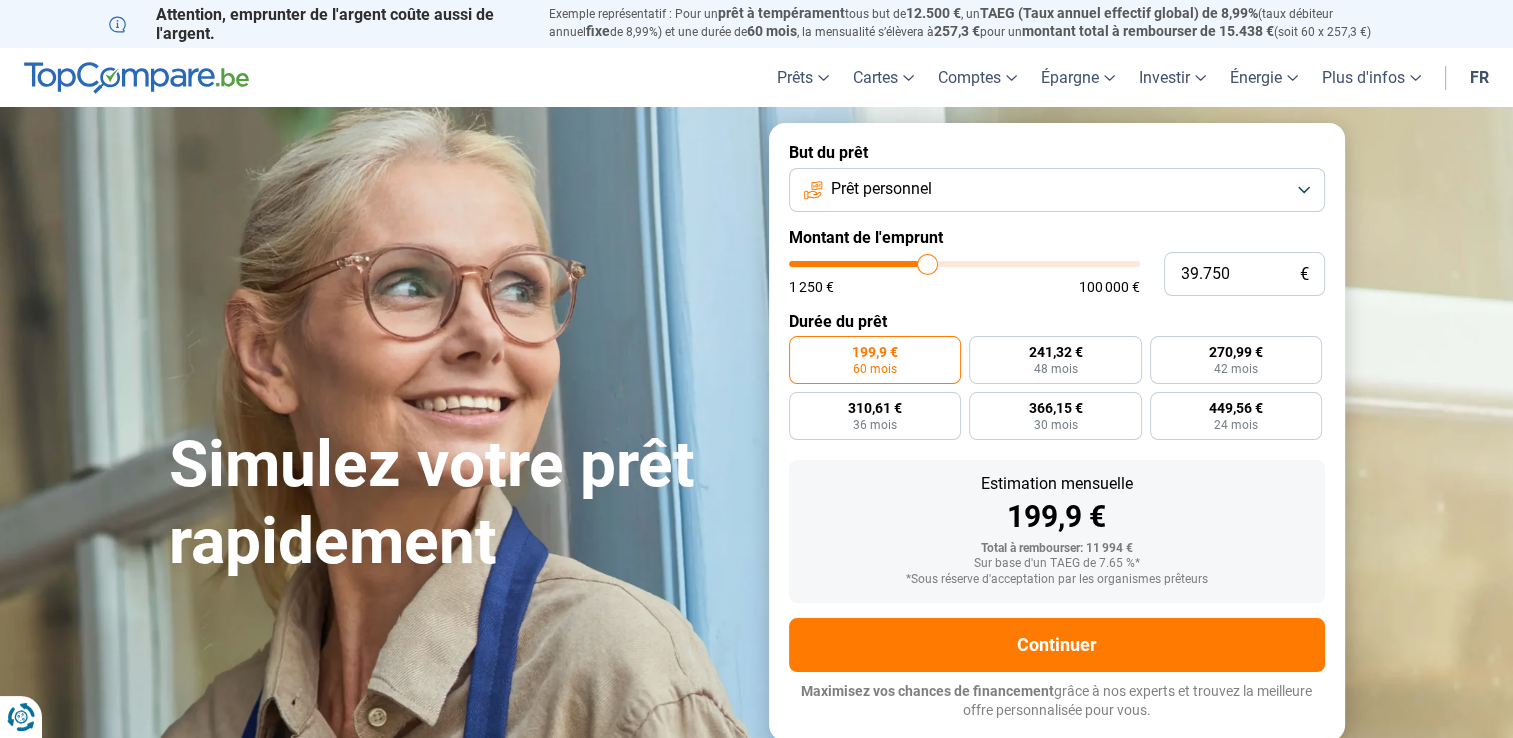 type on "40.000" 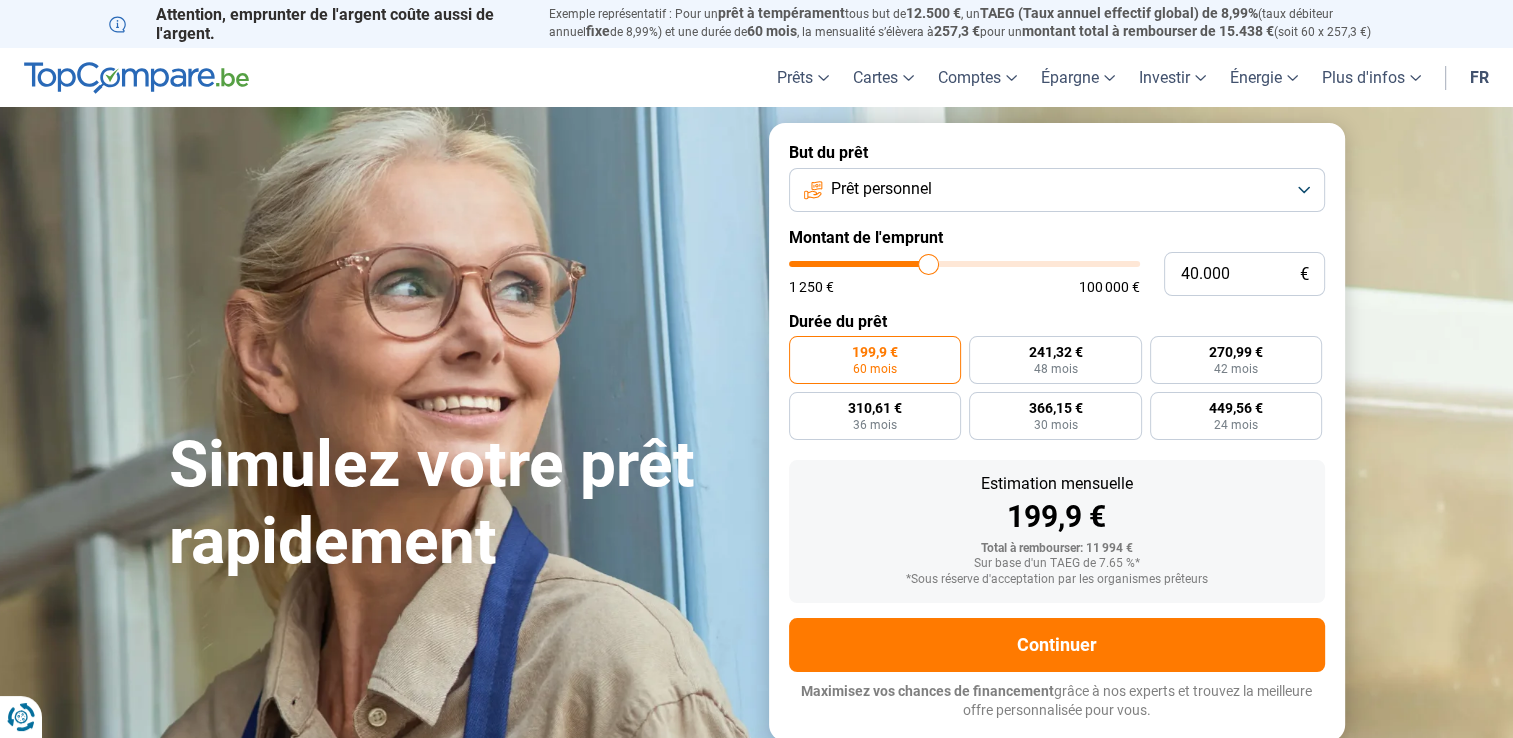 type on "40.500" 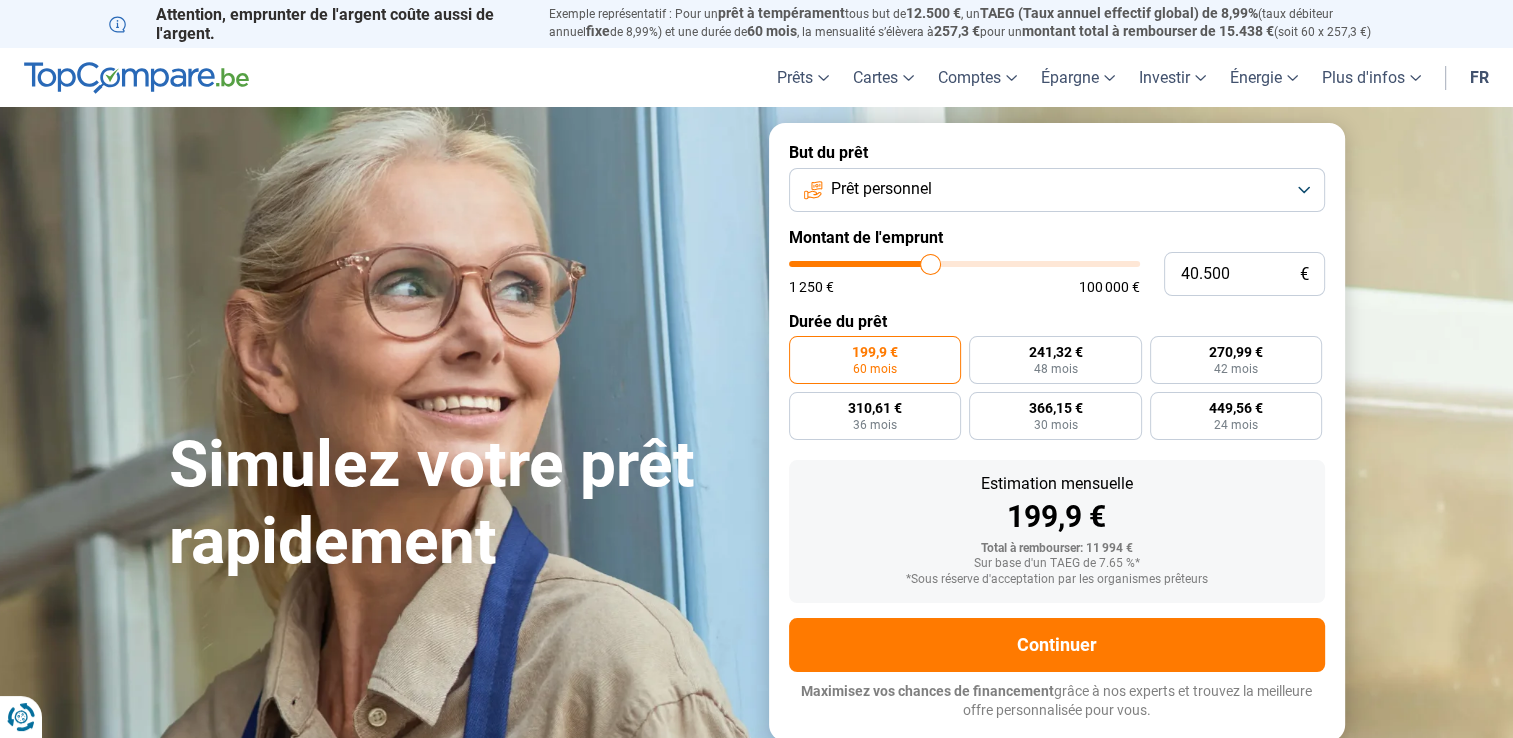 type on "41.000" 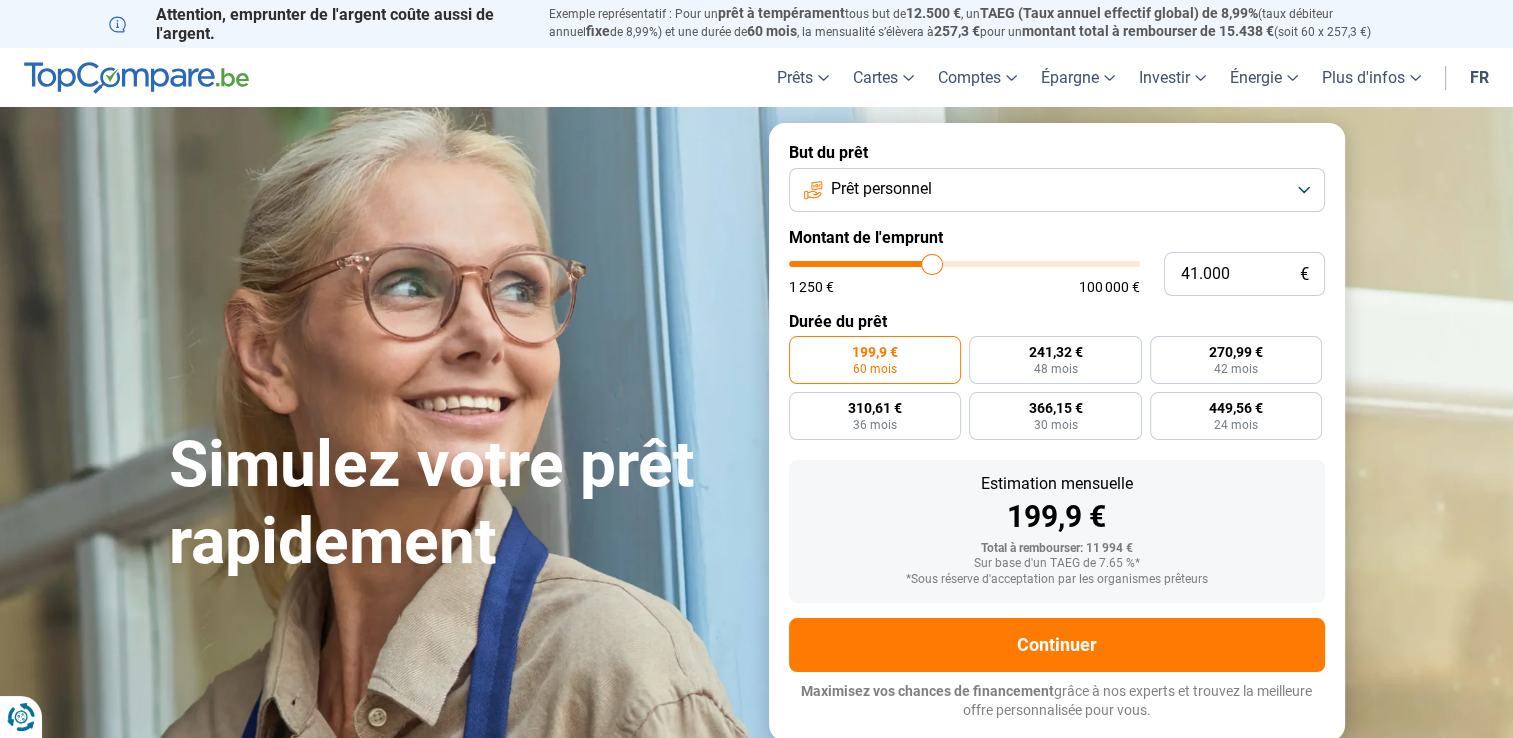 type on "42.250" 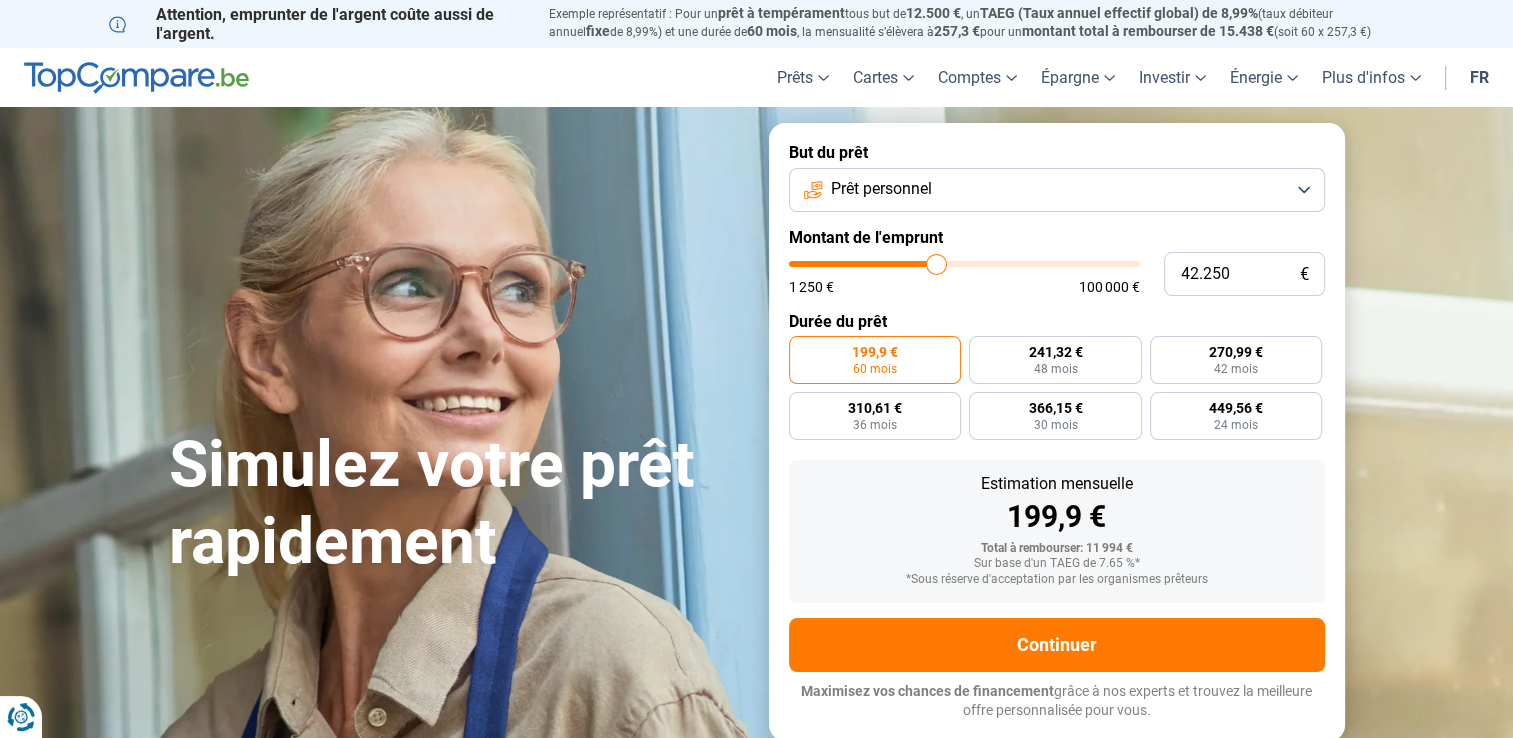 type on "43.000" 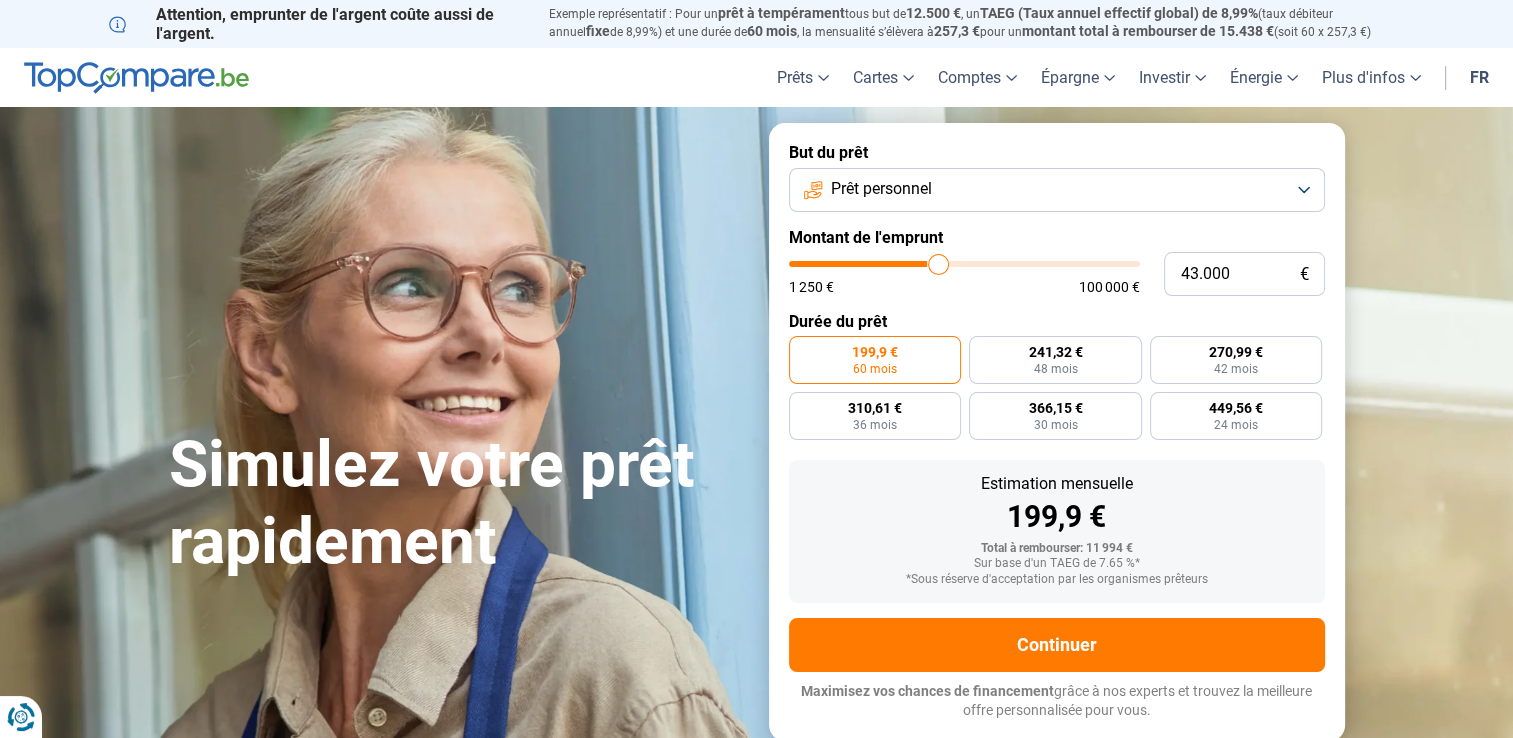 type on "43.750" 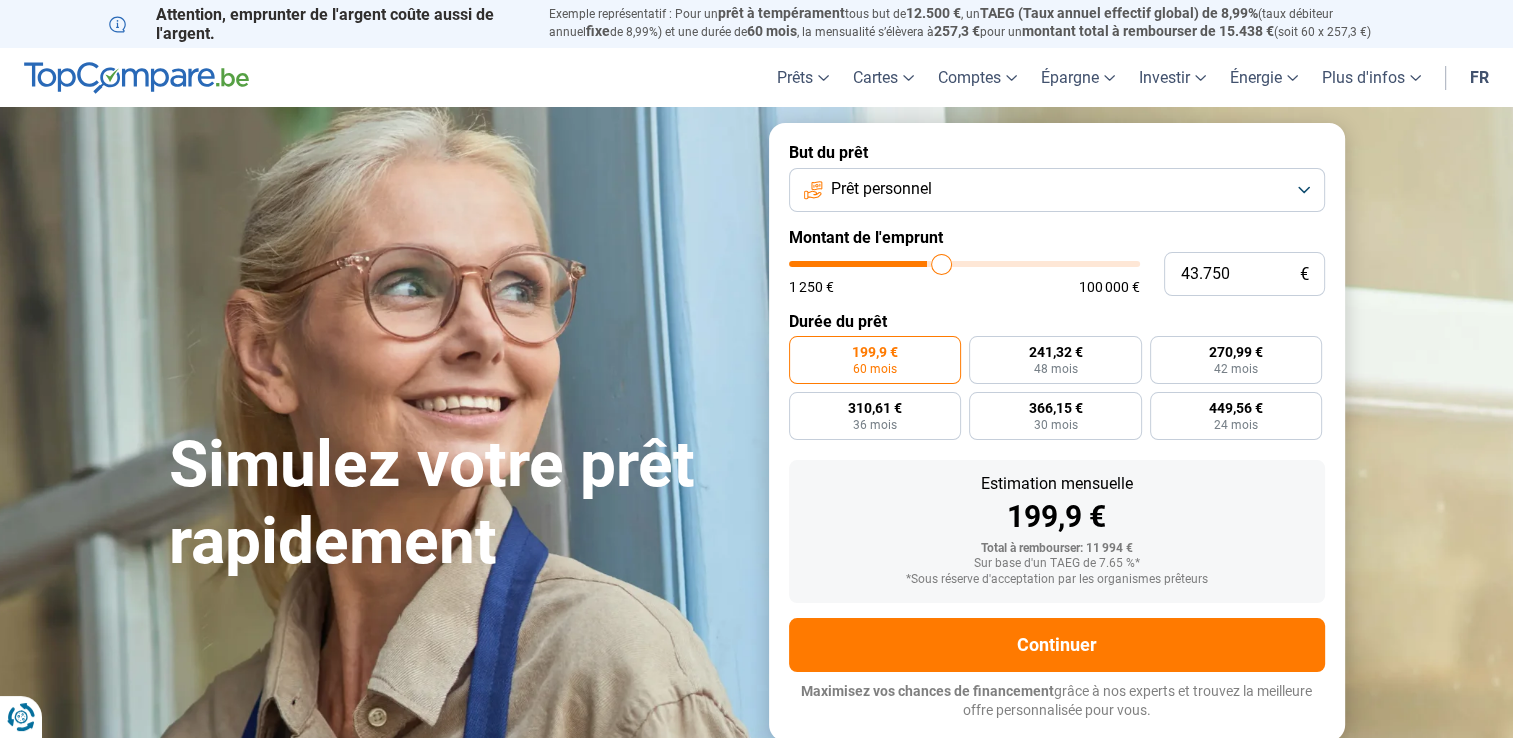 type on "44.500" 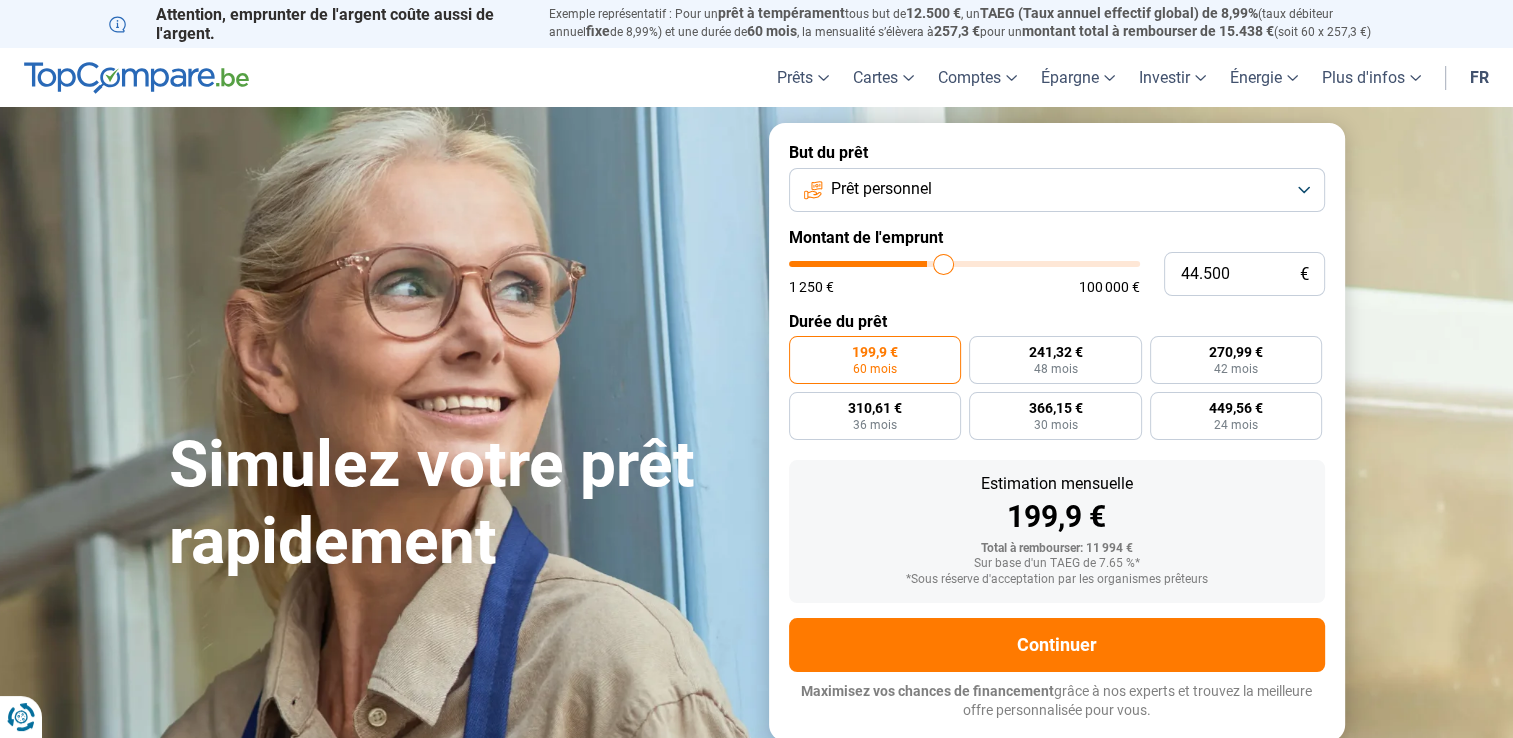 type on "45.250" 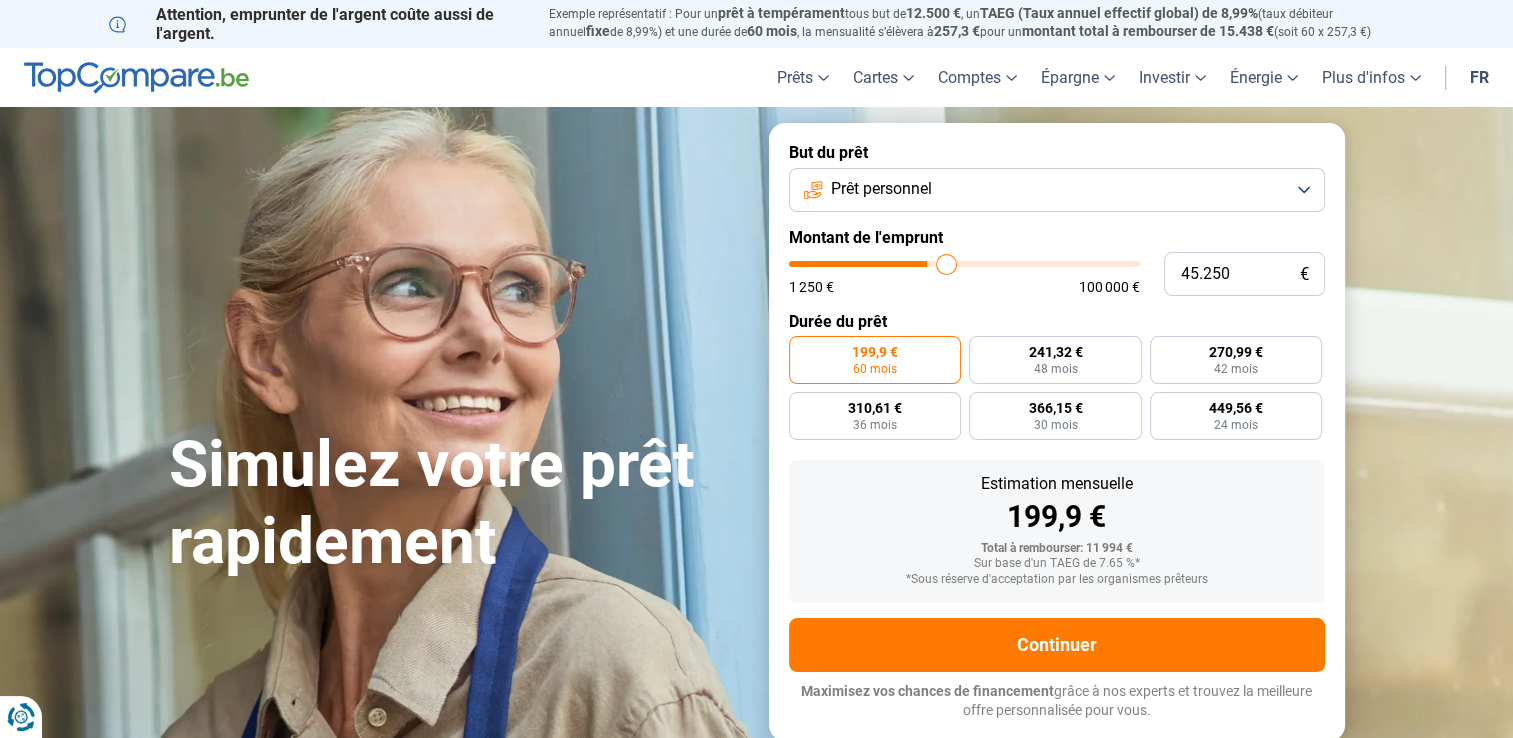 type on "46.750" 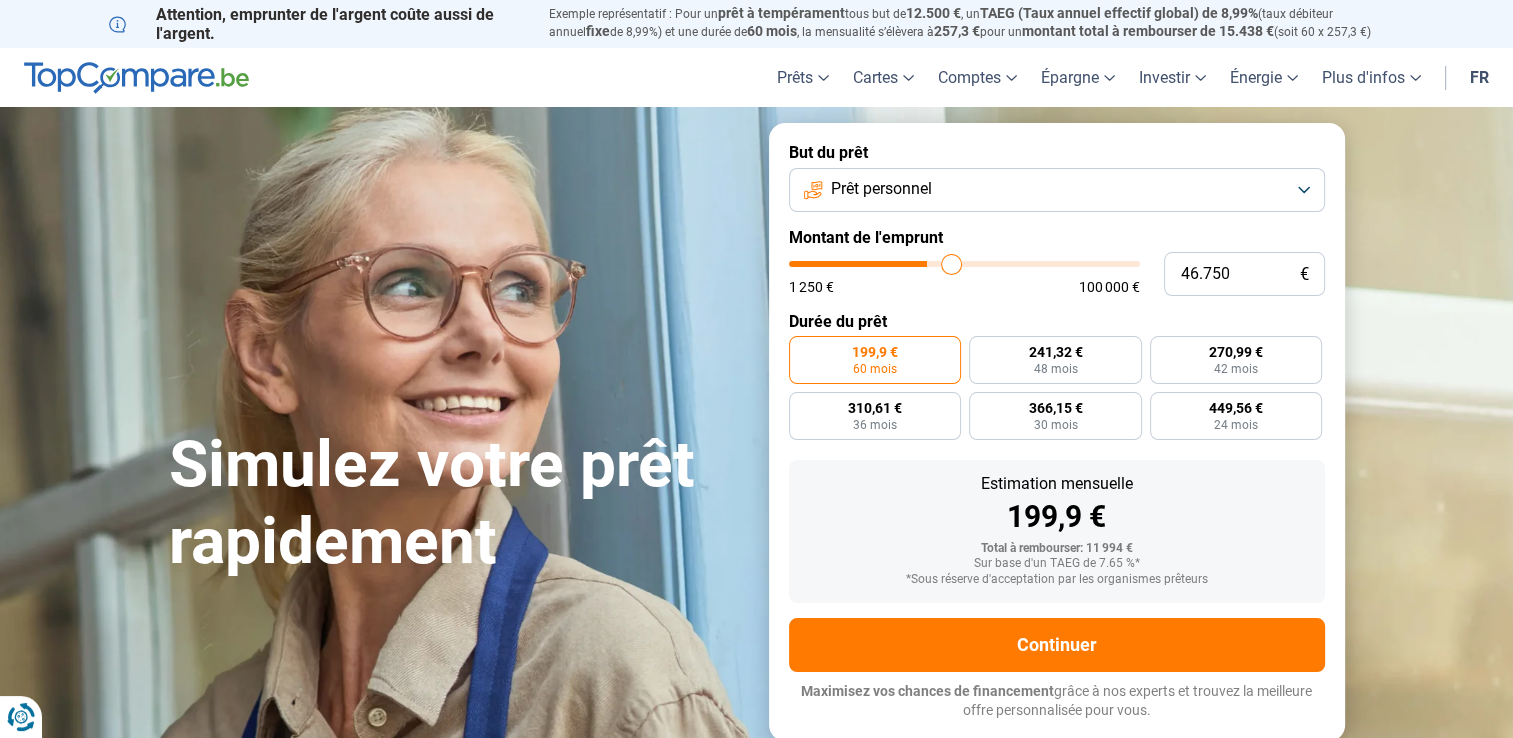 type on "48.000" 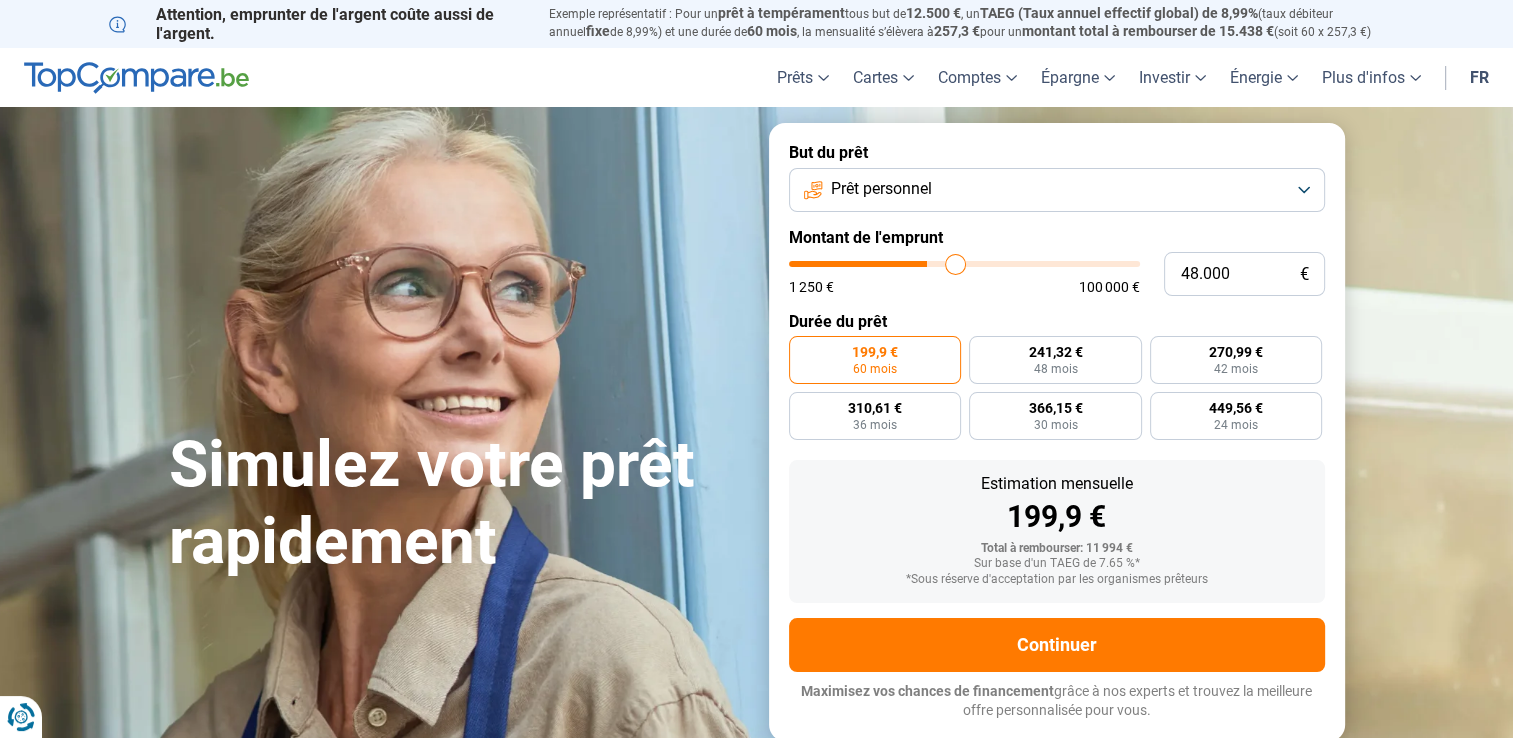 type on "49.000" 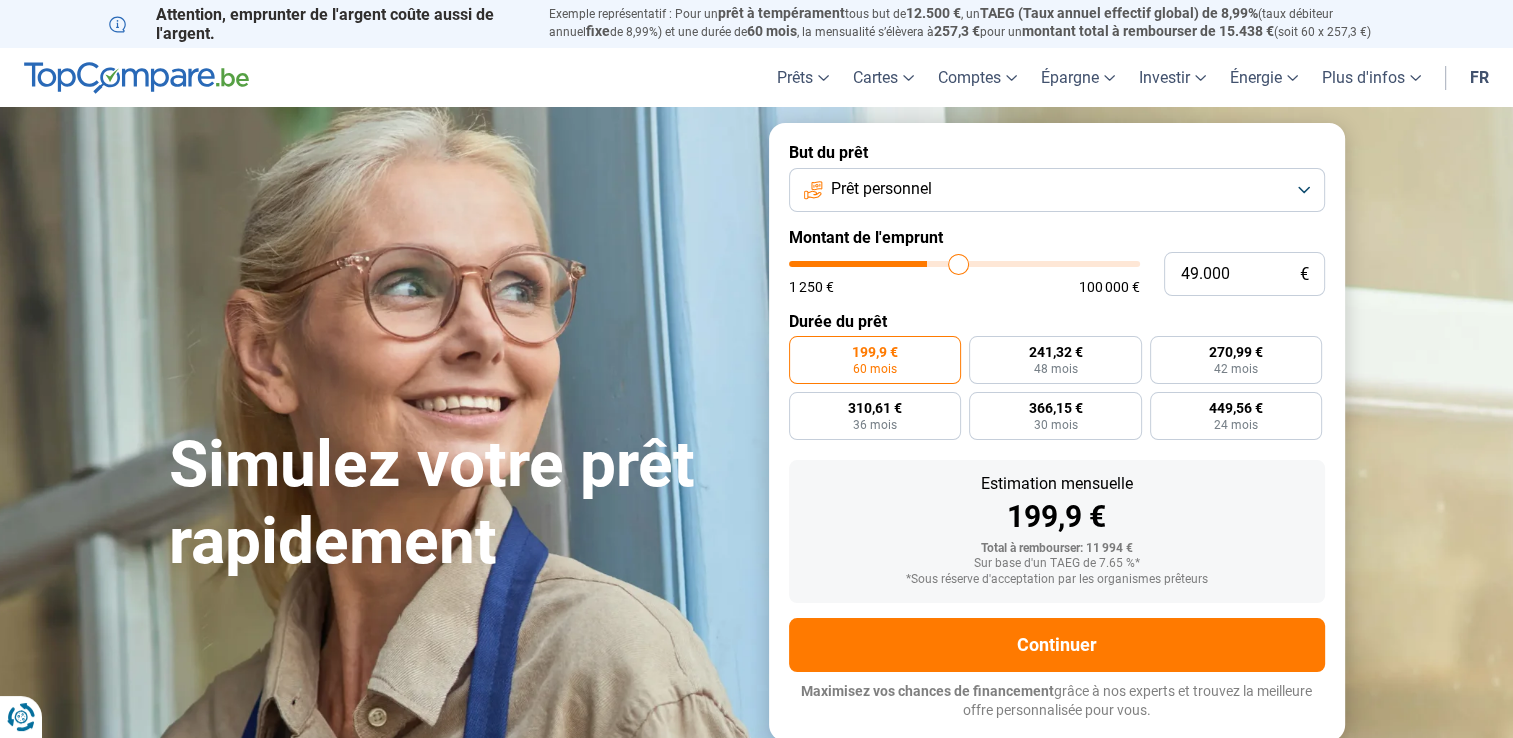 type on "50.500" 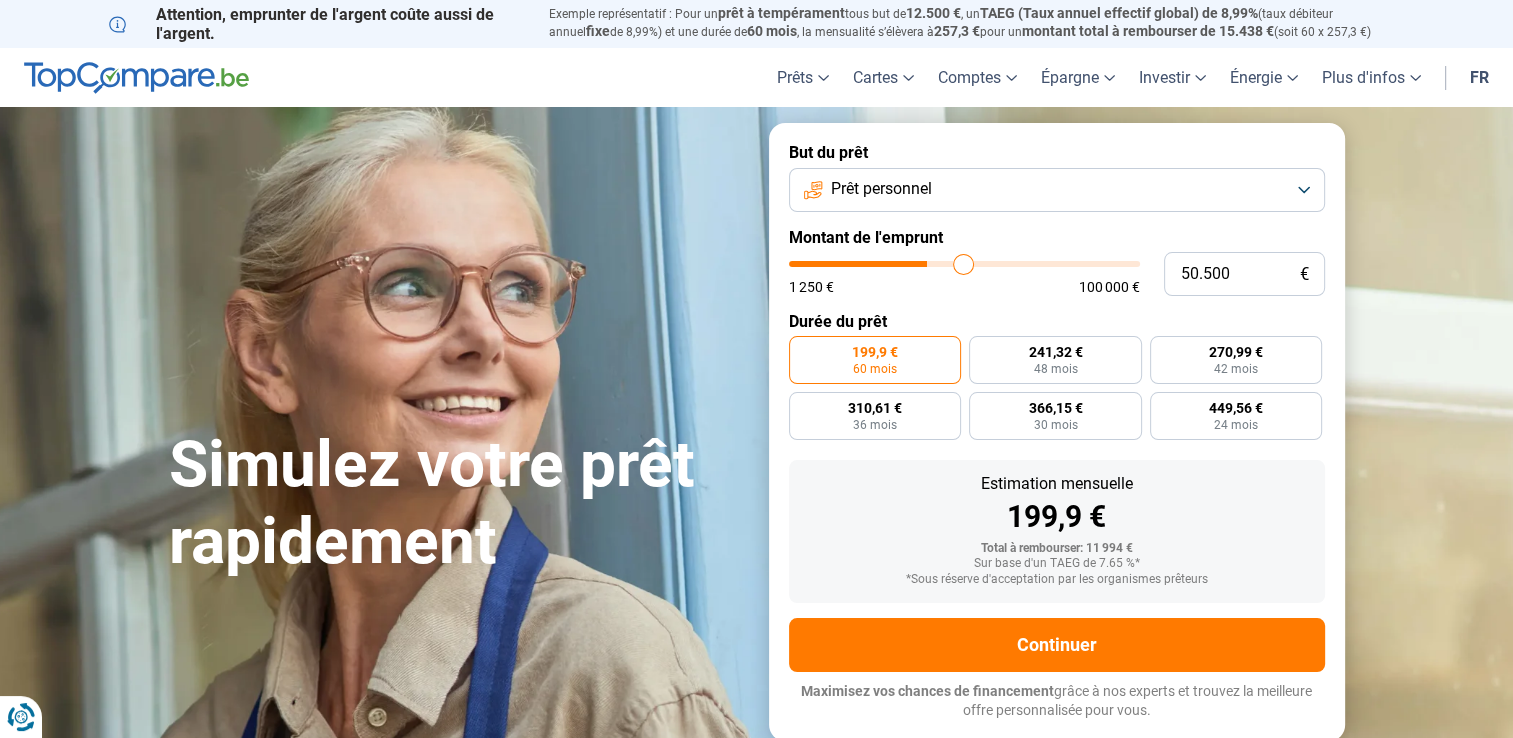 type on "54.000" 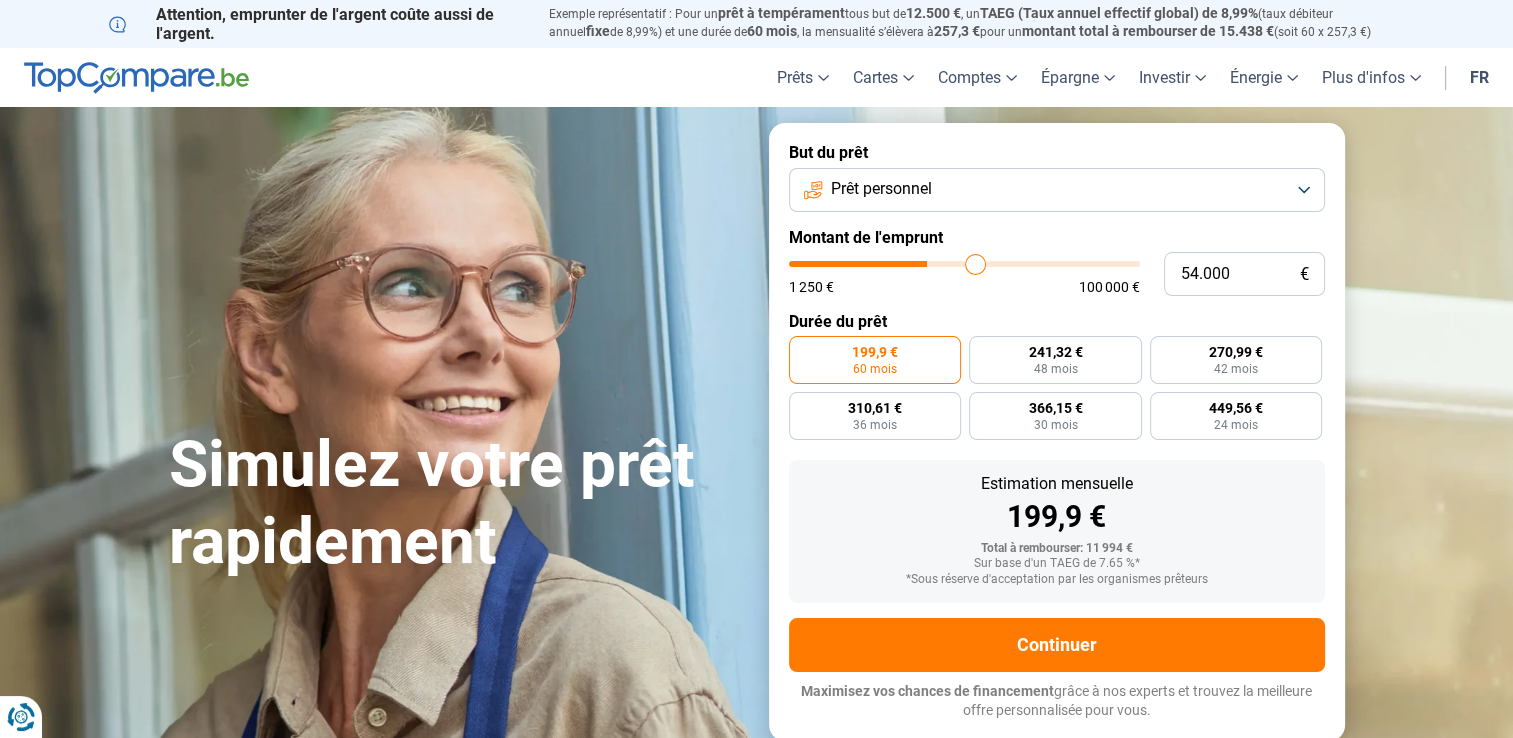 type on "54.500" 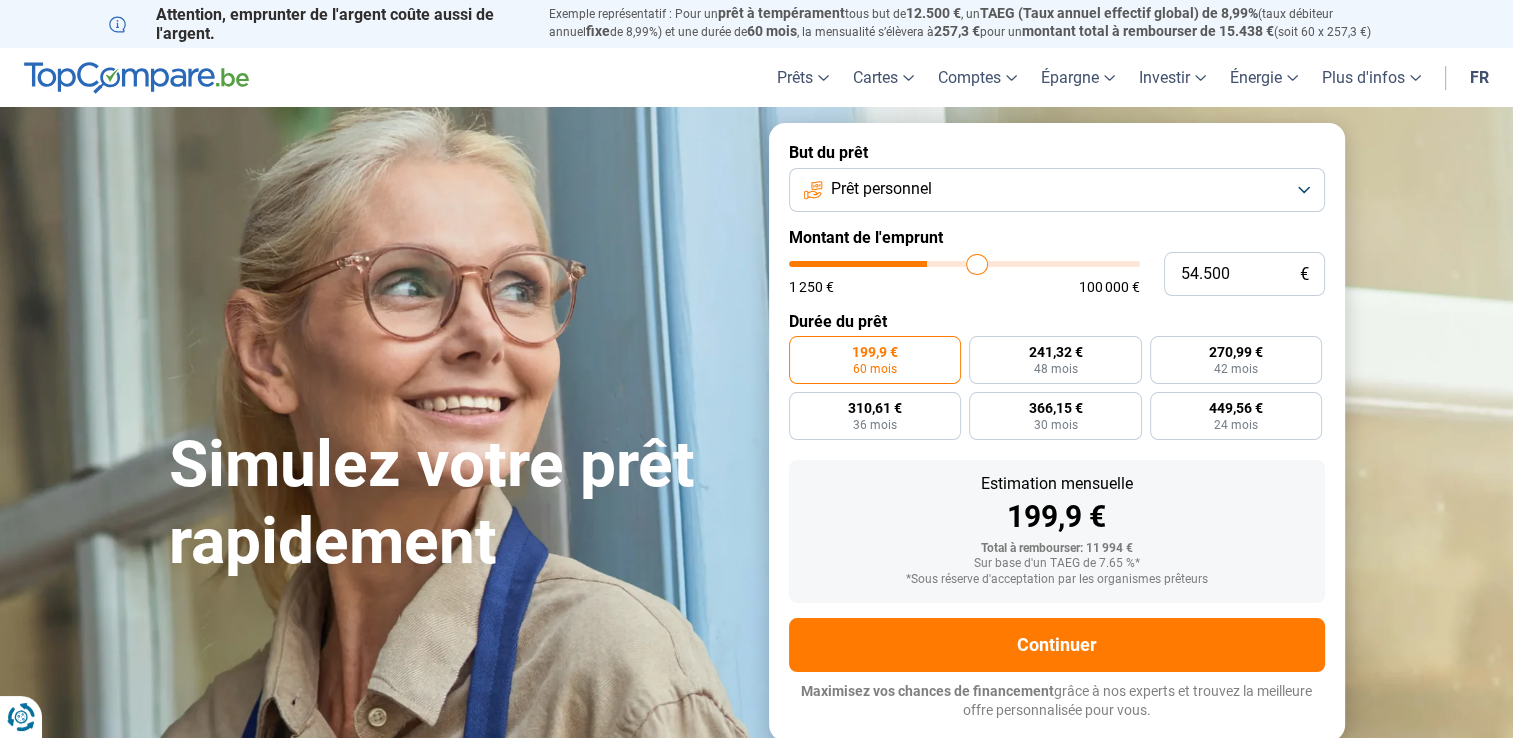 type on "55.750" 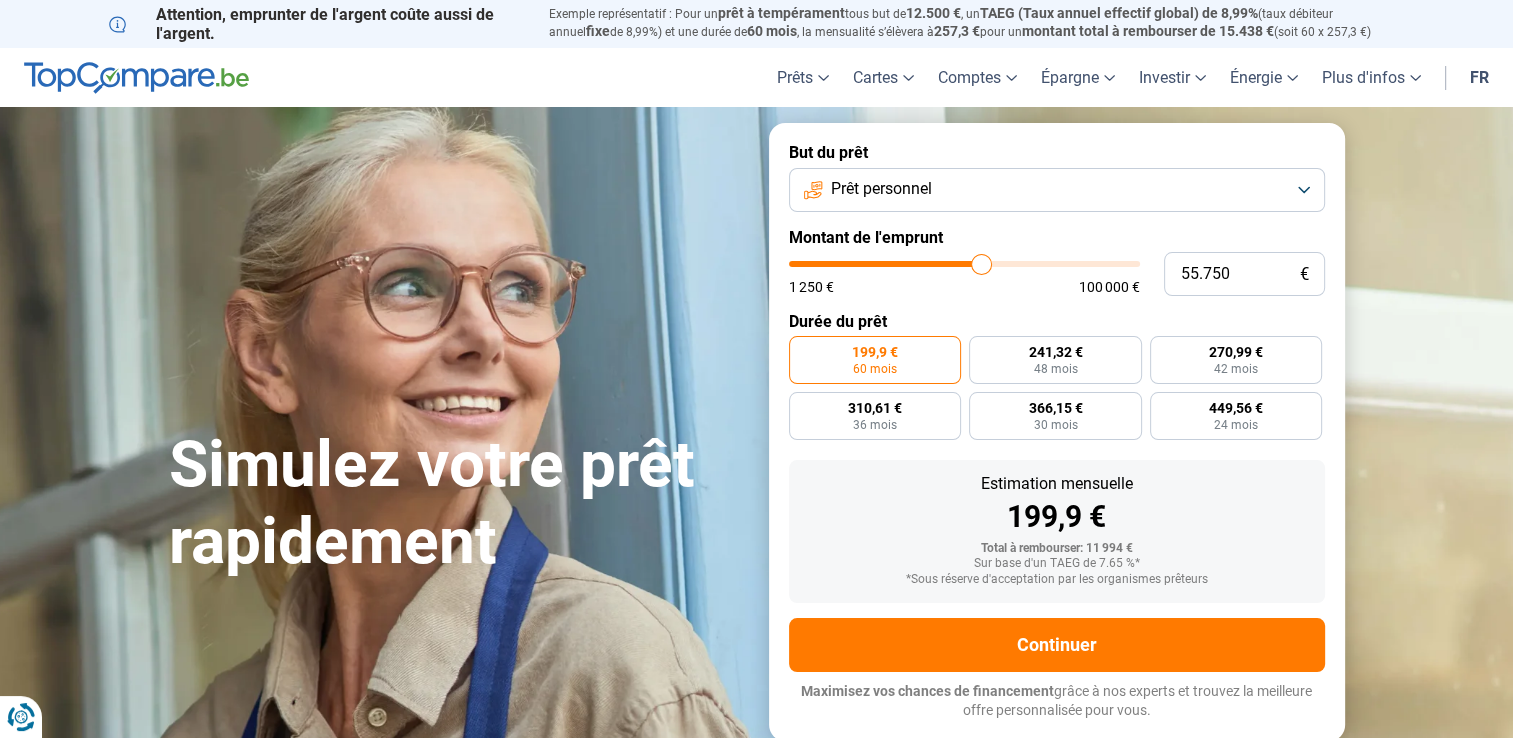 type on "56.750" 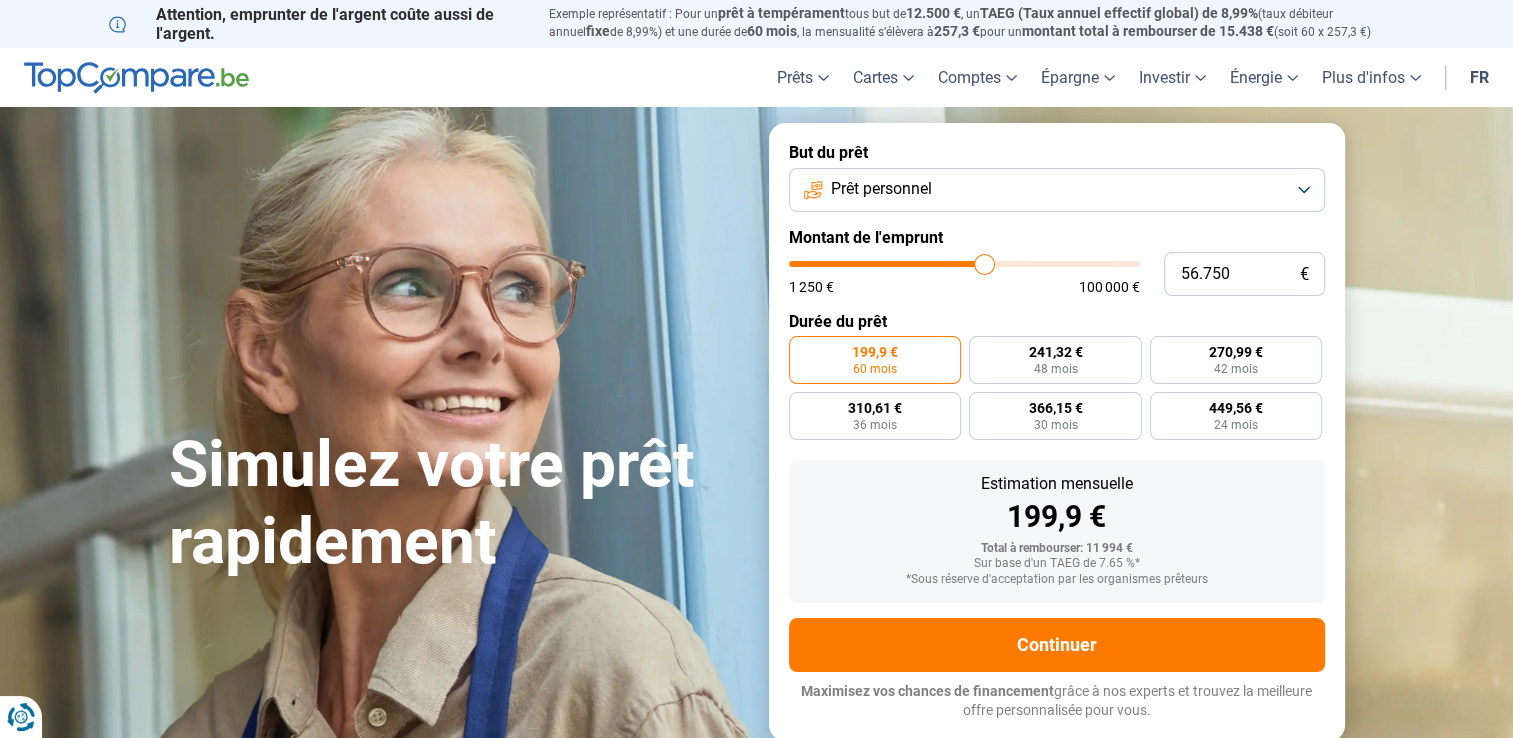 type on "57.750" 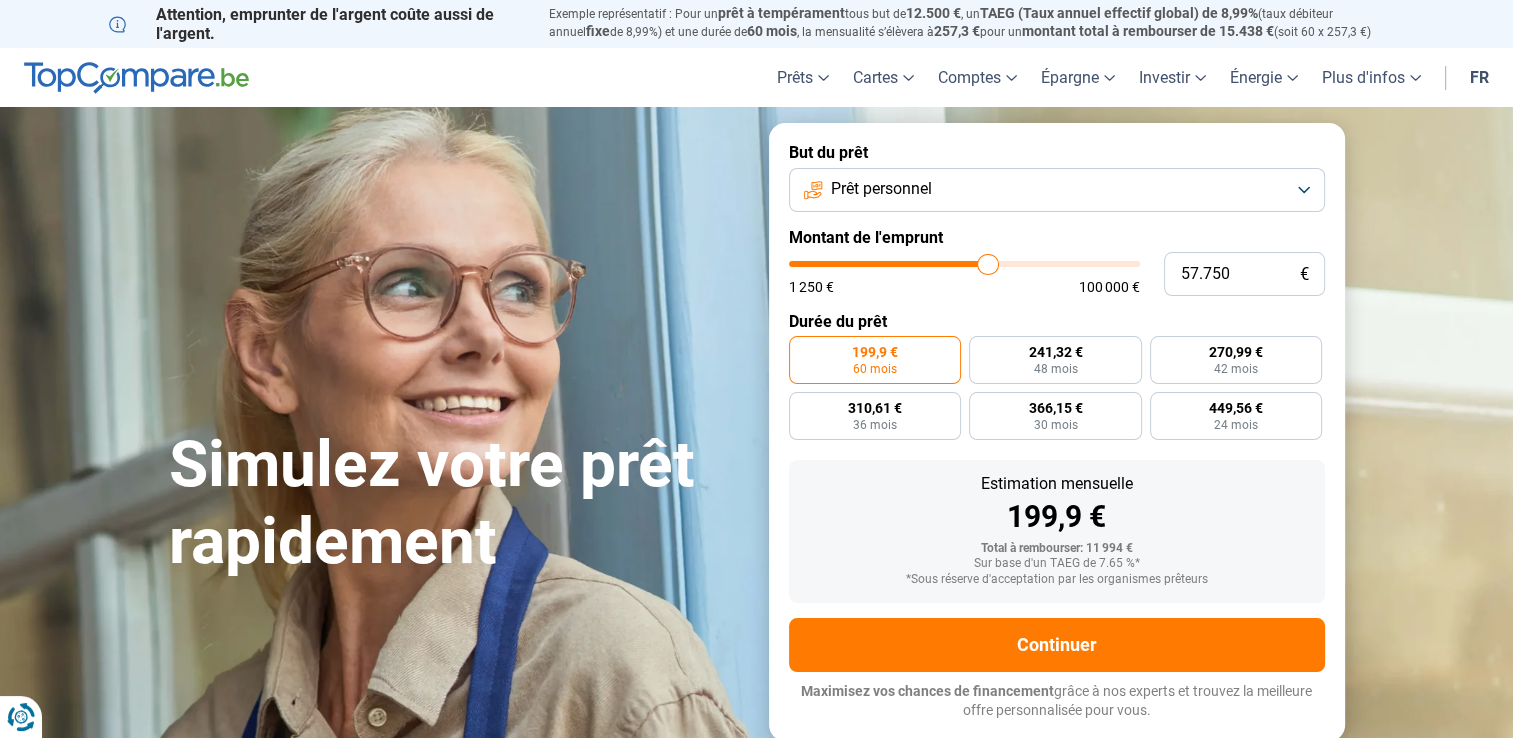 type on "58.500" 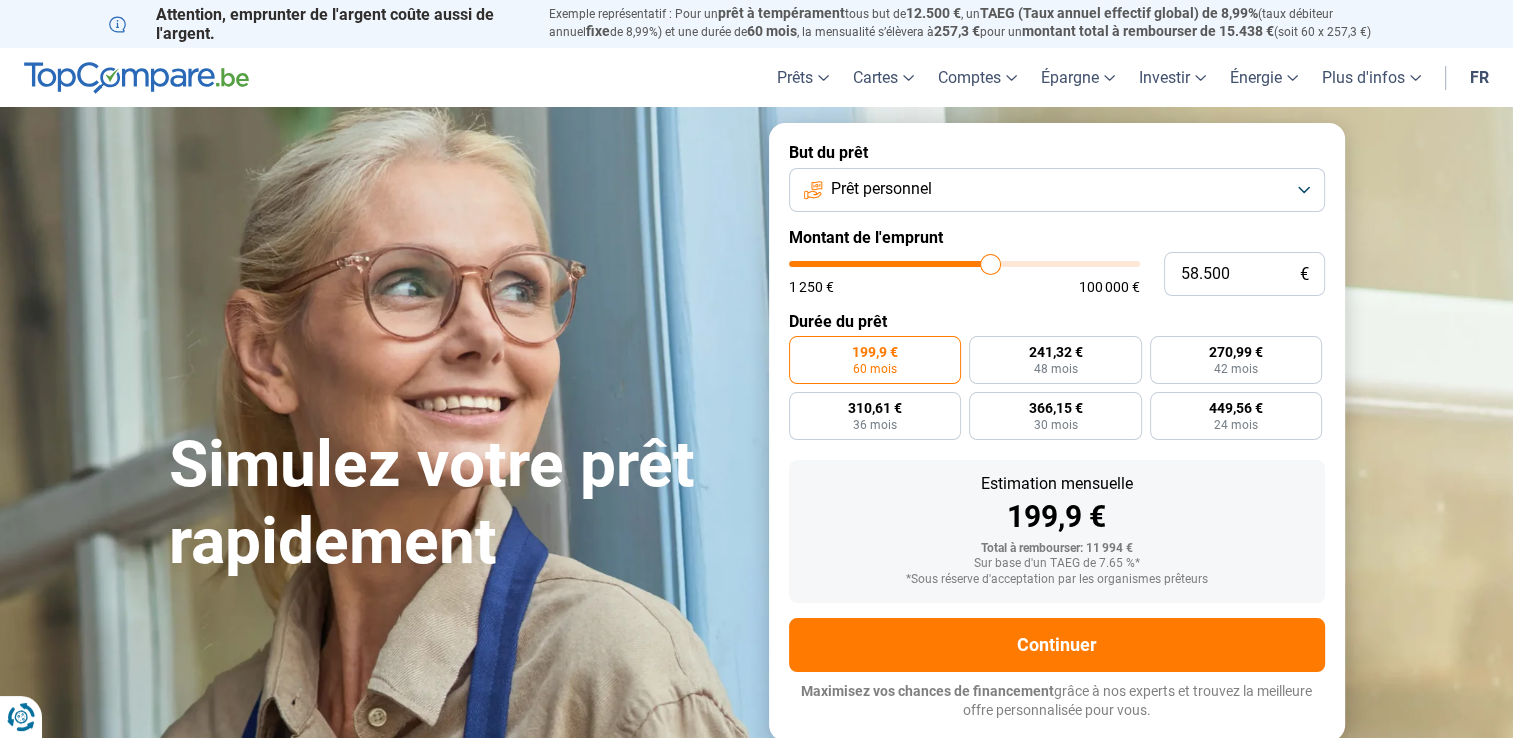 type on "58.750" 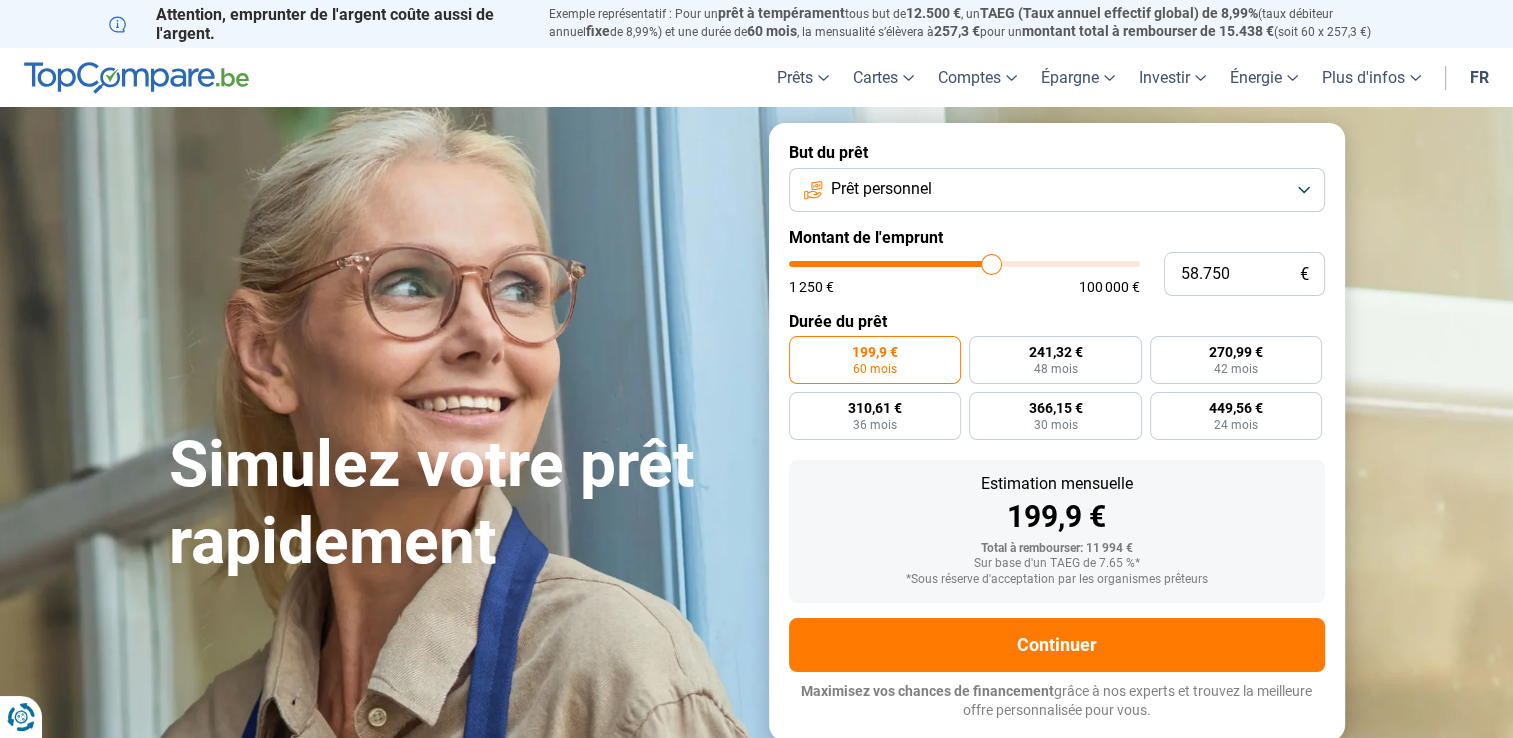 type on "59.250" 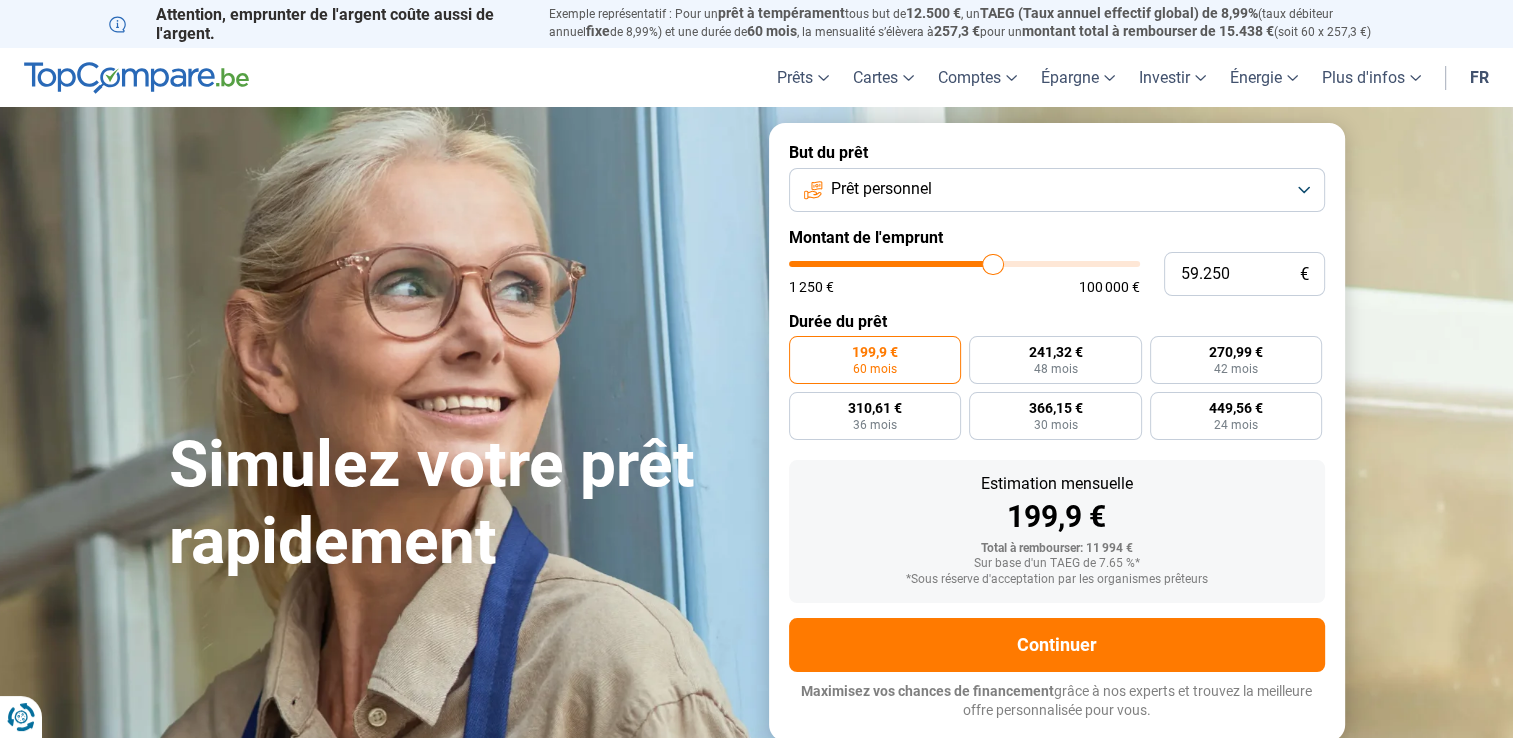 type on "60.500" 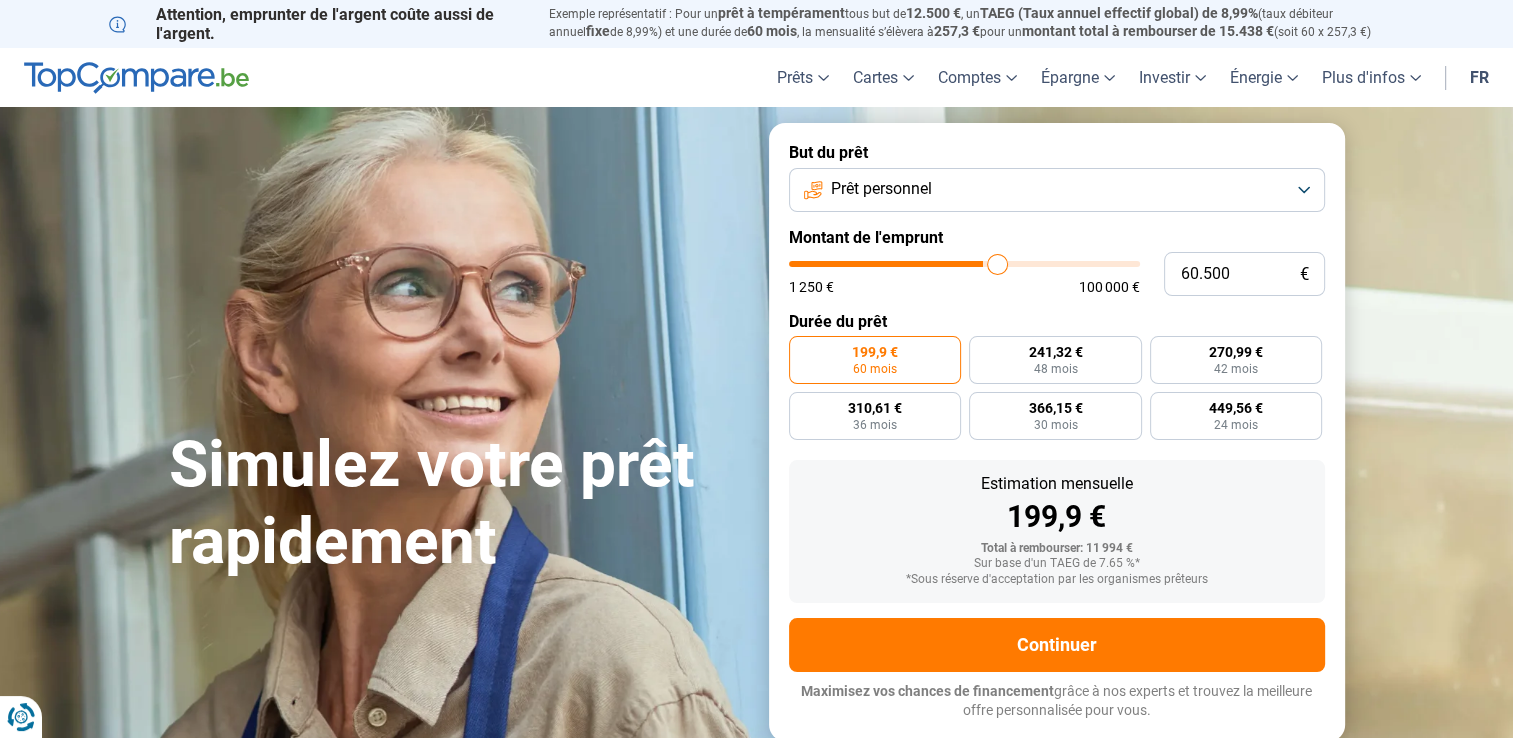 type on "61.000" 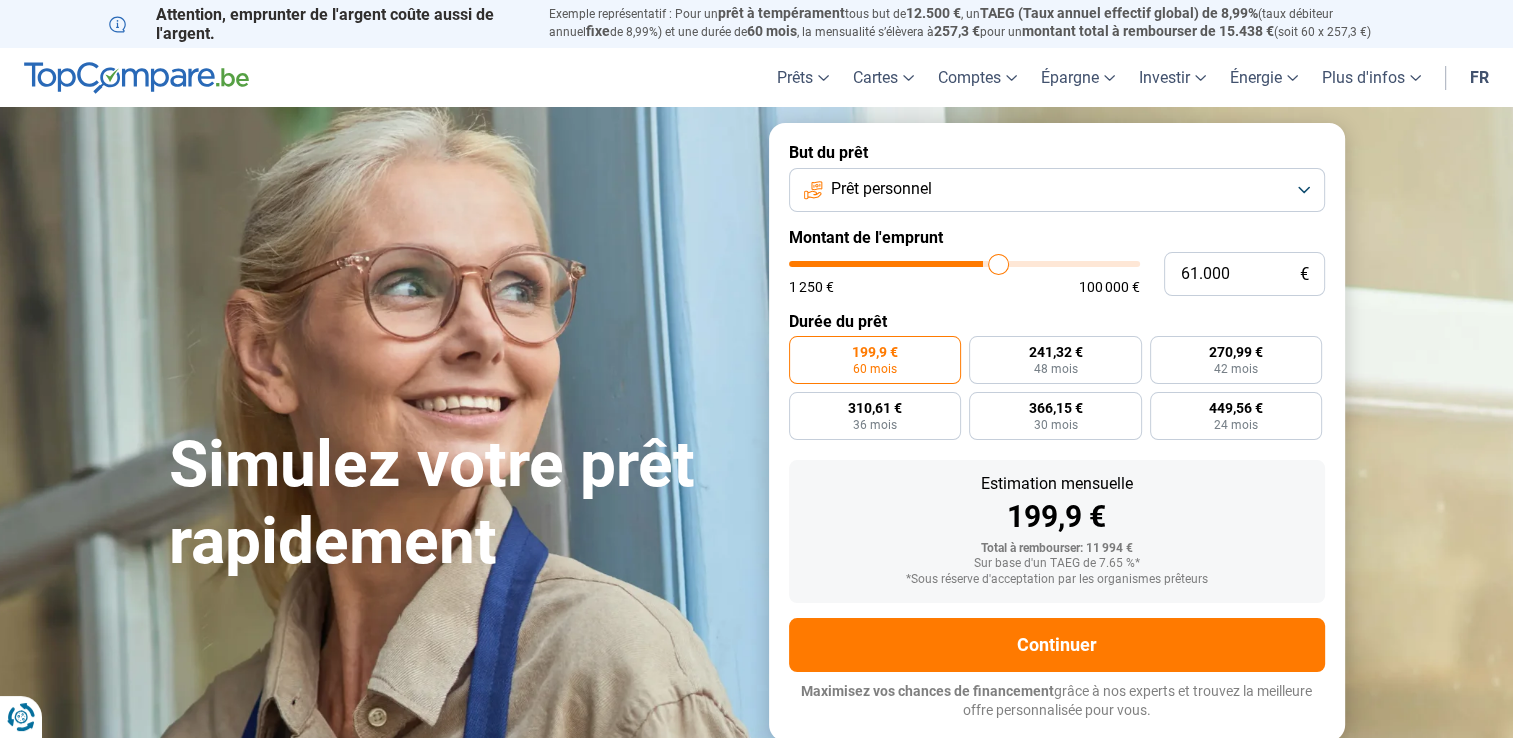 type on "62.250" 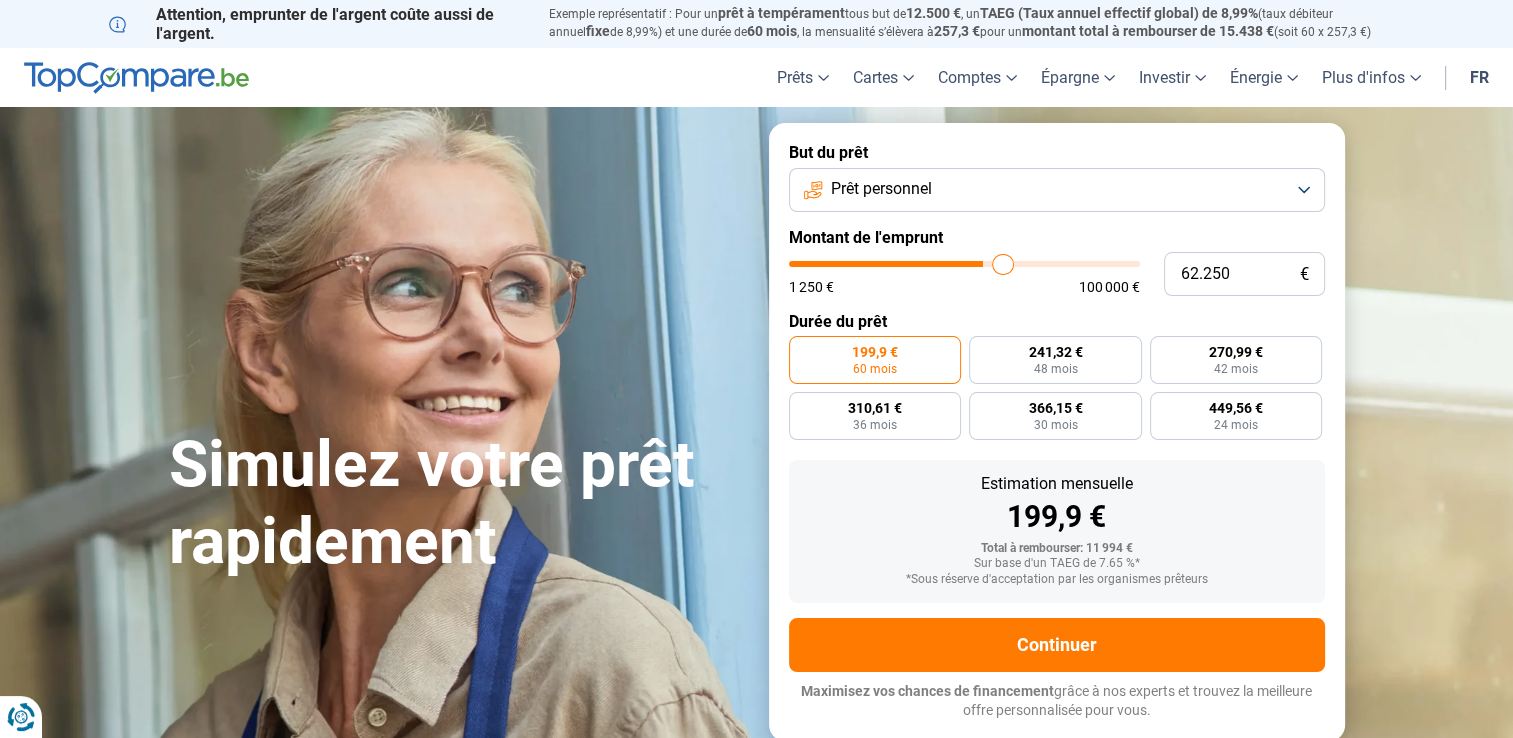 type on "63.250" 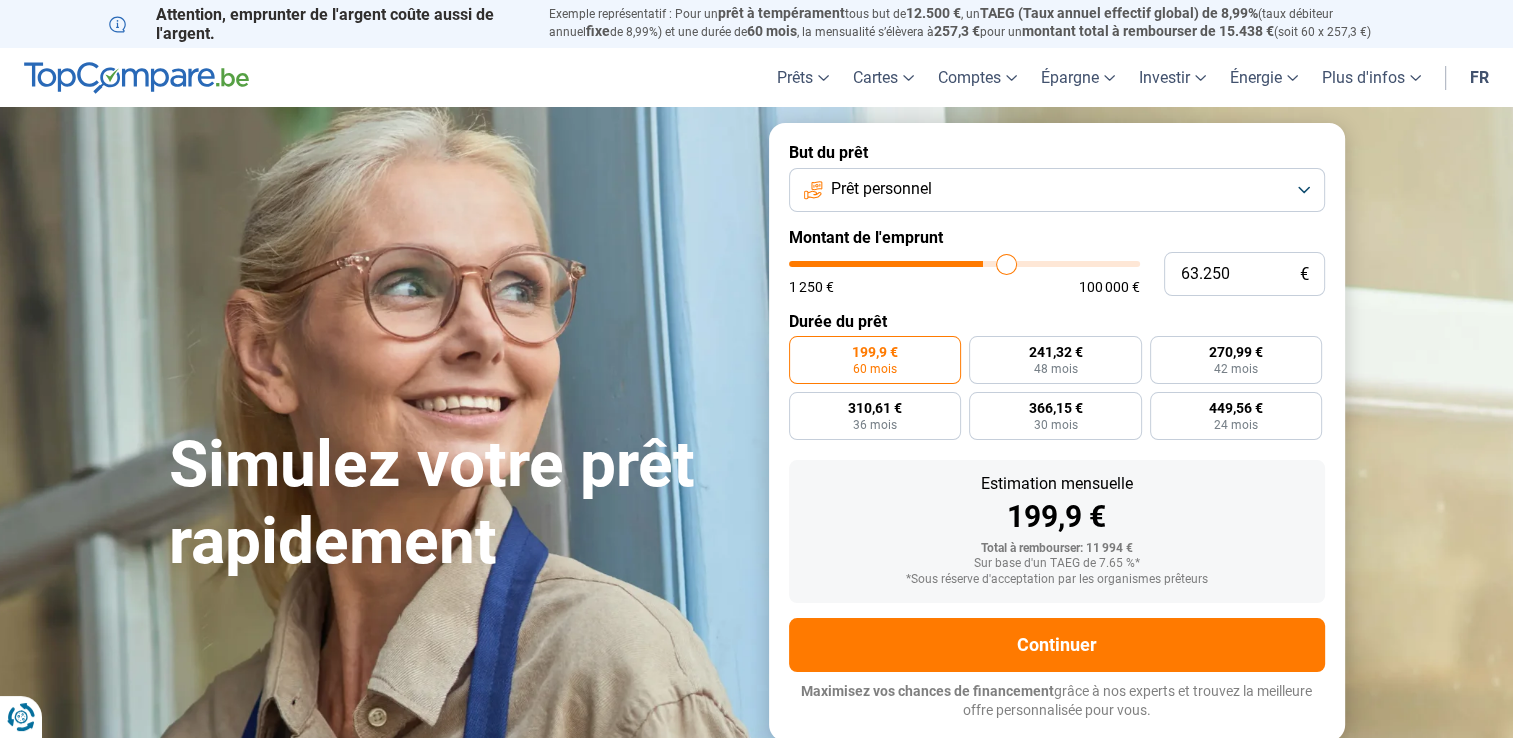 type on "63.750" 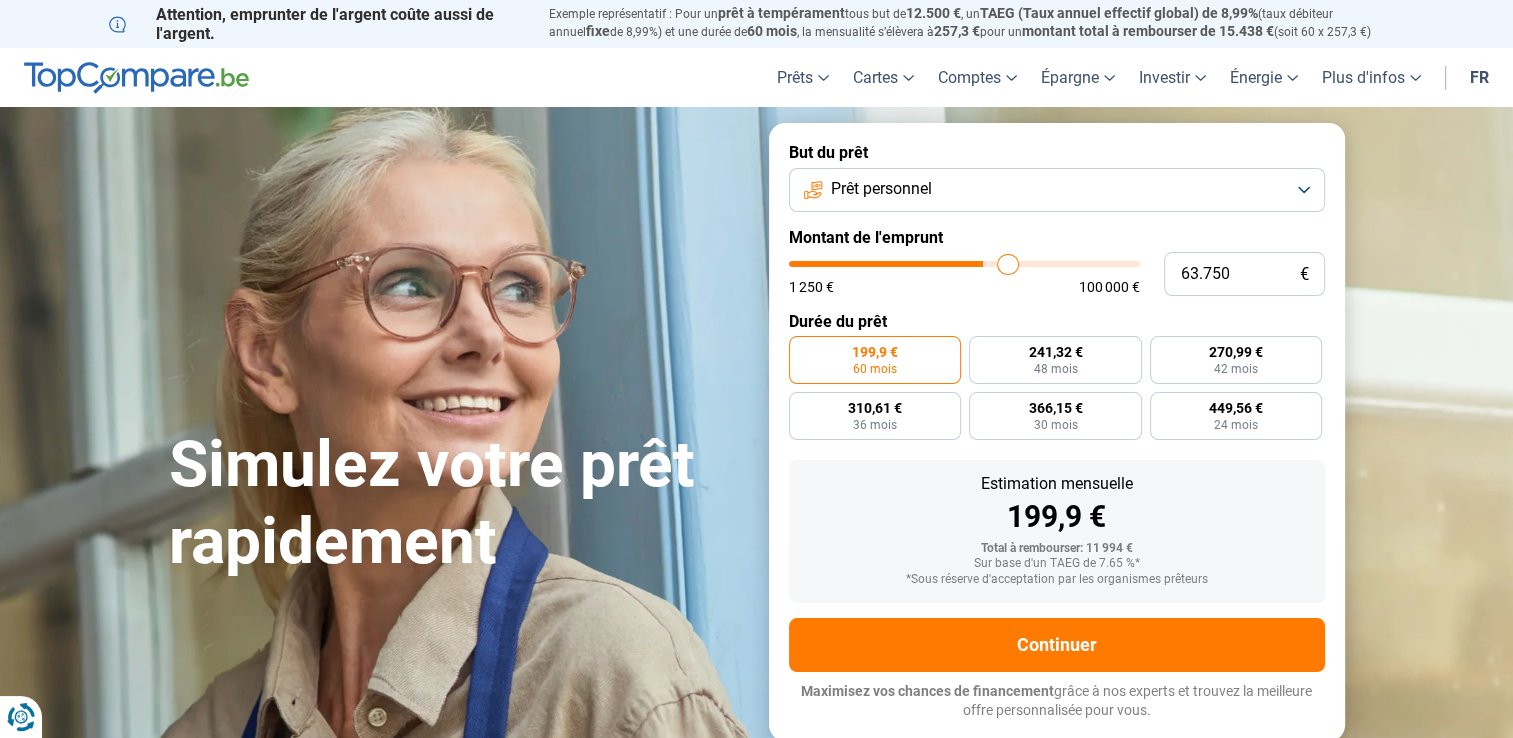 type on "64.000" 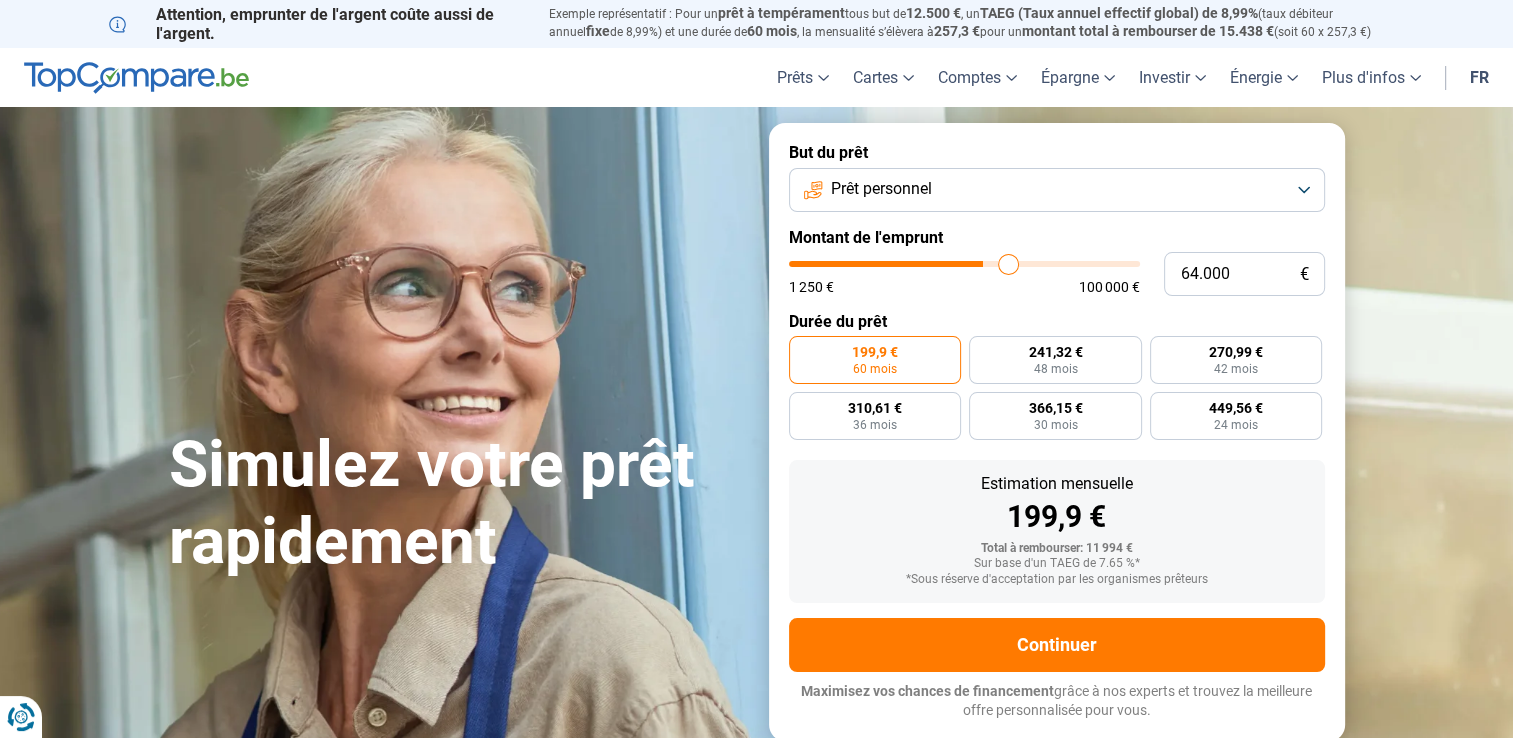 type on "64.250" 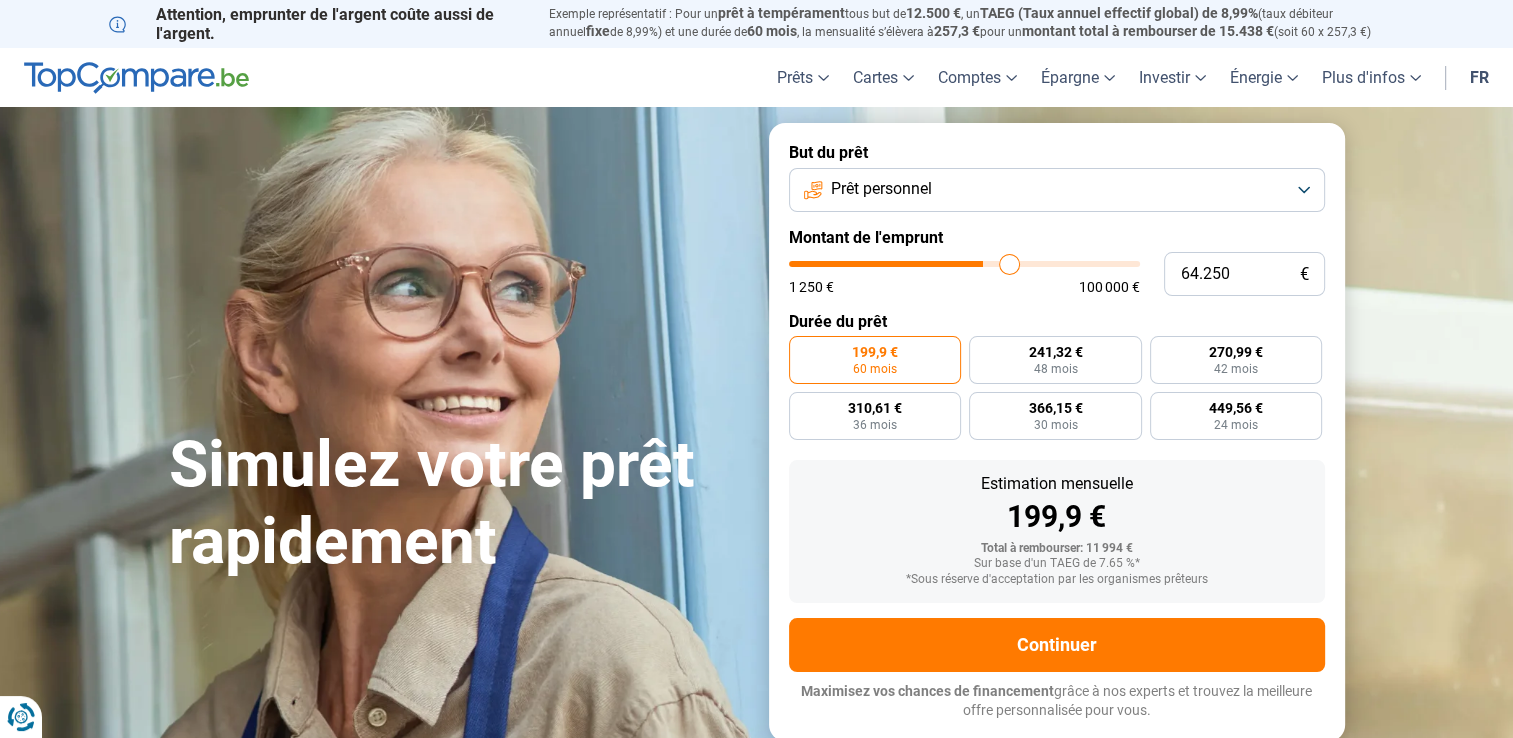 type on "64.750" 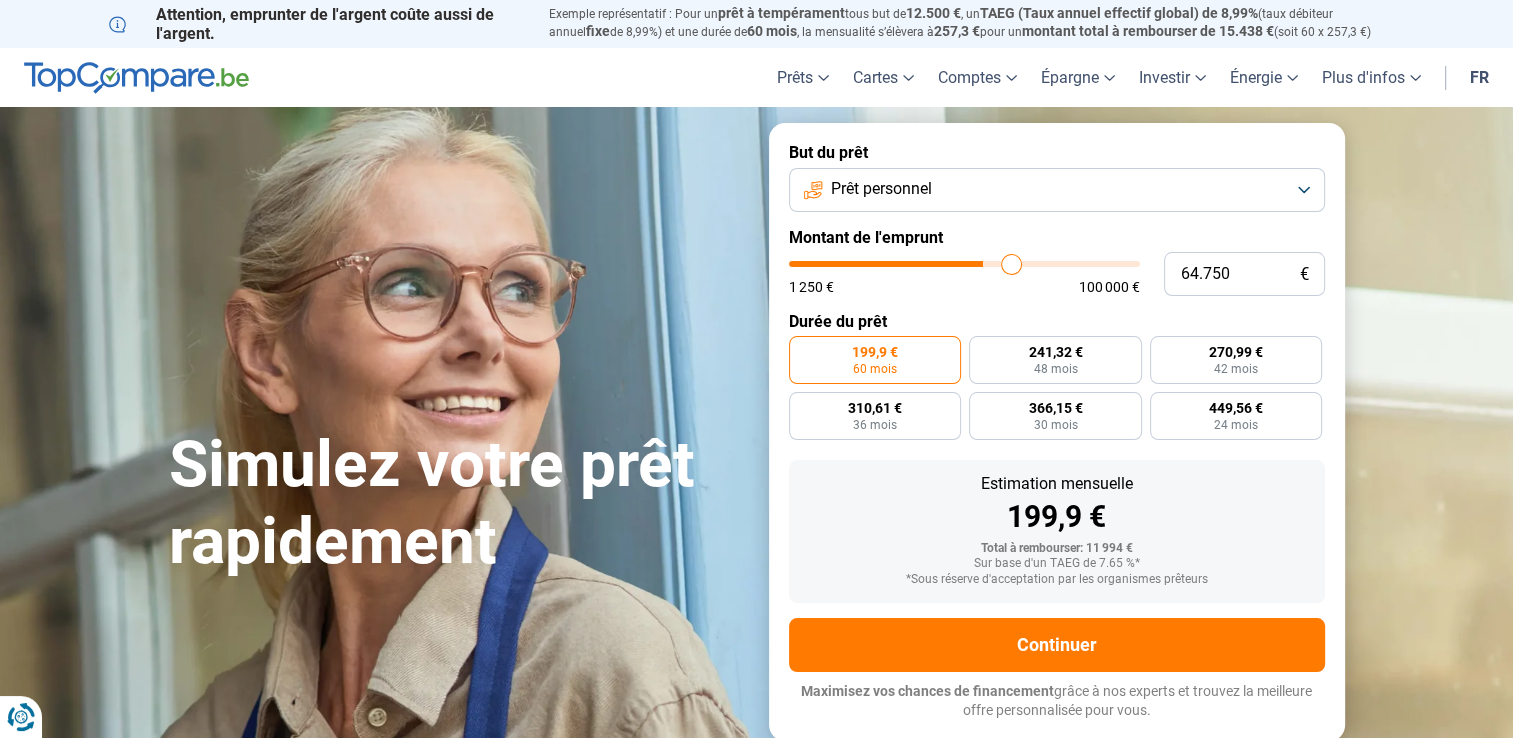 type on "65.000" 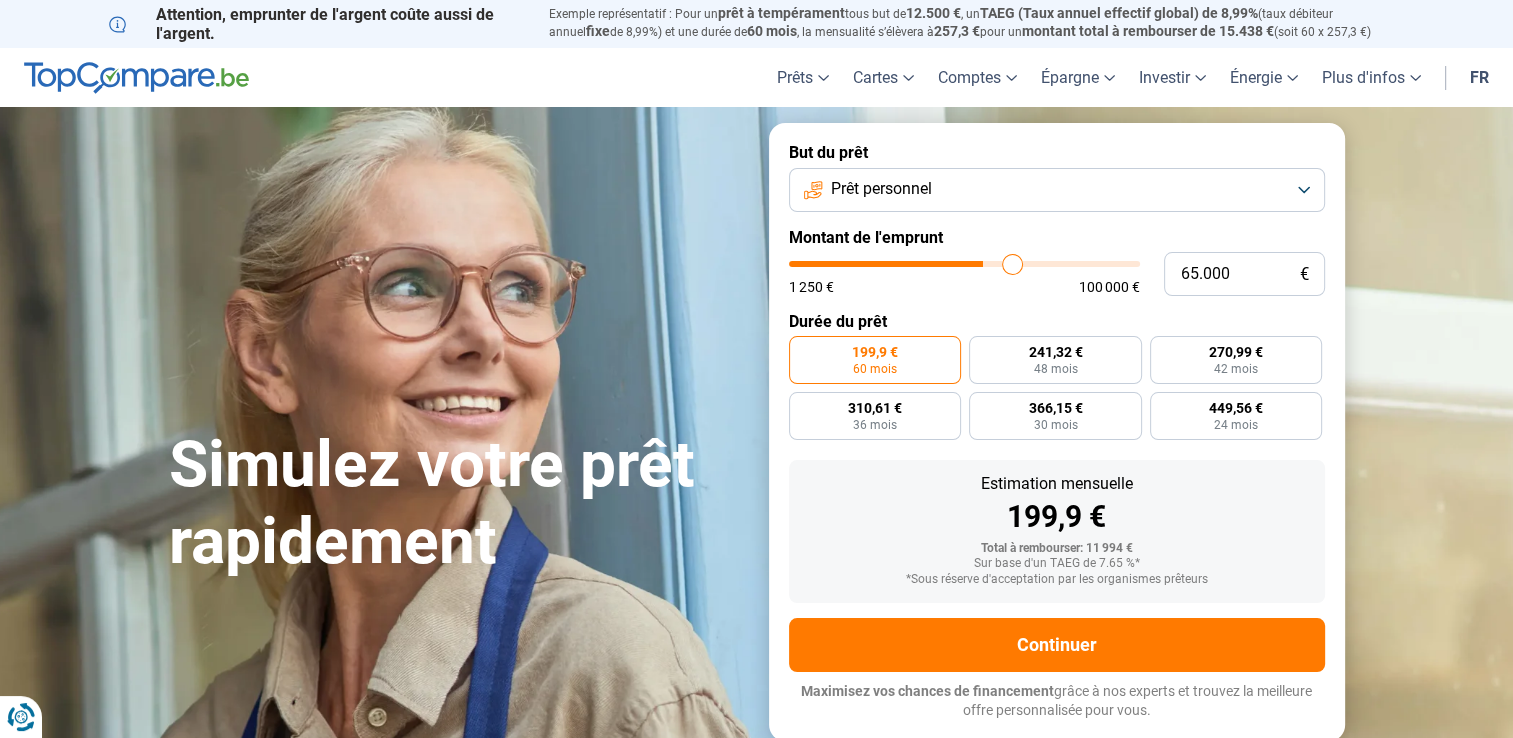 type on "65.500" 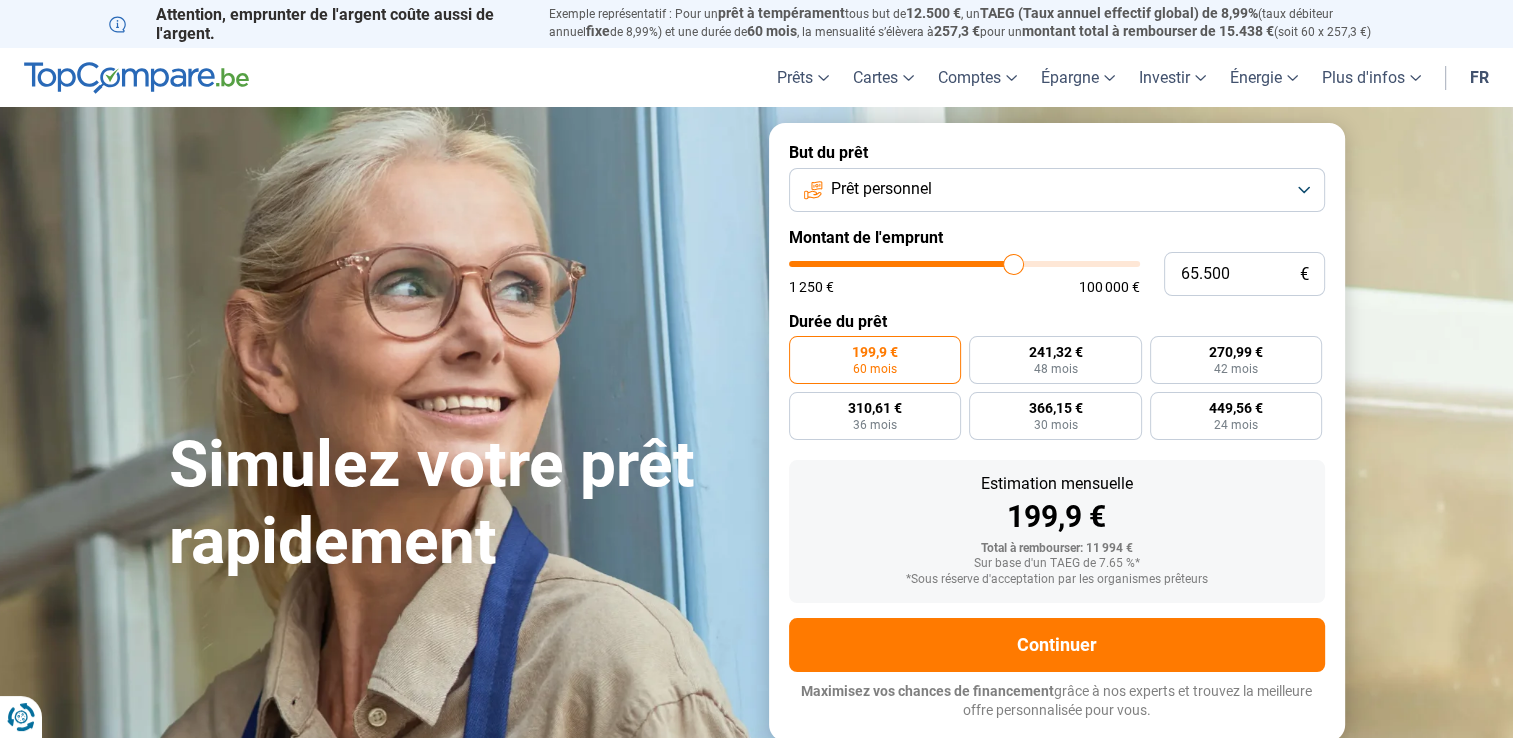 type on "66.250" 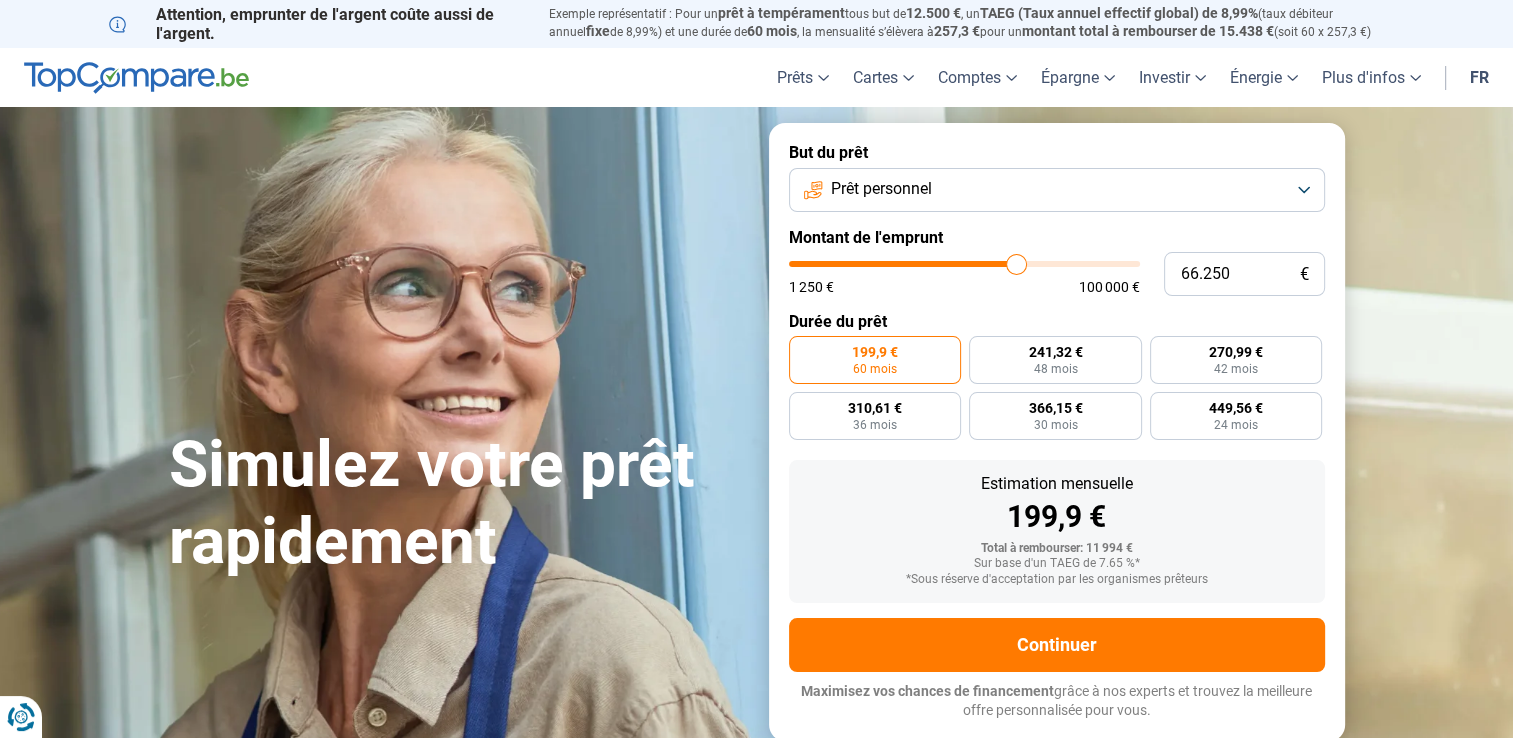 type on "66.750" 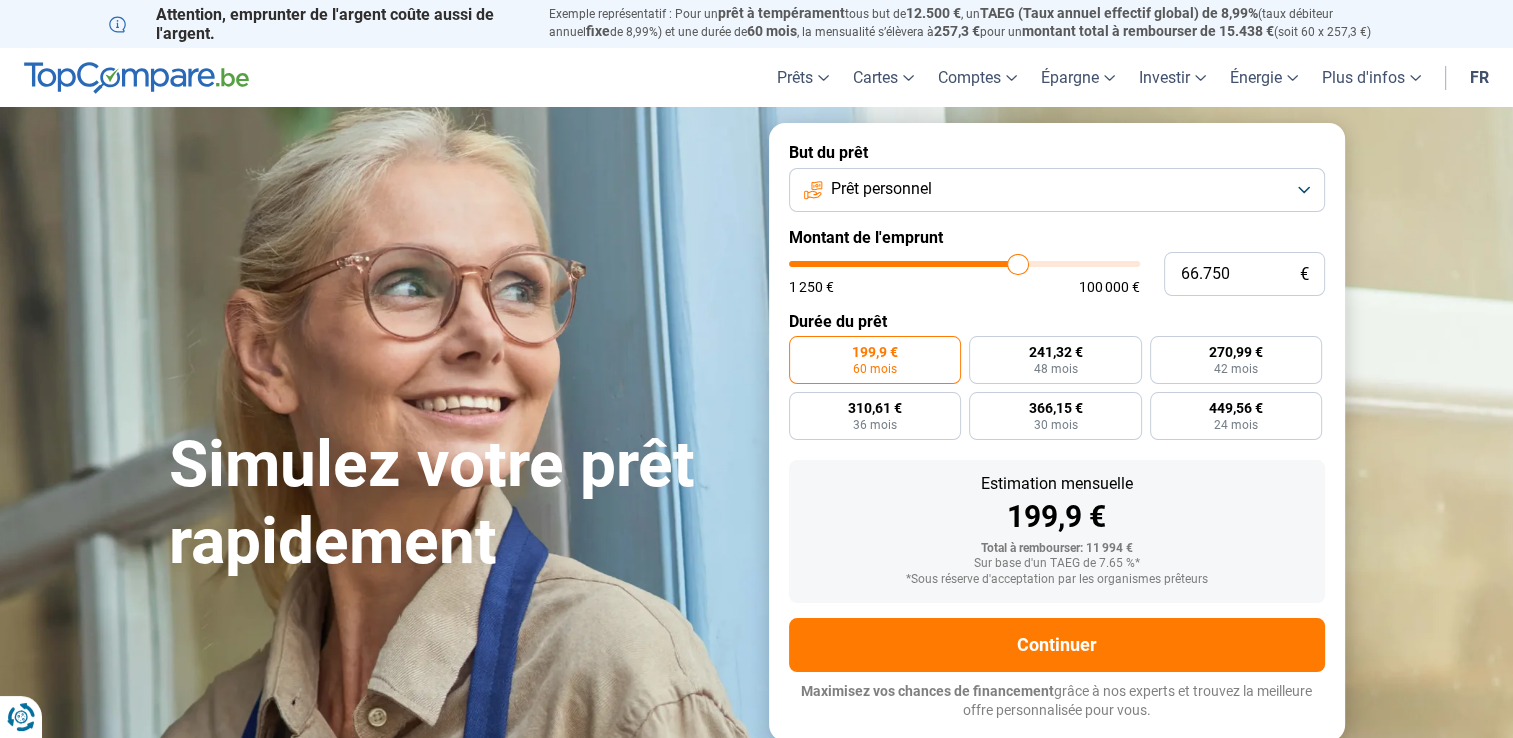 type on "67.000" 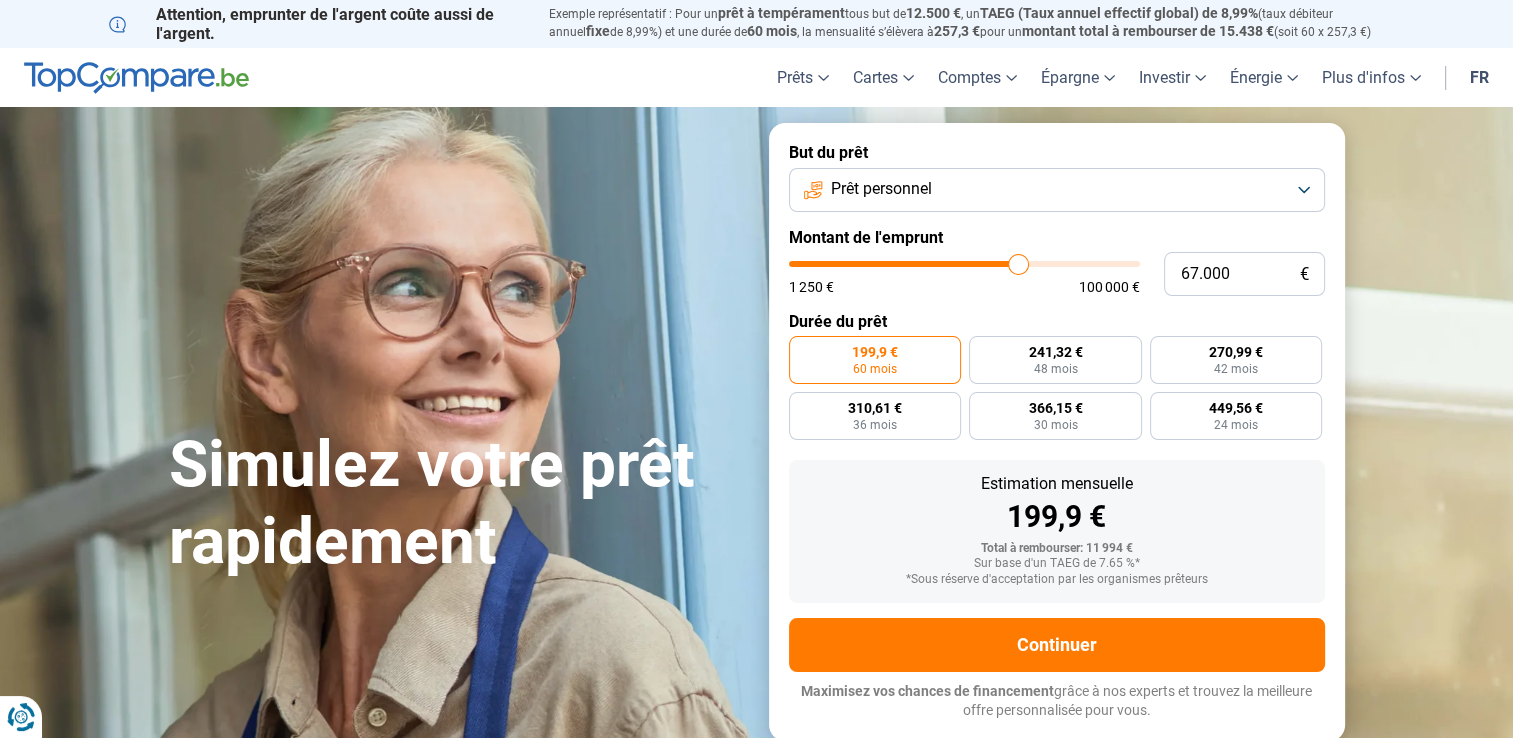 type on "67.500" 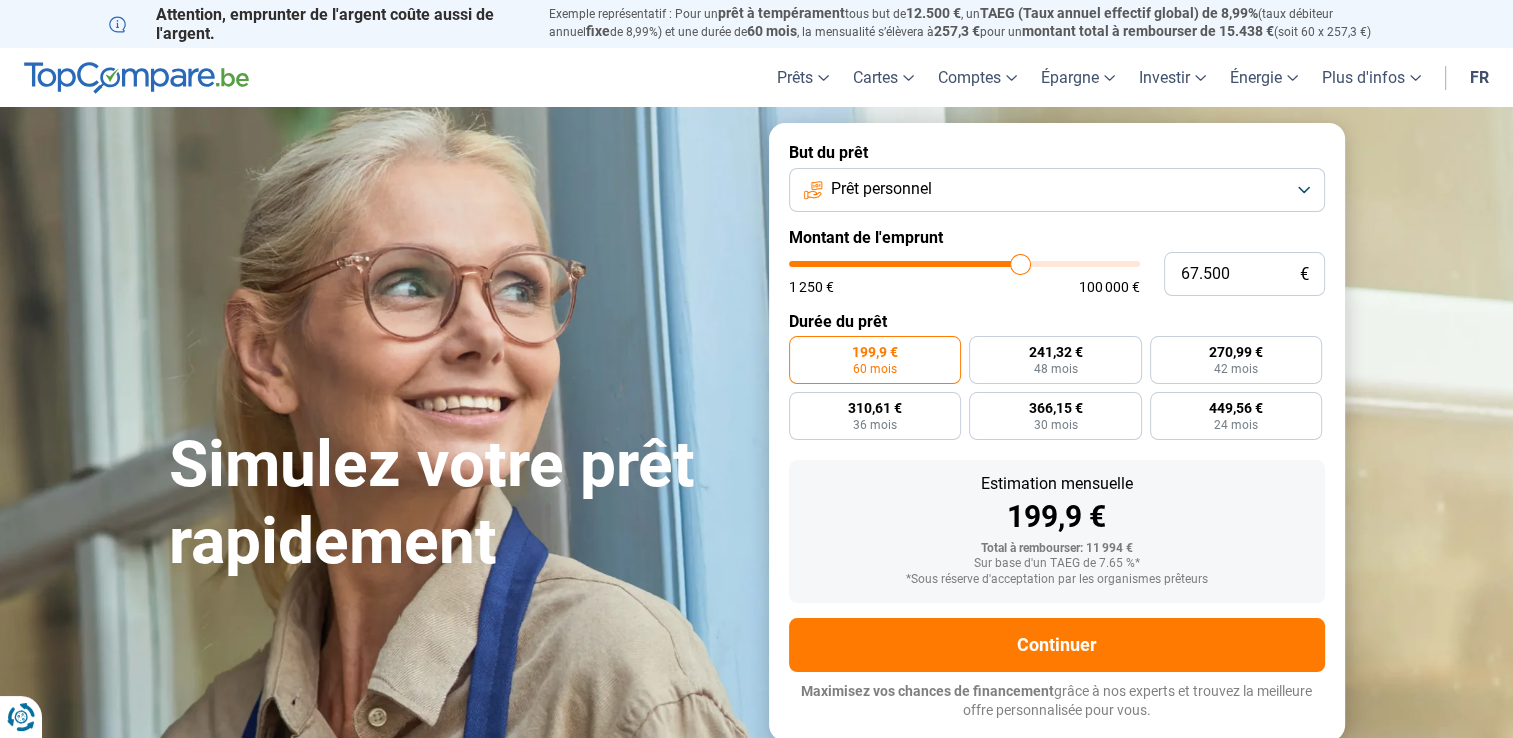 type on "68.000" 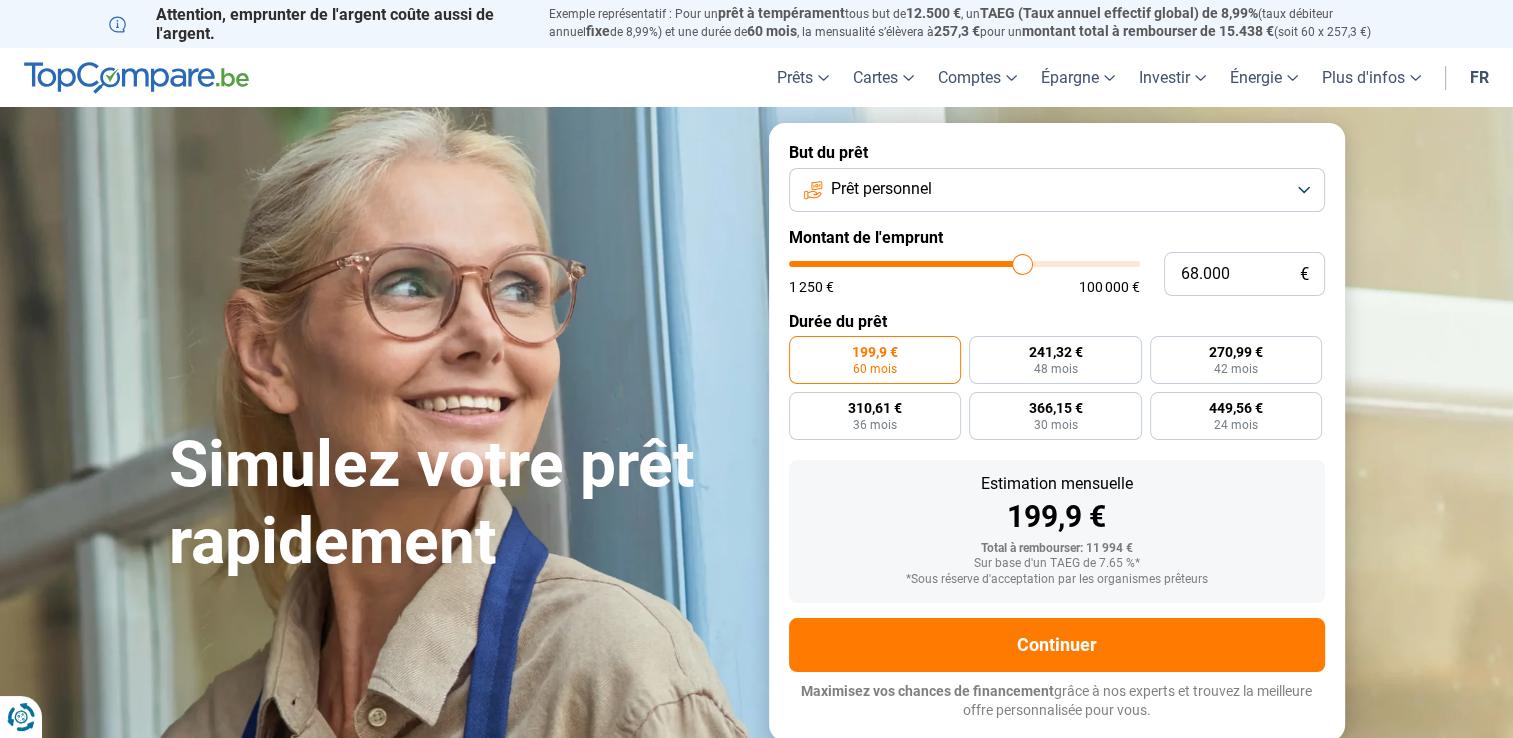 type on "68.500" 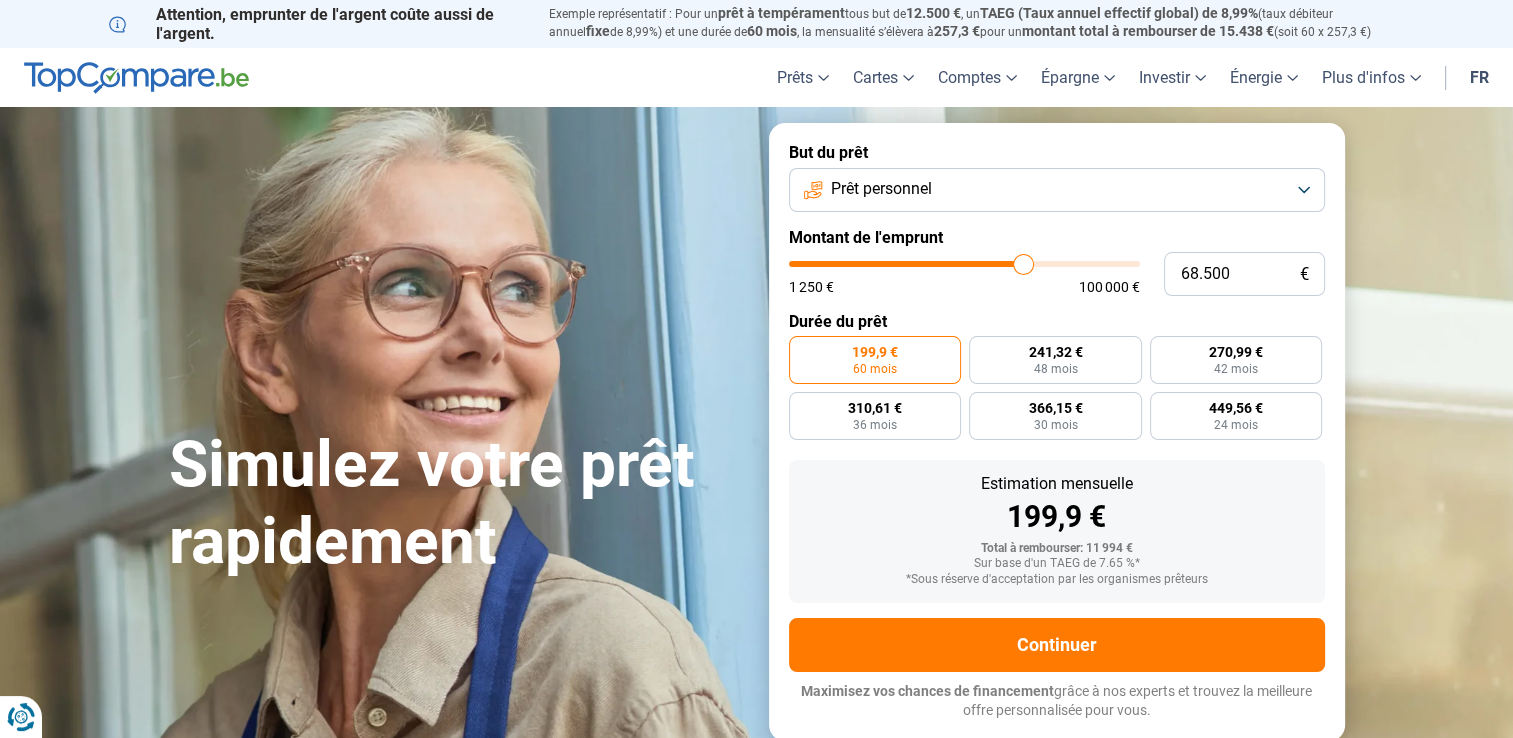 type on "69.000" 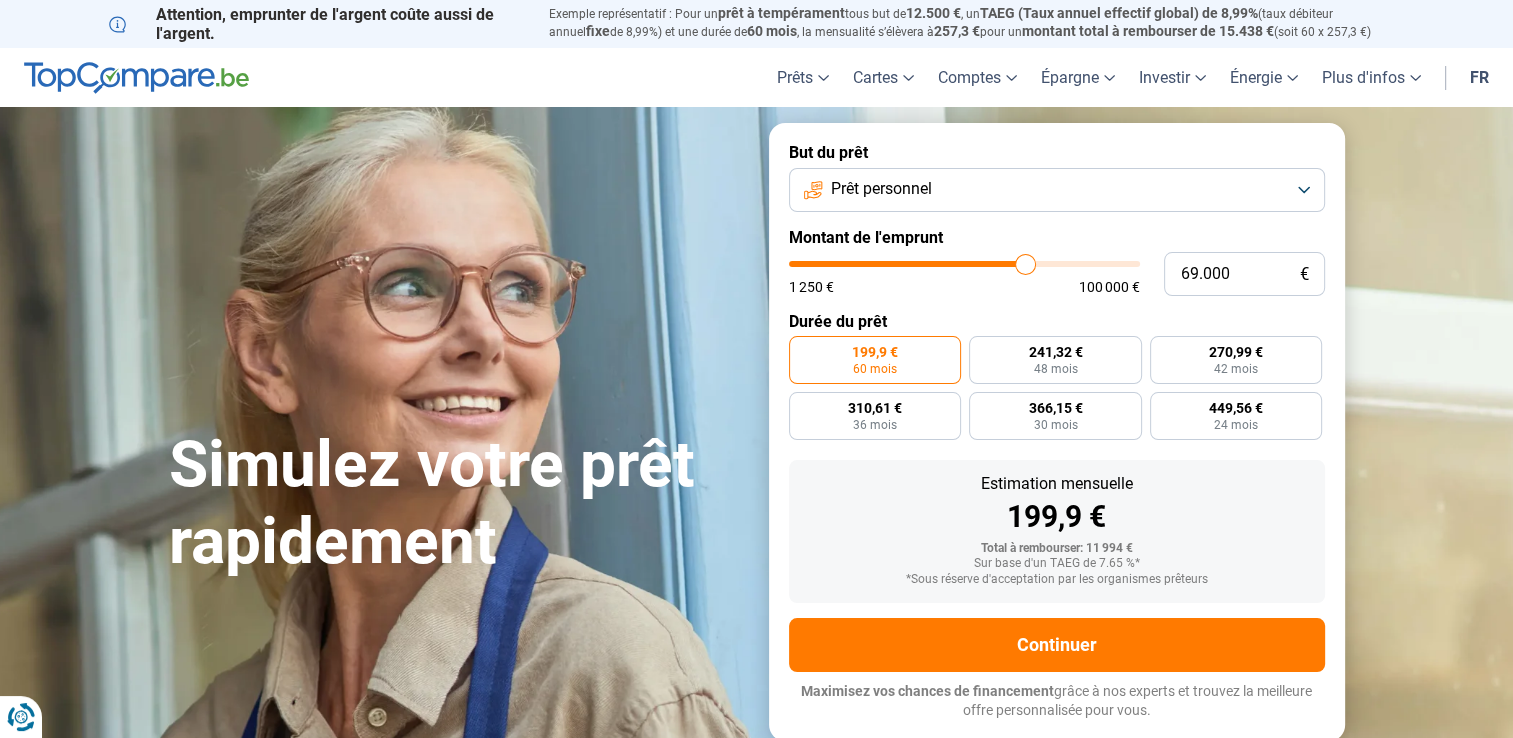 type on "70.000" 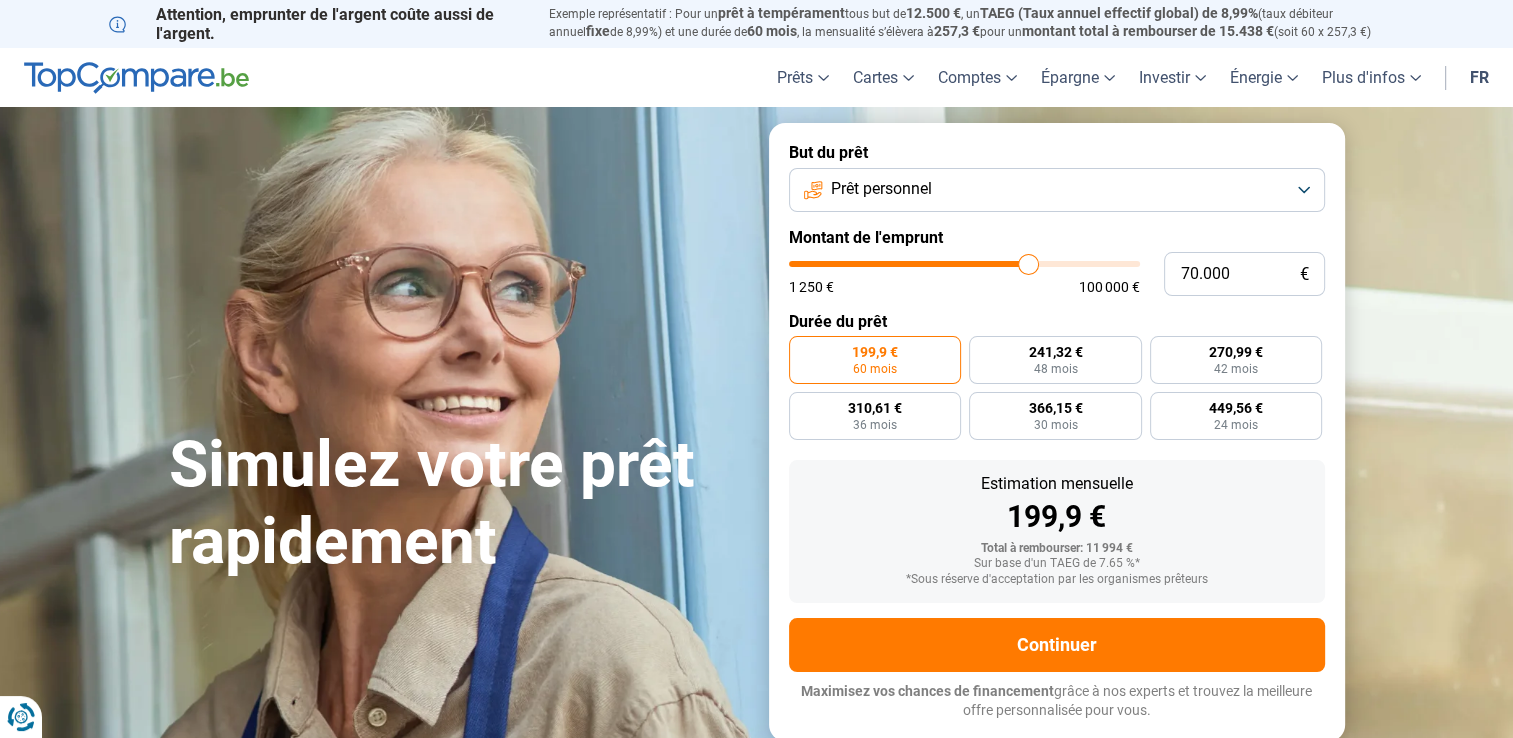 type on "72.000" 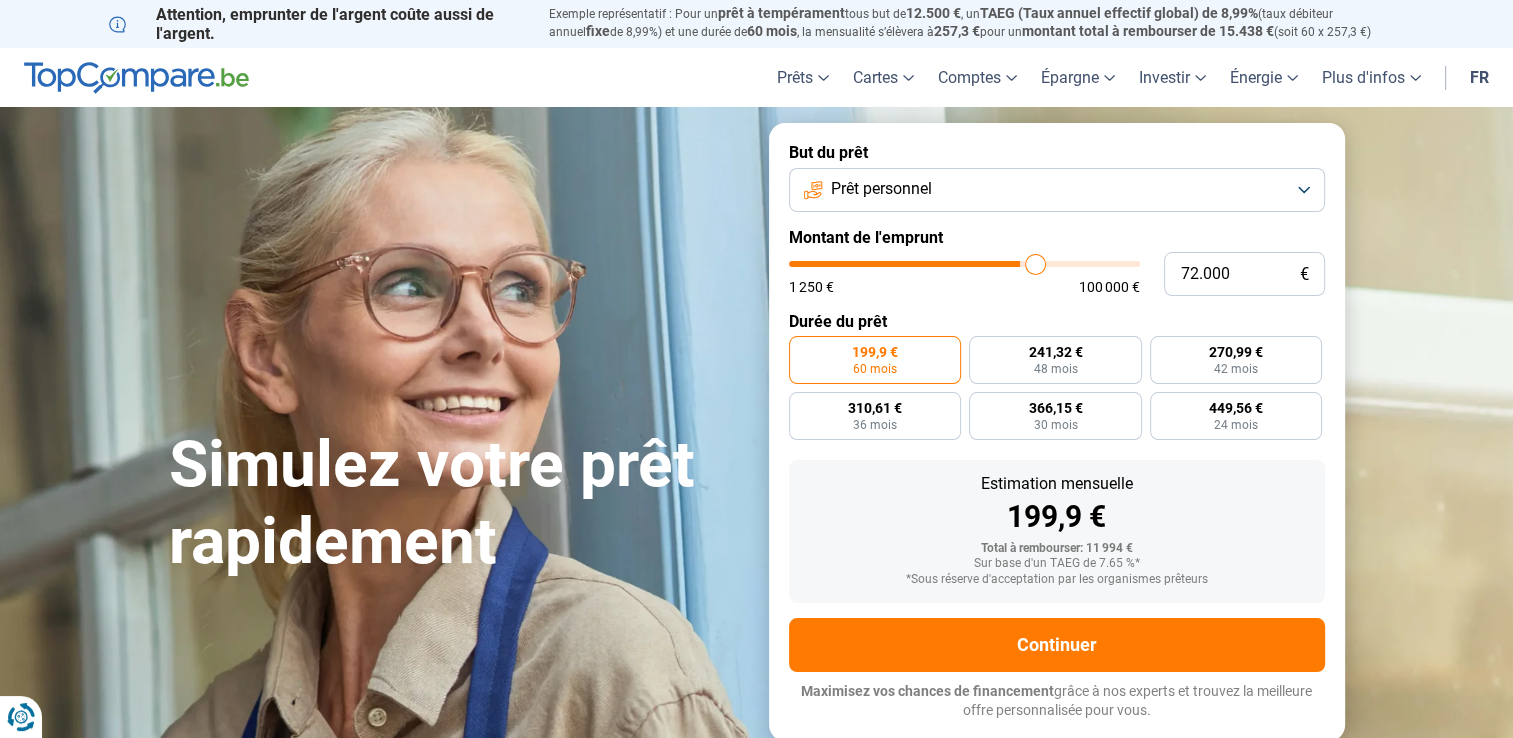 type on "73.500" 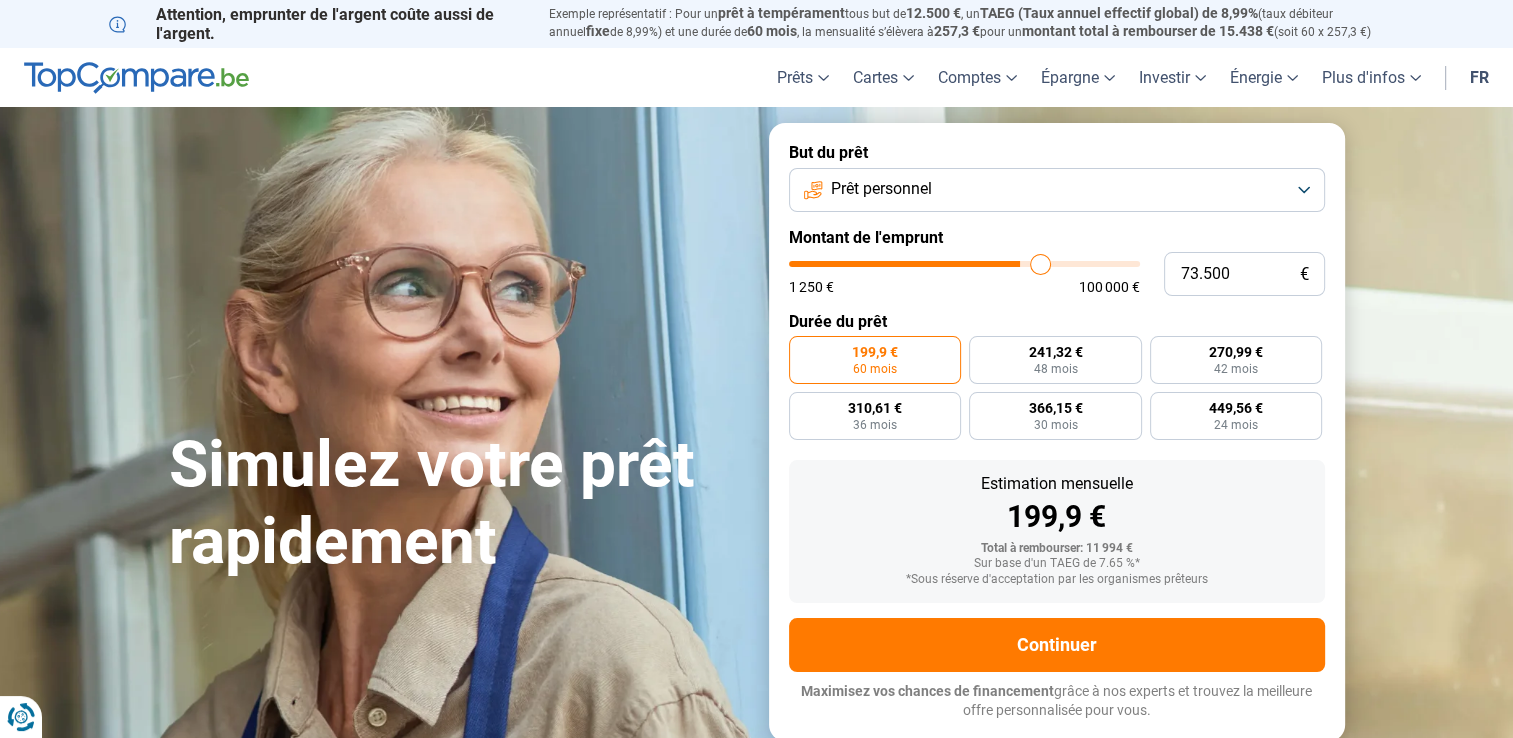 type on "74.250" 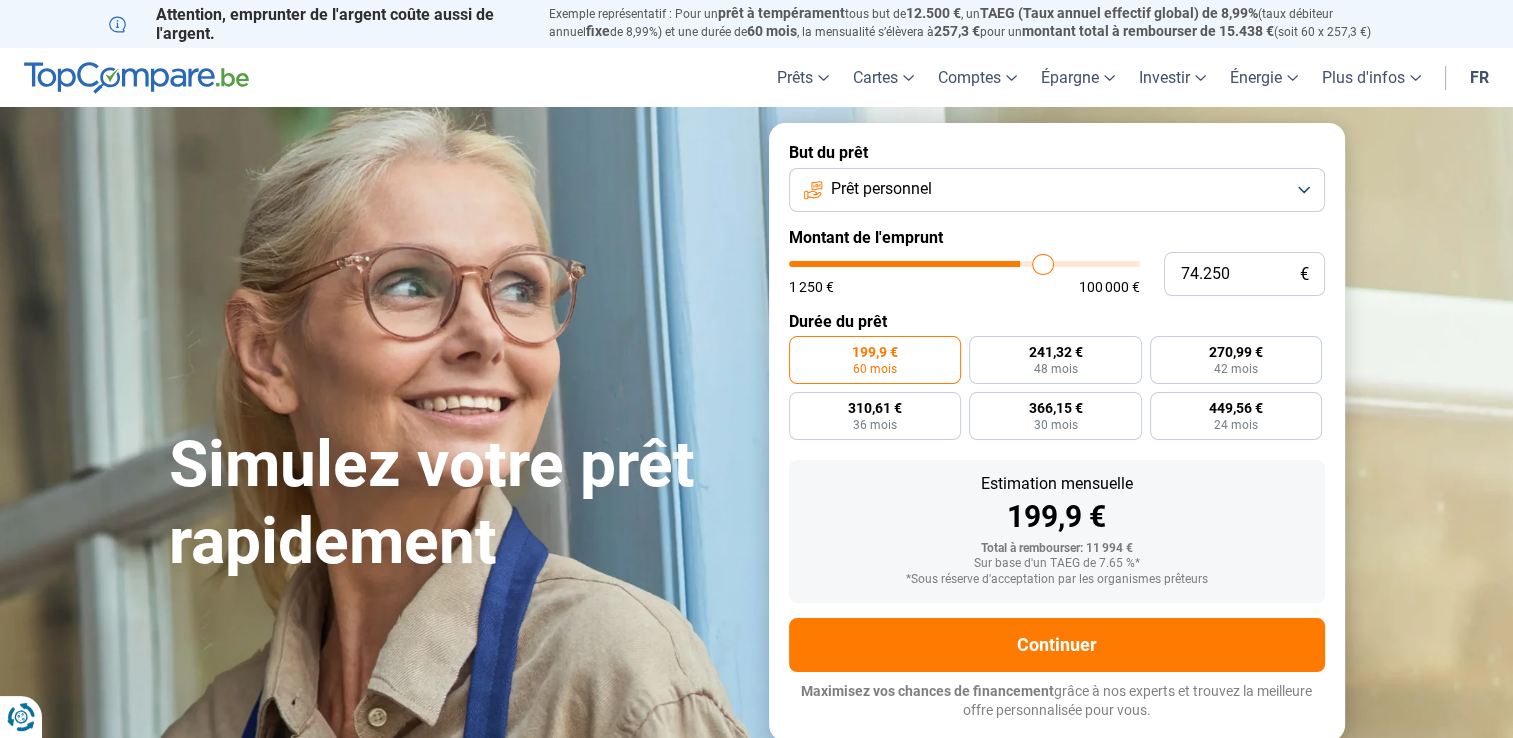 type on "74.500" 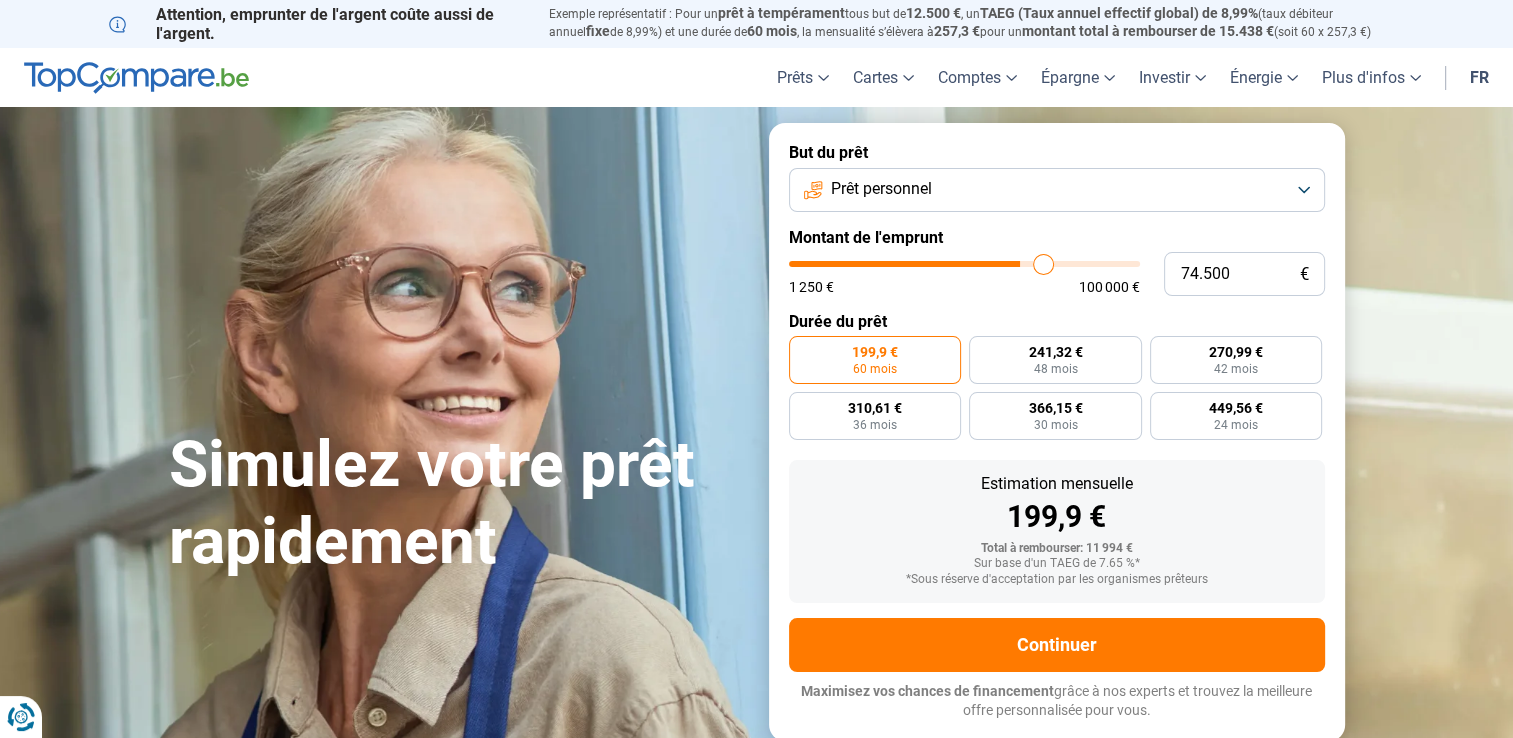 type on "74.750" 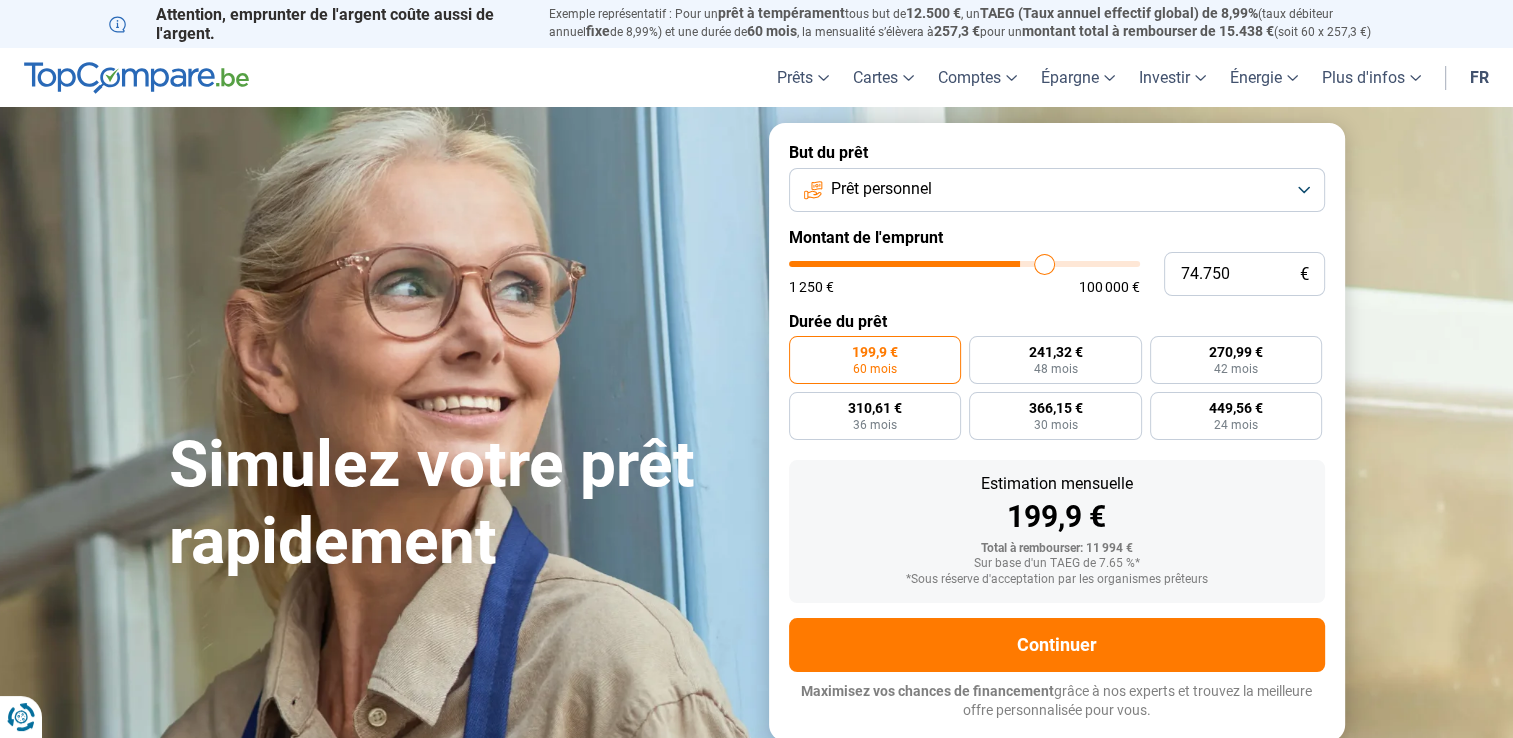 type on "75.000" 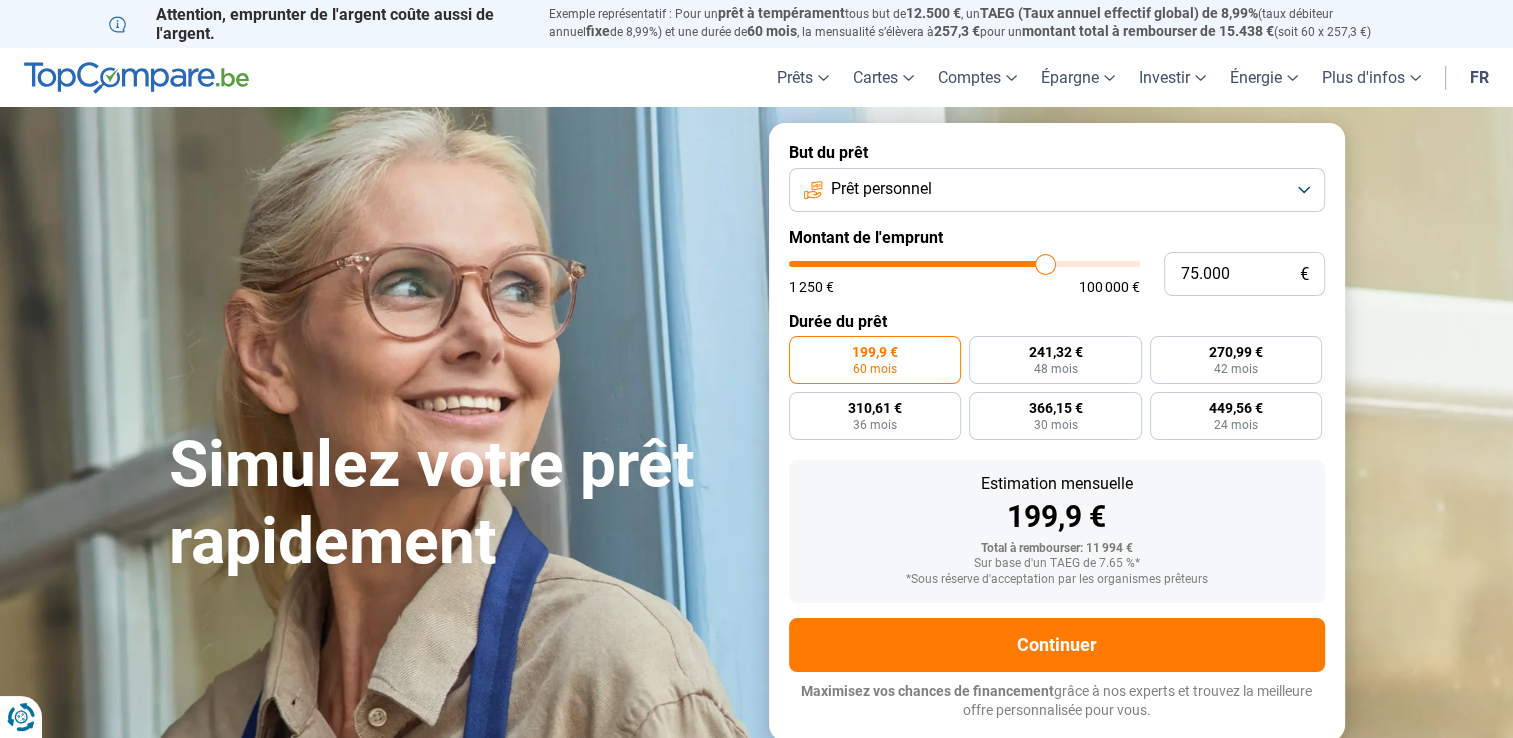 type on "75.250" 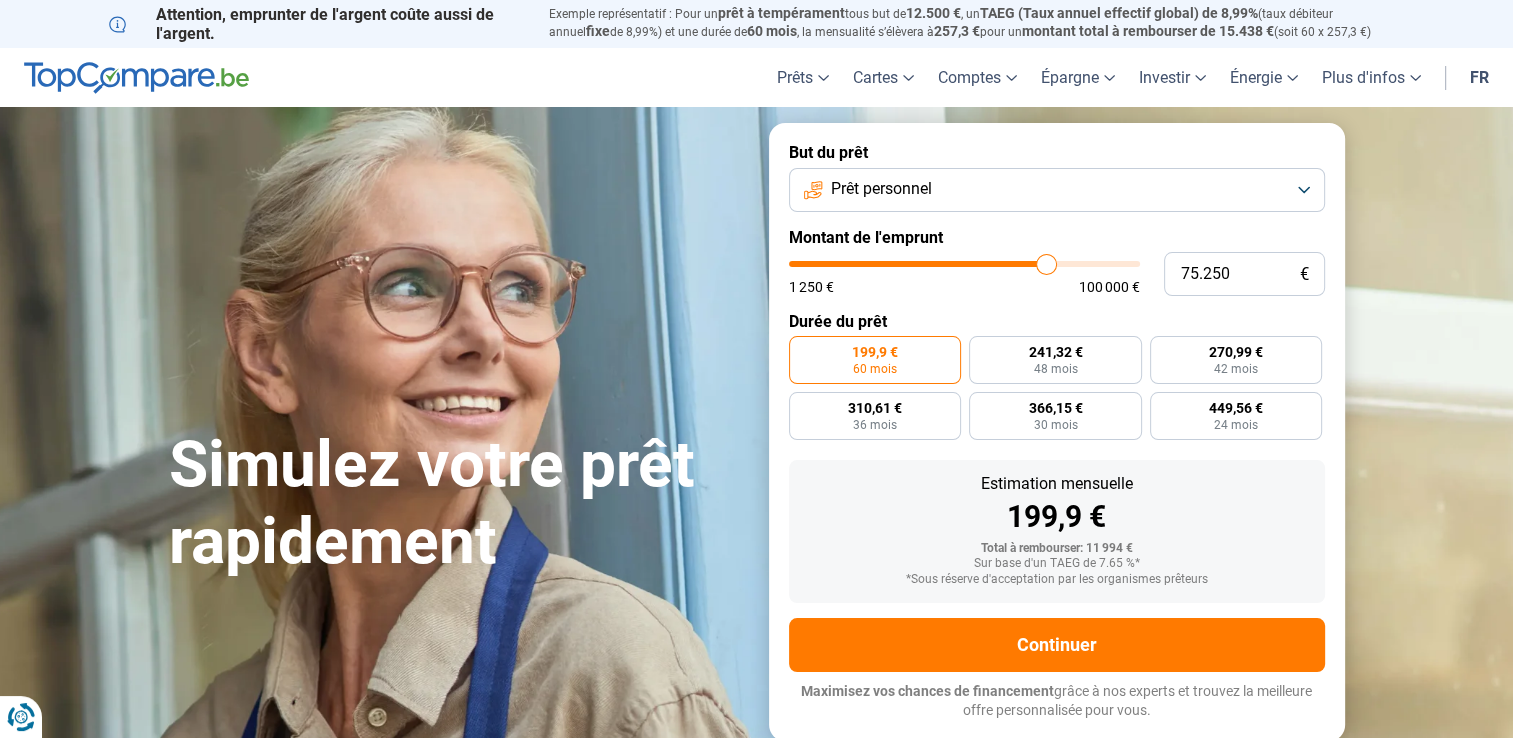 type on "75.500" 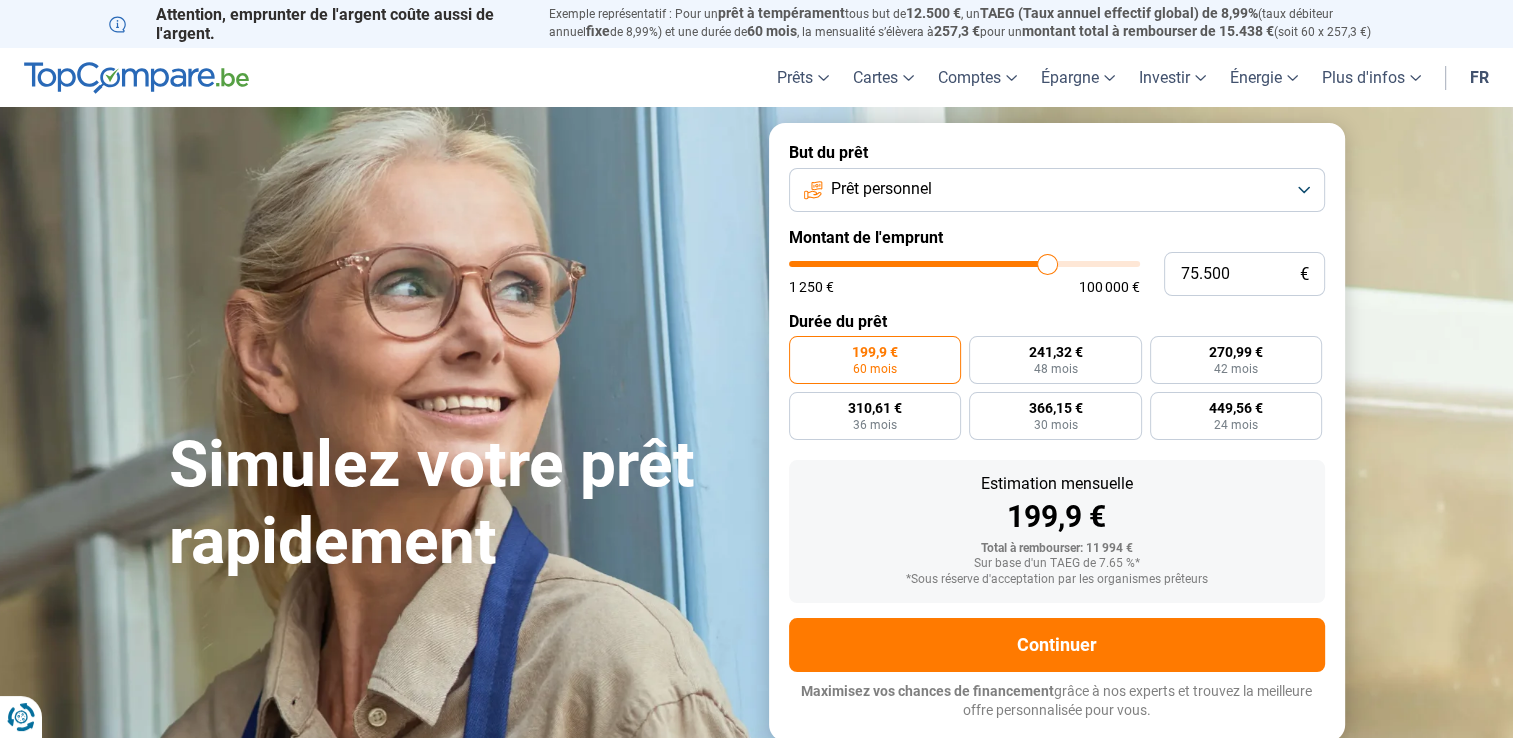 type on "76.000" 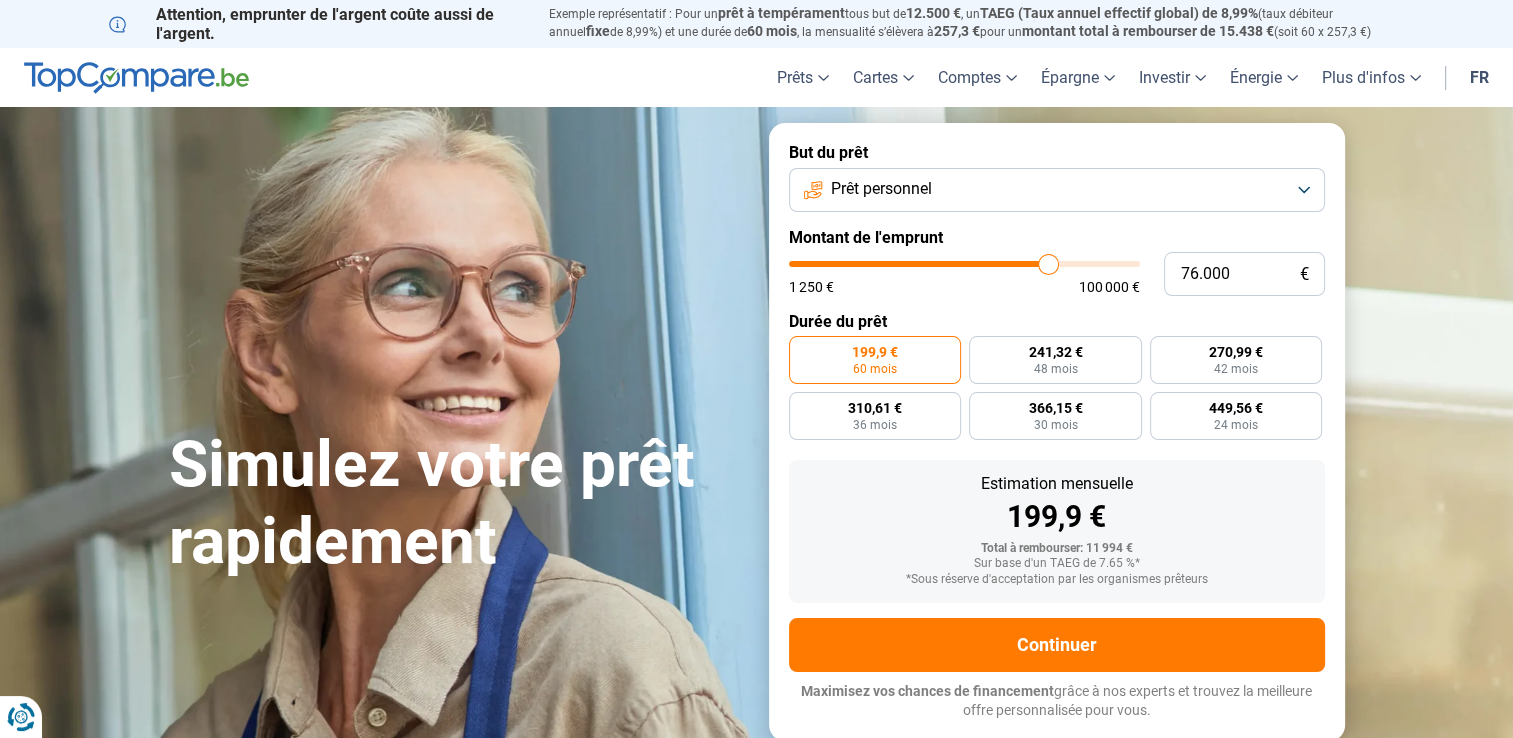 type on "76.250" 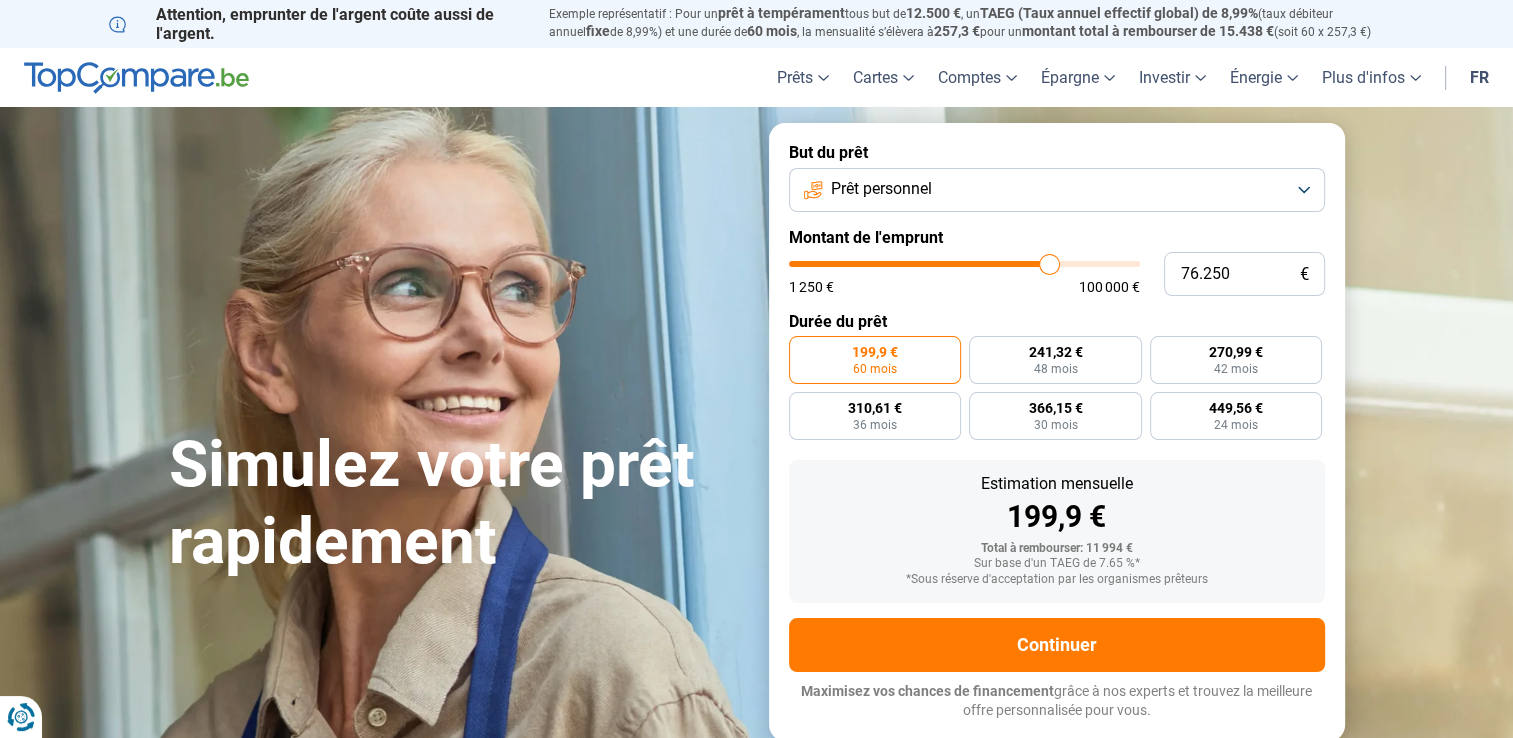 type on "77.000" 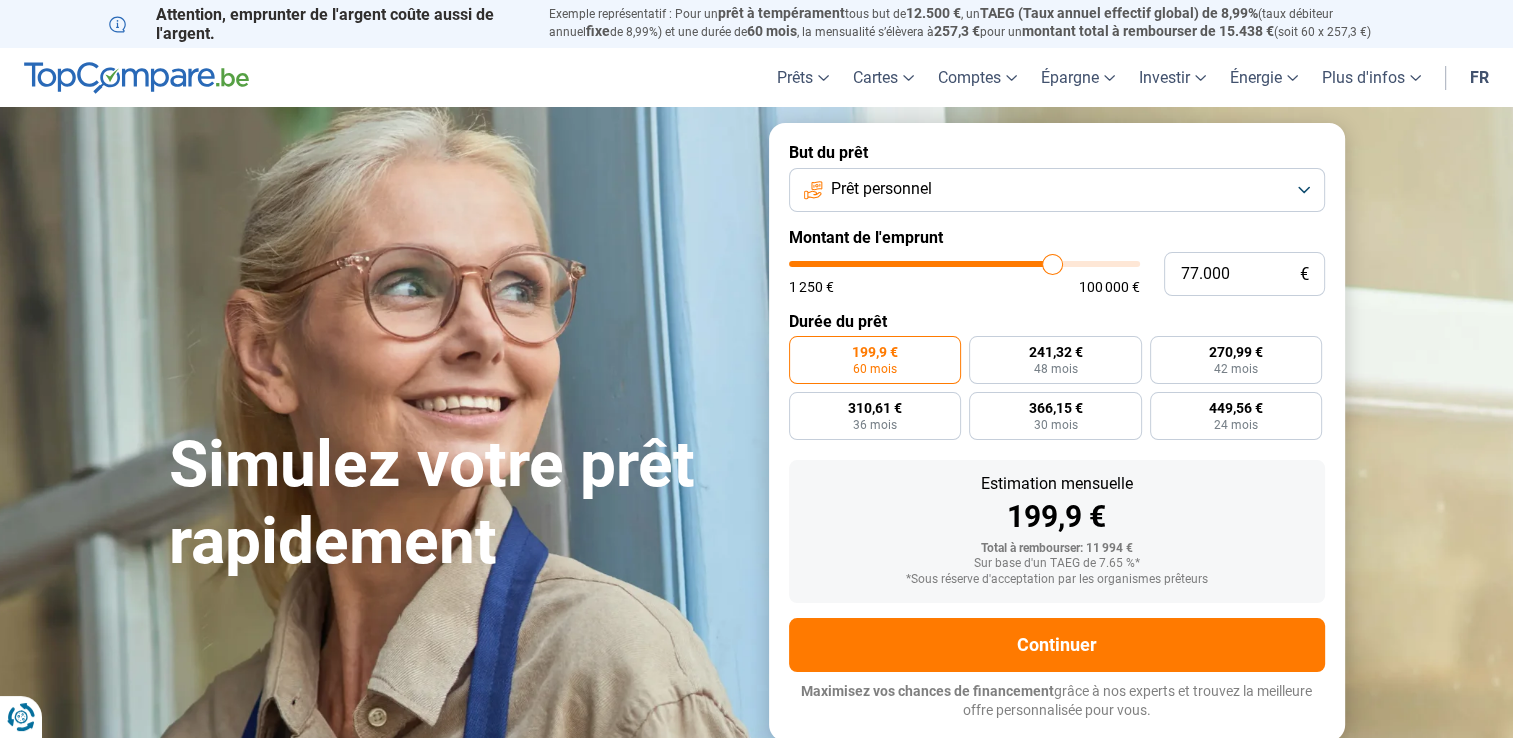 type on "77.250" 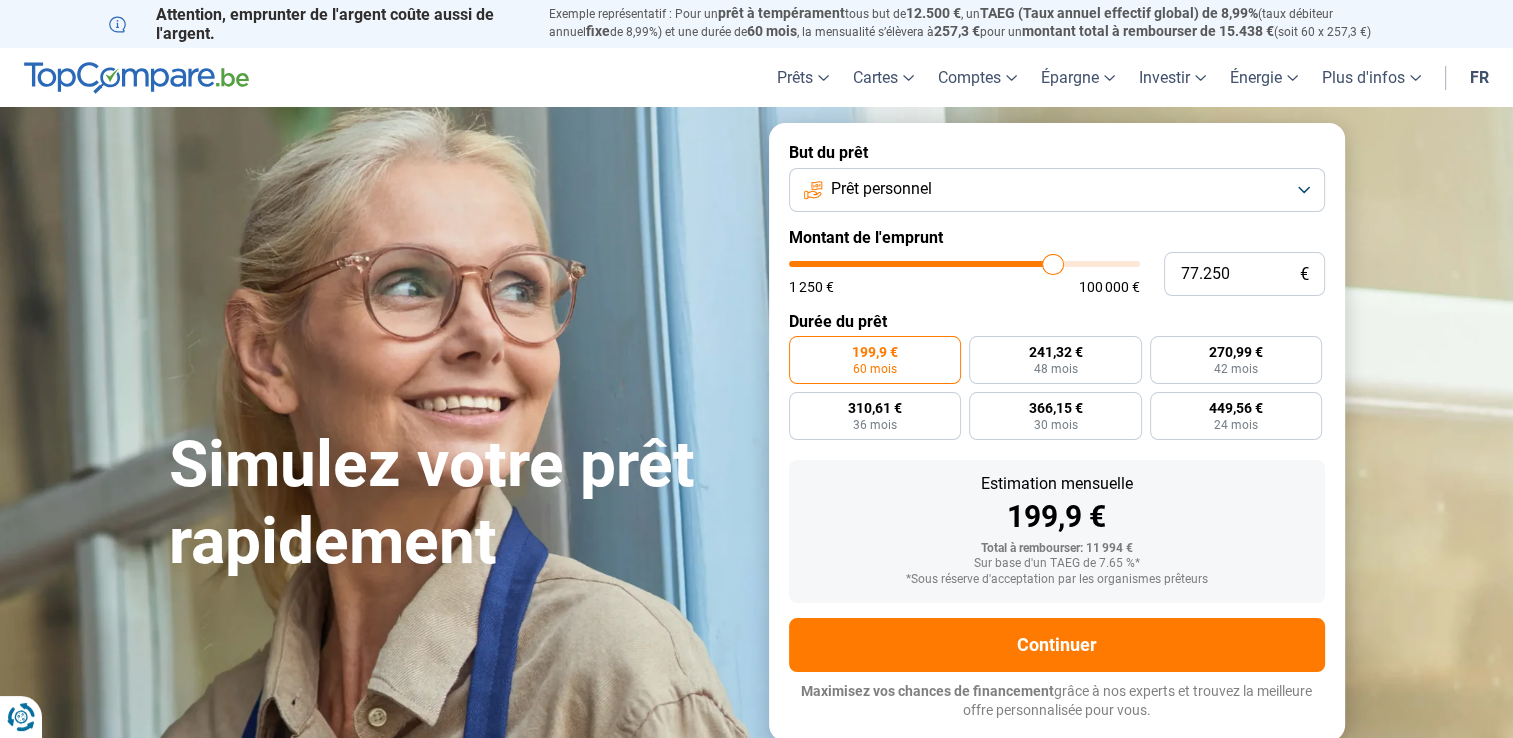 type on "77.500" 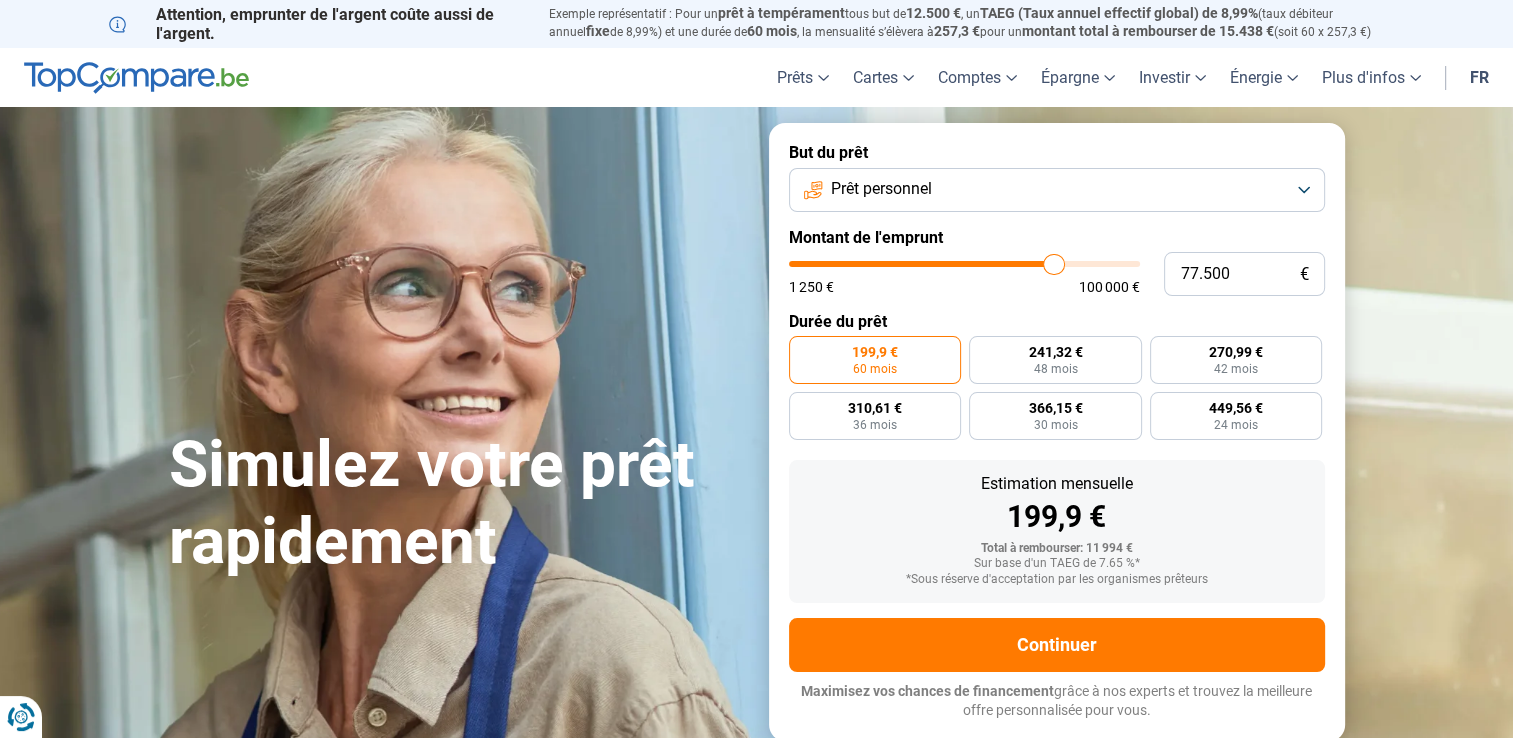 type on "77.750" 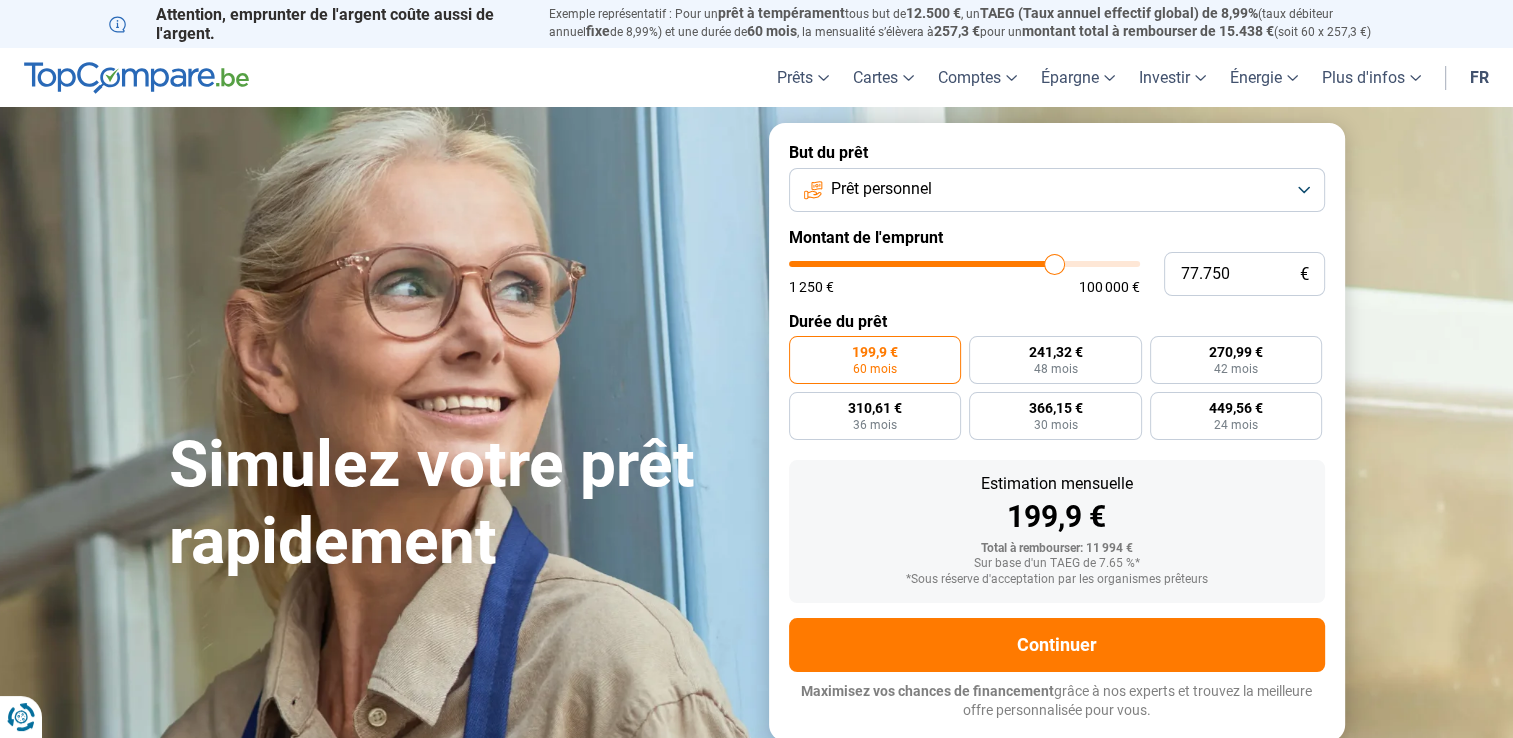 type on "78.000" 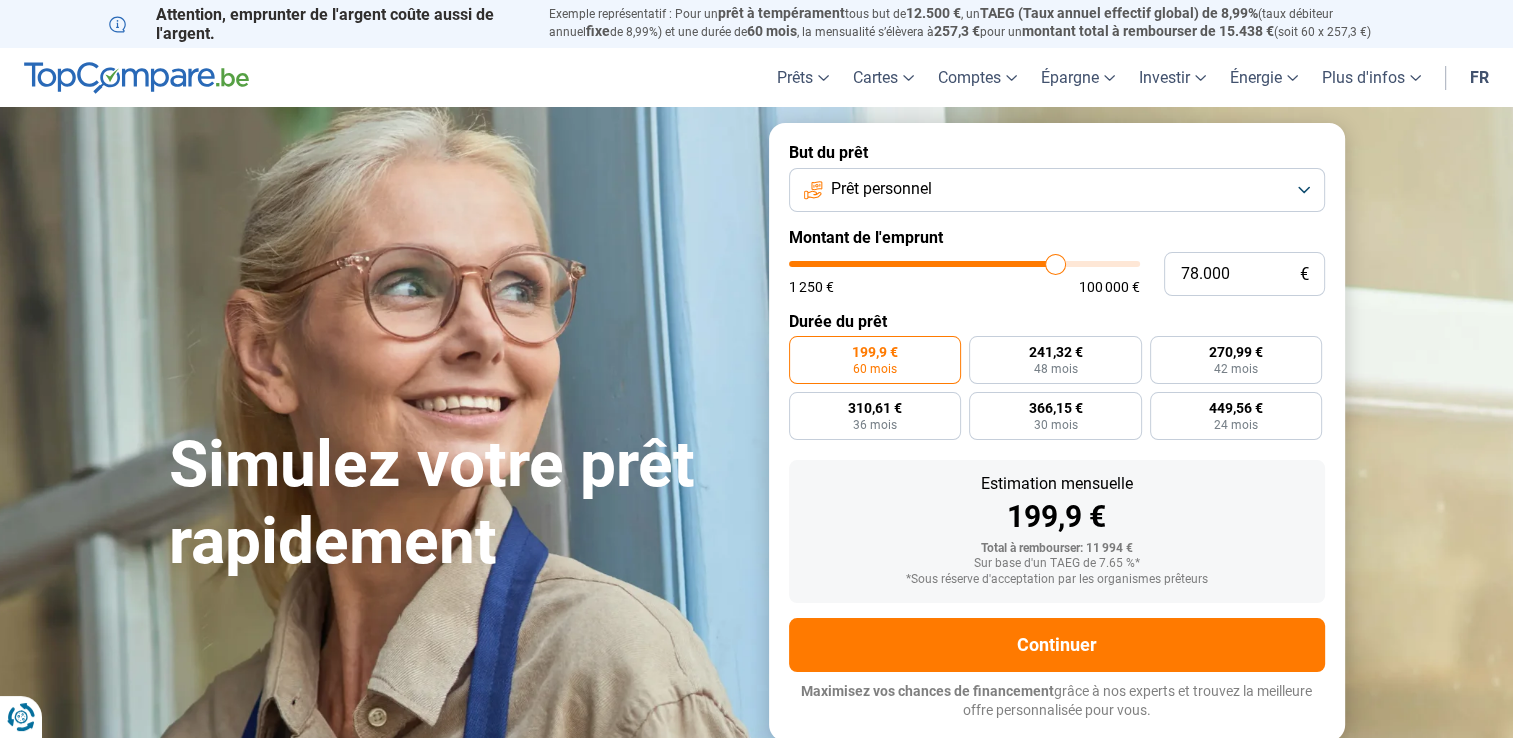 type on "78.250" 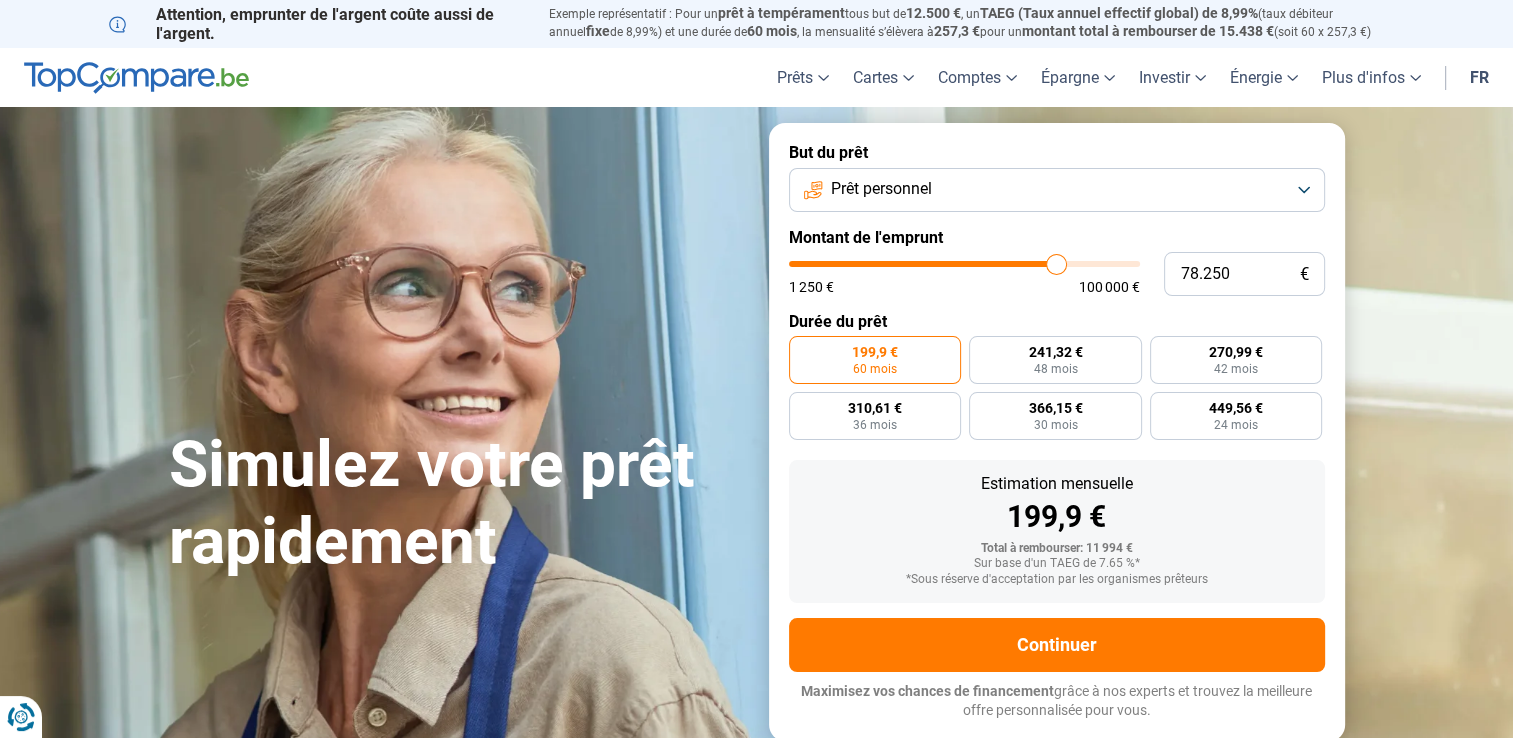 type on "78.750" 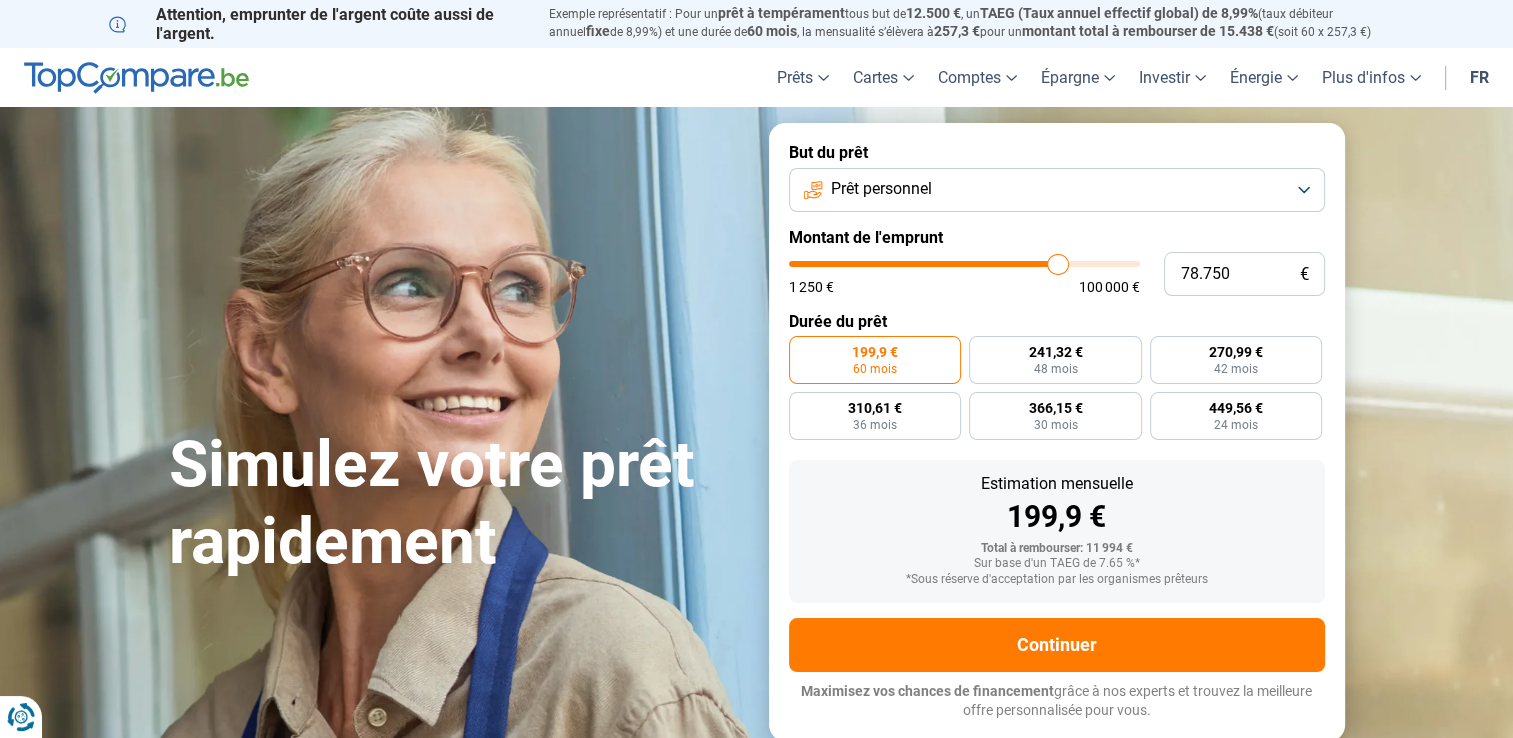 type on "80.250" 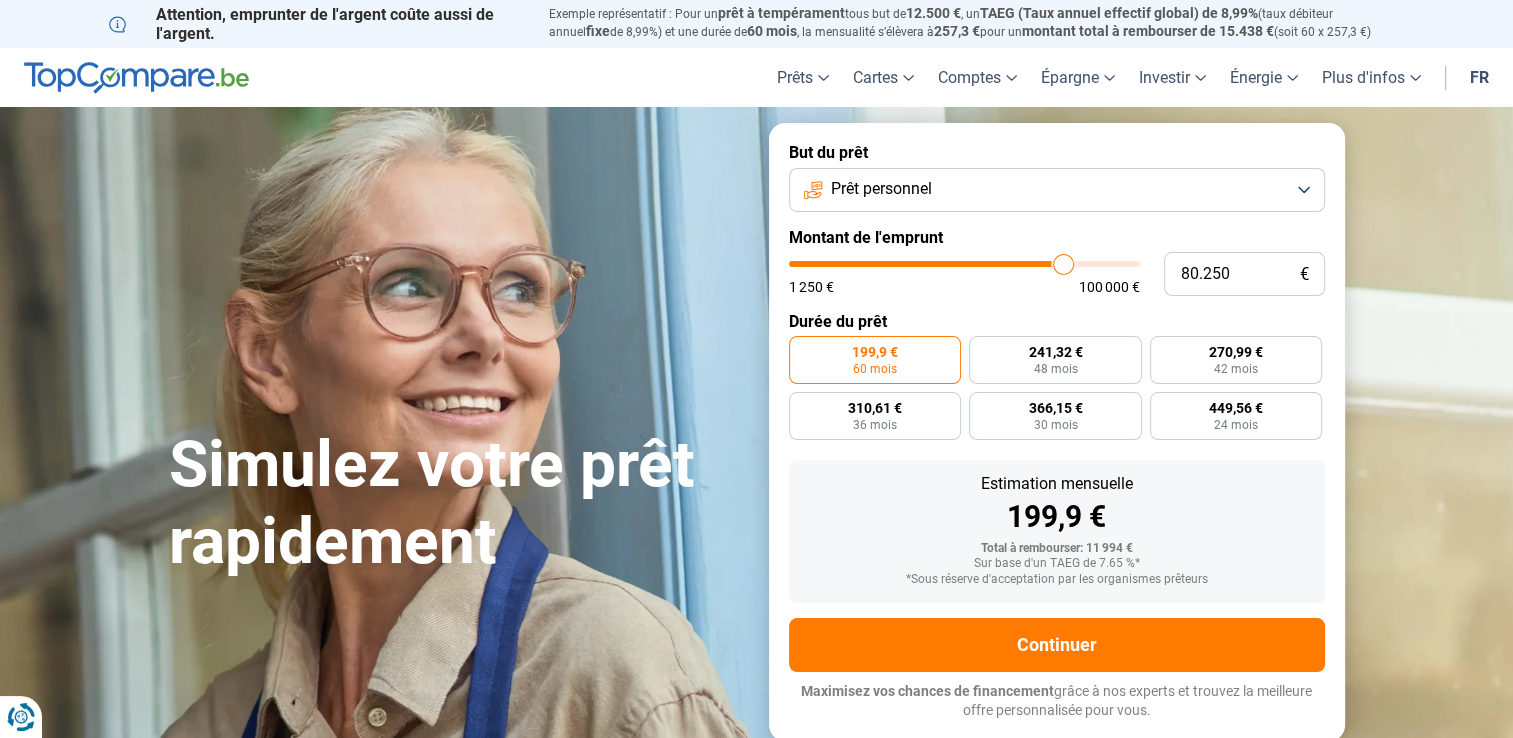 type on "80.750" 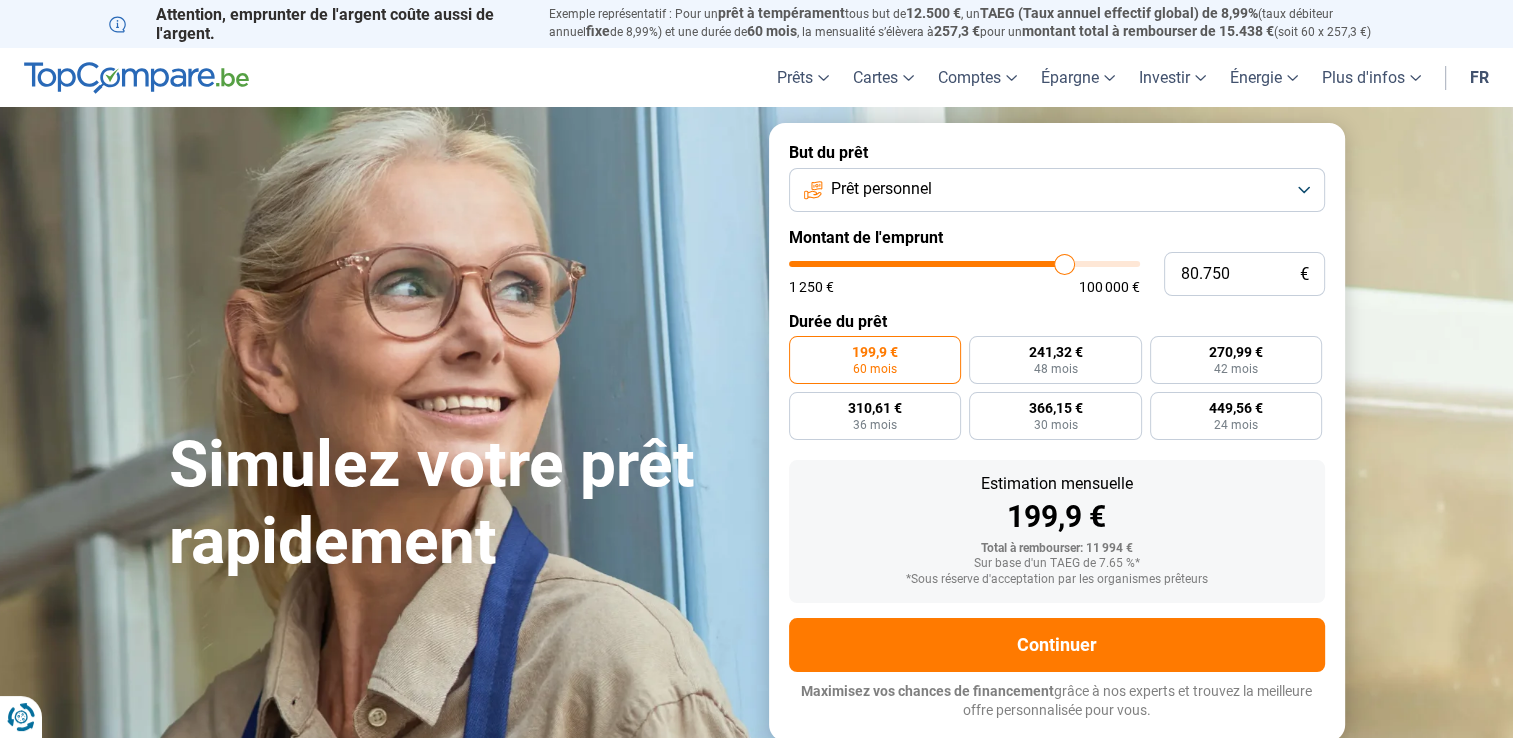 type on "81.750" 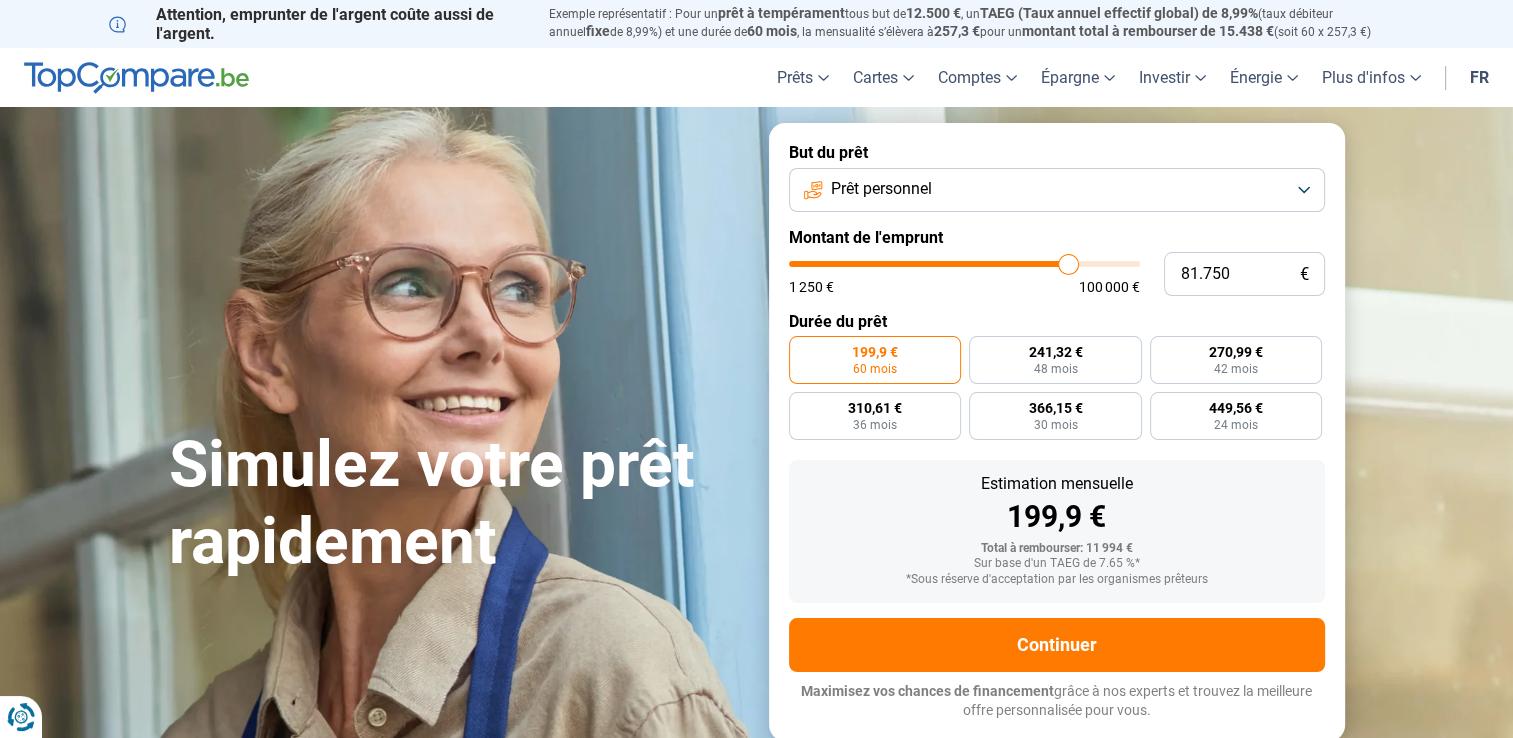 type on "82.000" 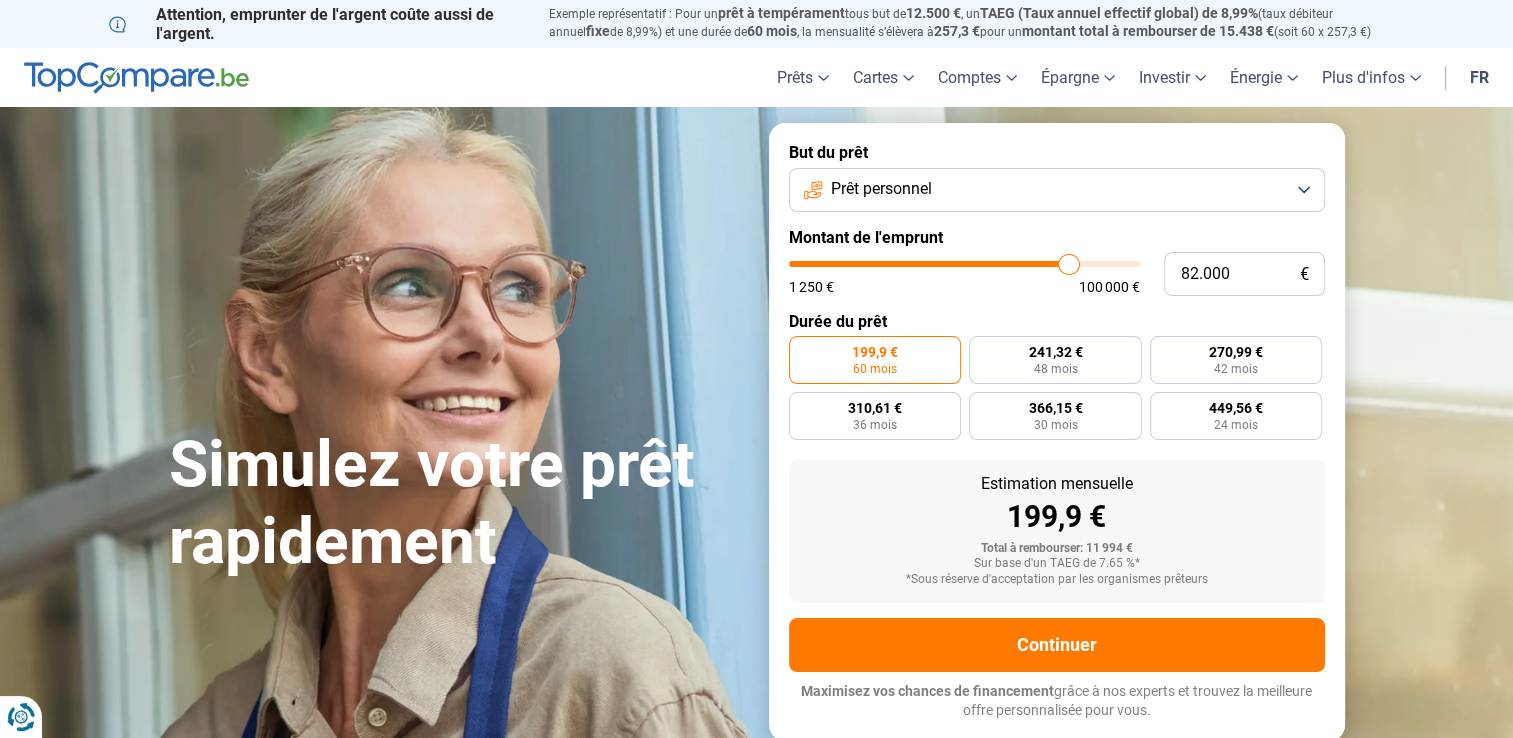 type on "82.500" 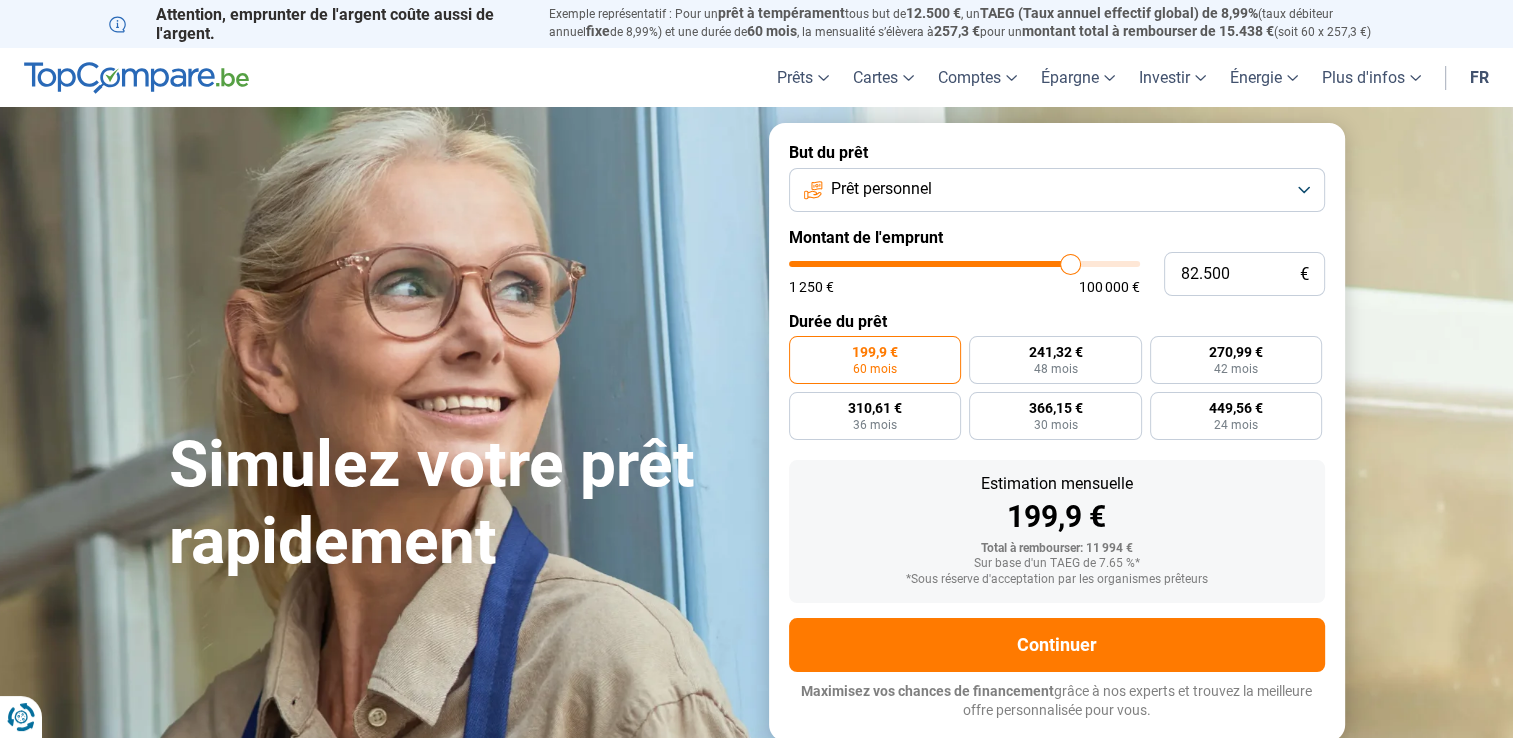 type on "82.750" 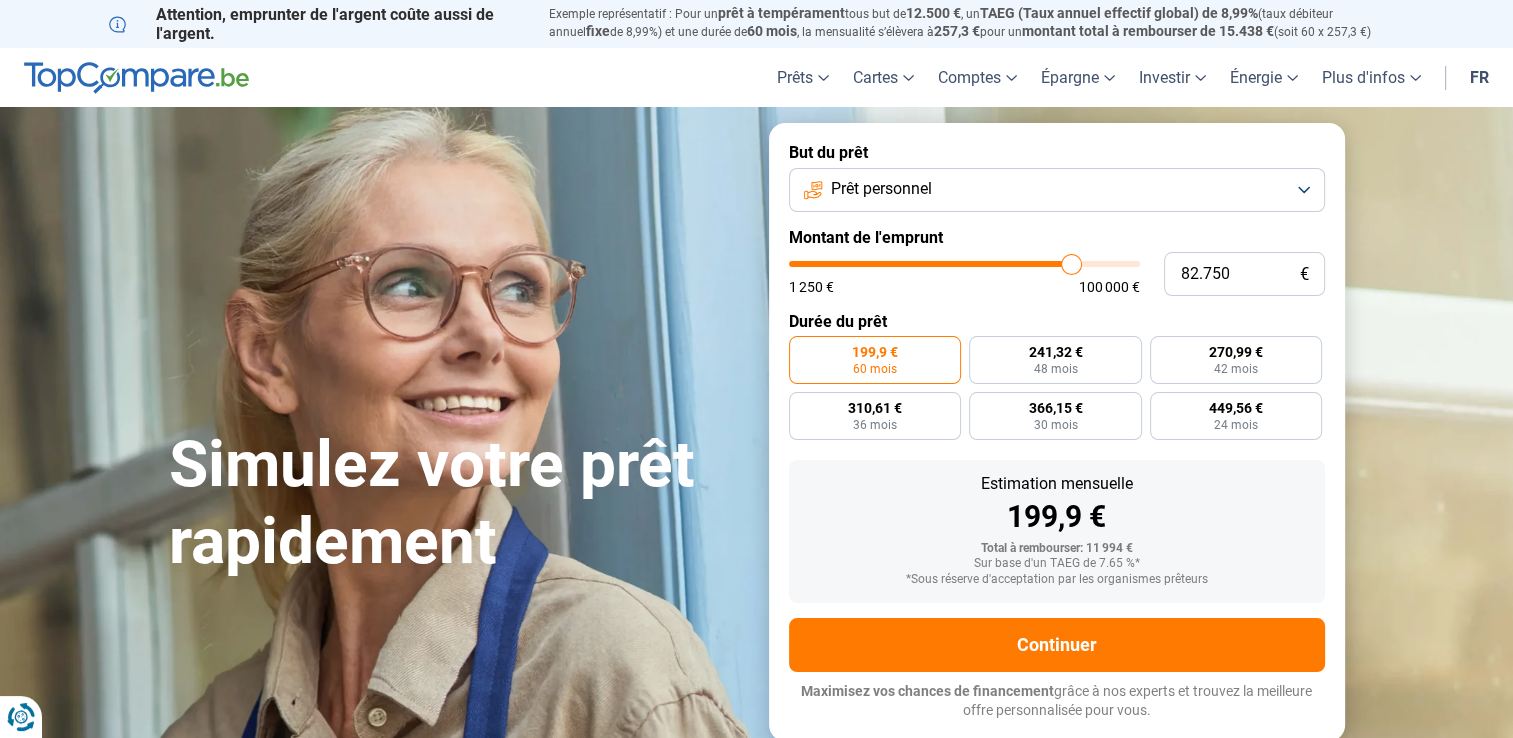 type on "83.000" 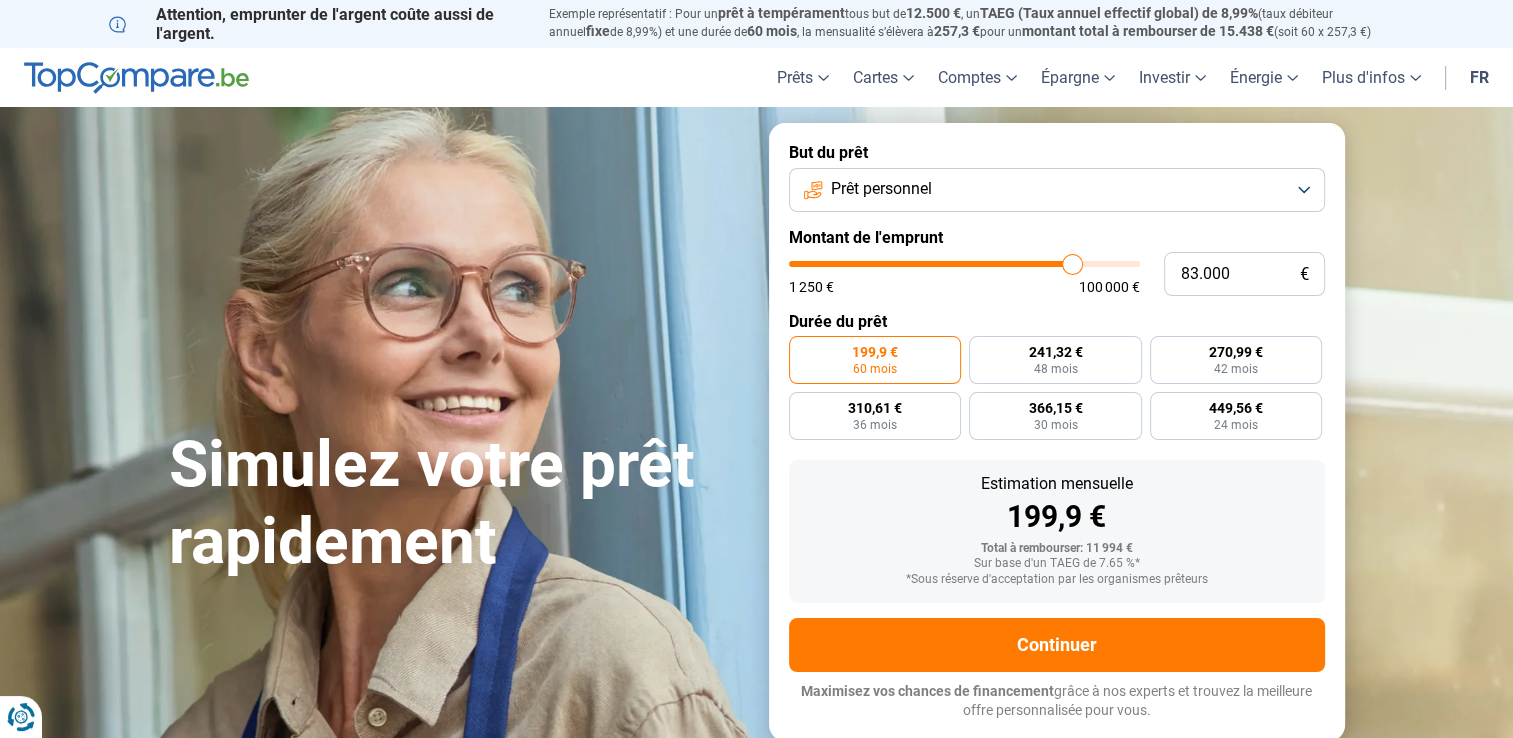 type on "83.500" 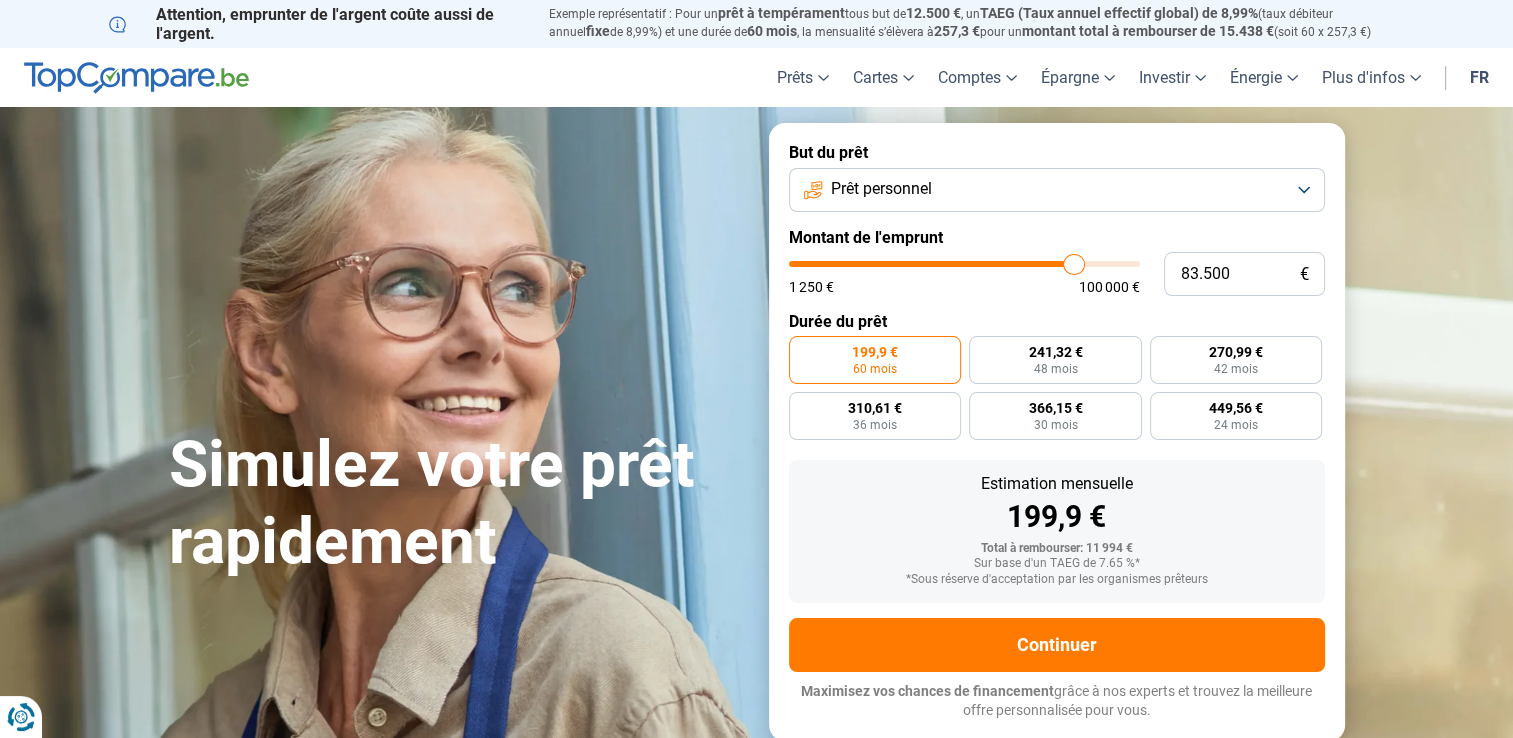 type on "84.500" 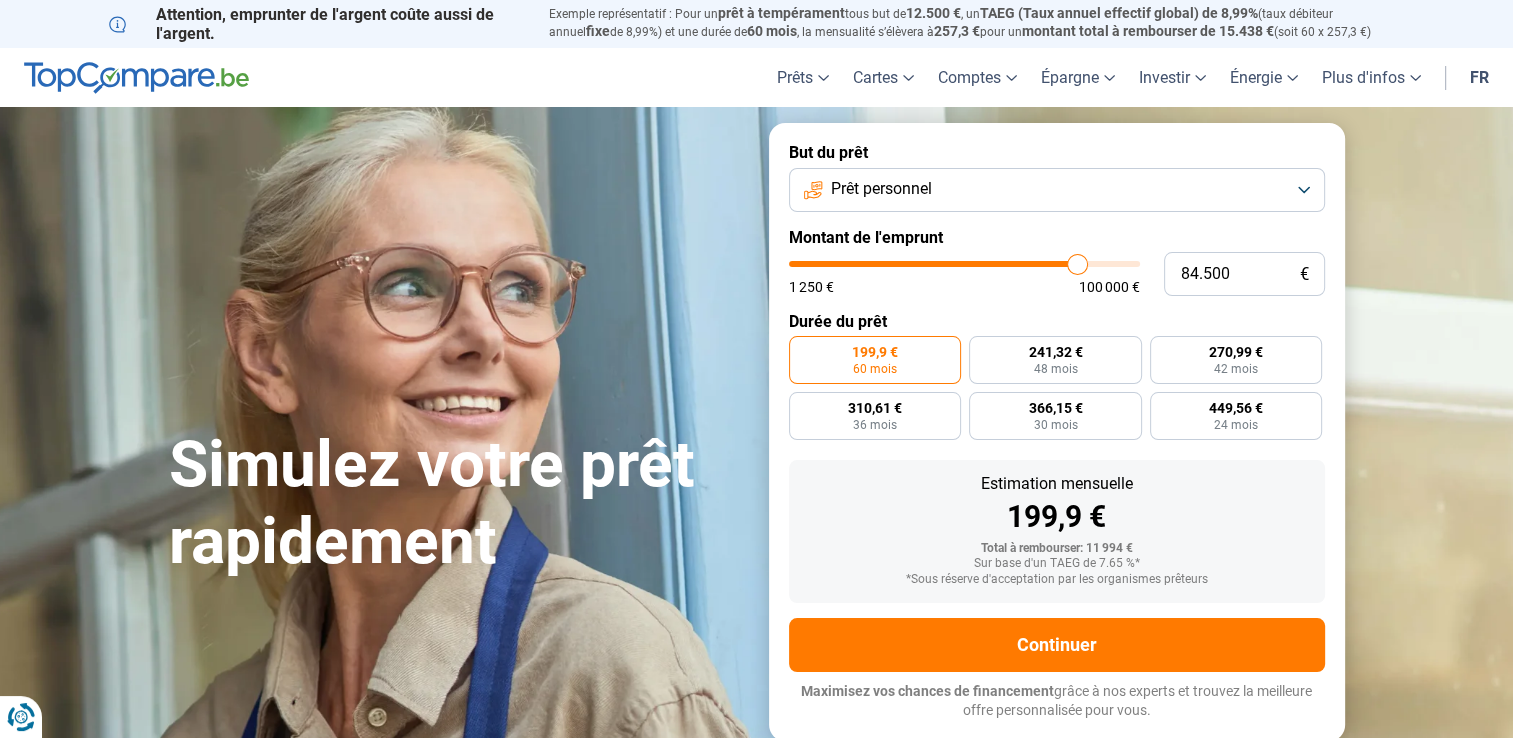 type on "85.750" 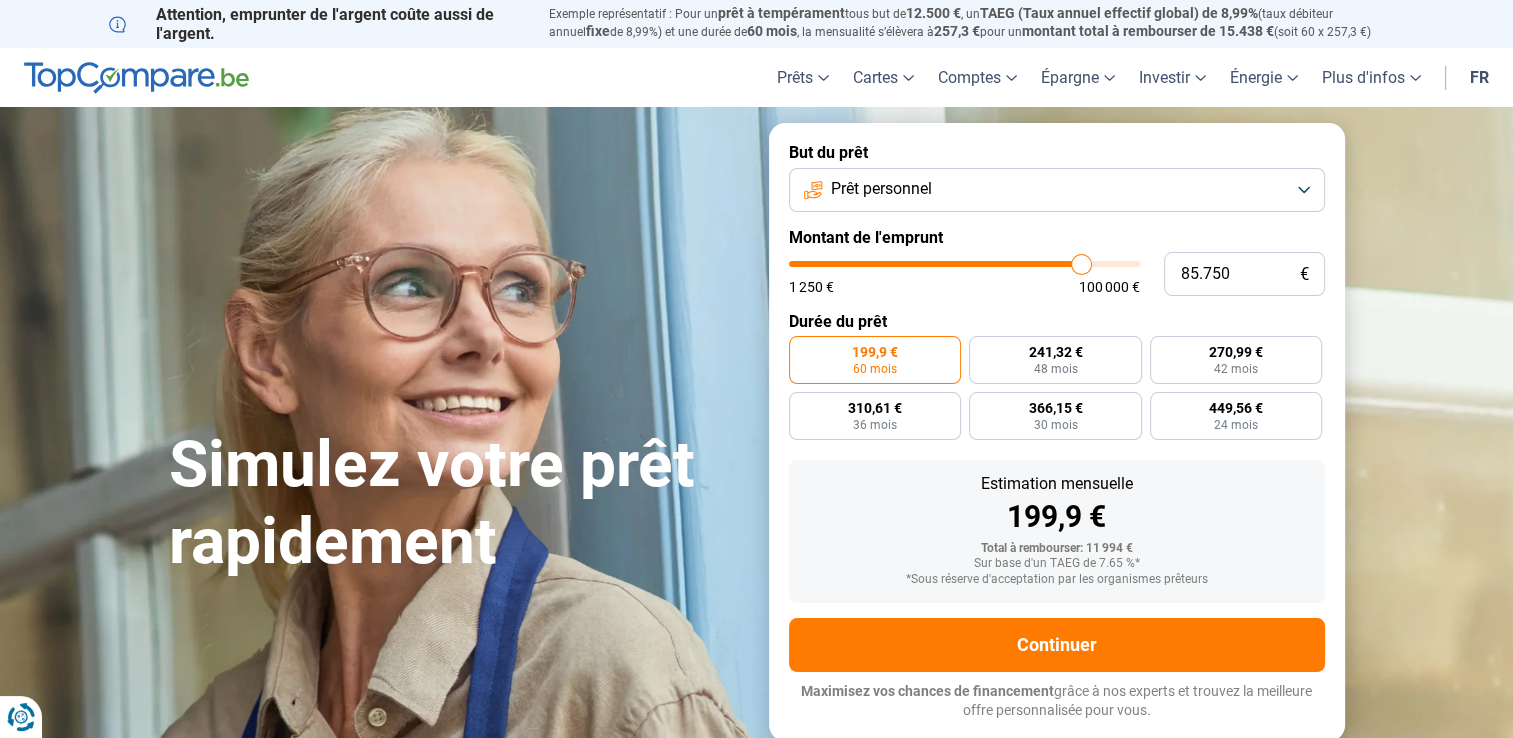 type on "87.250" 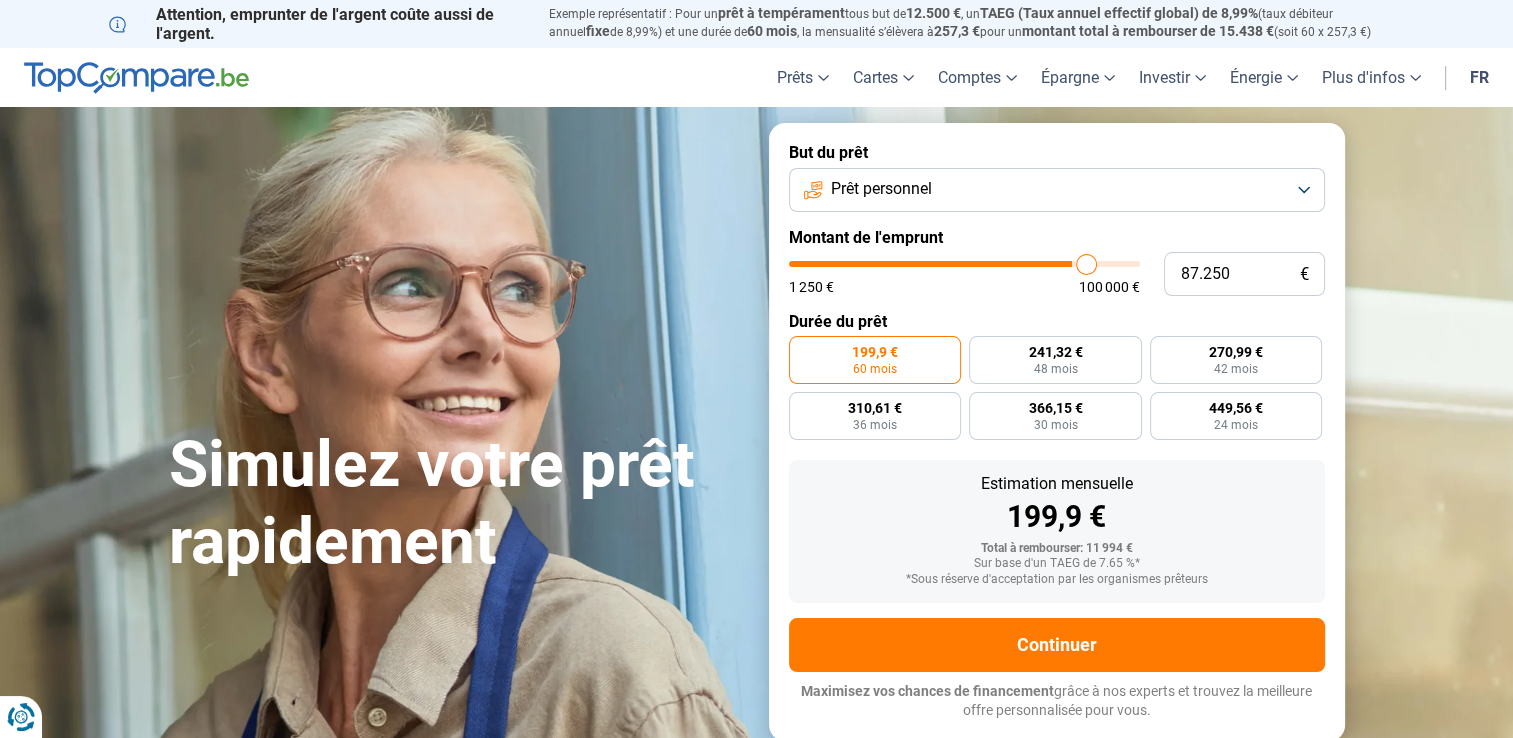 type on "90.250" 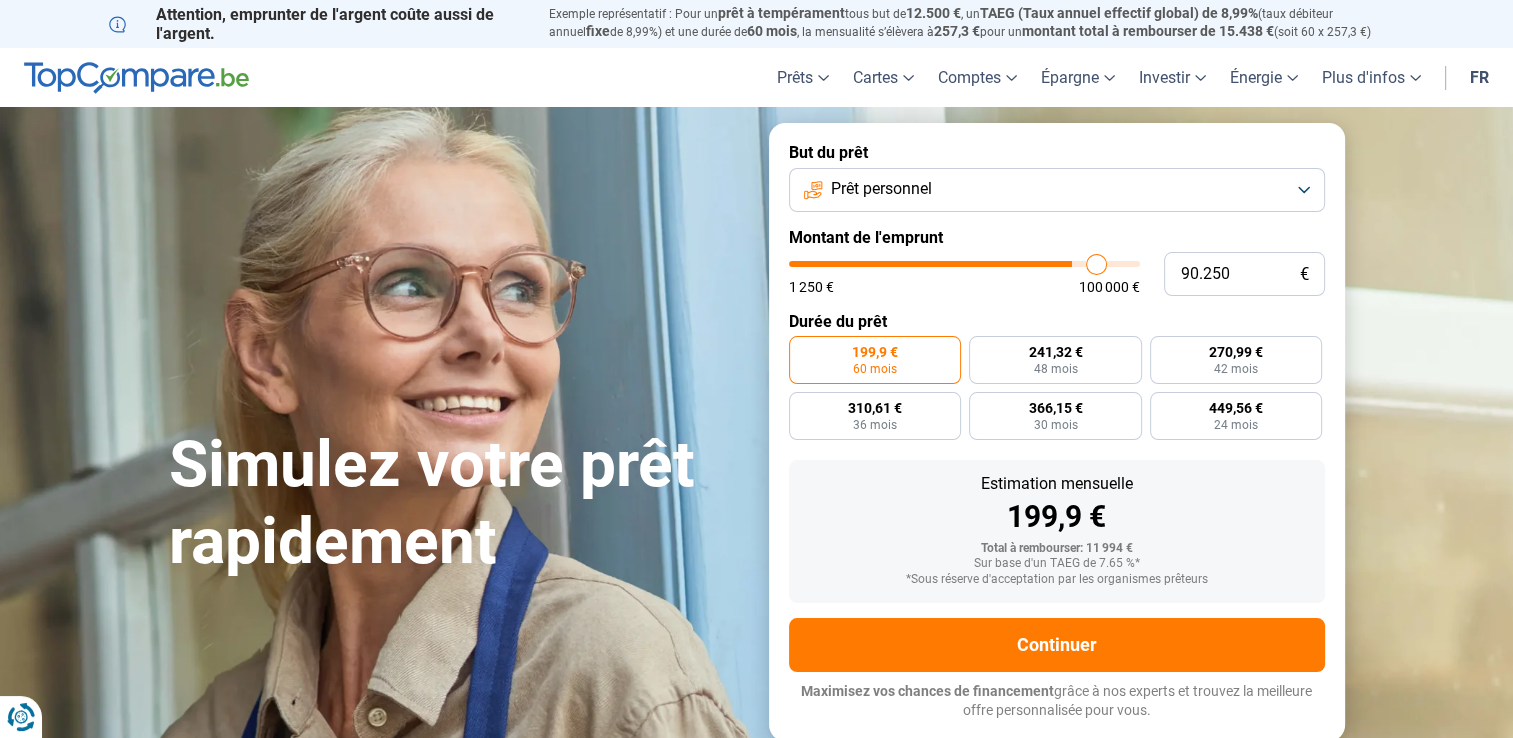type on "93.250" 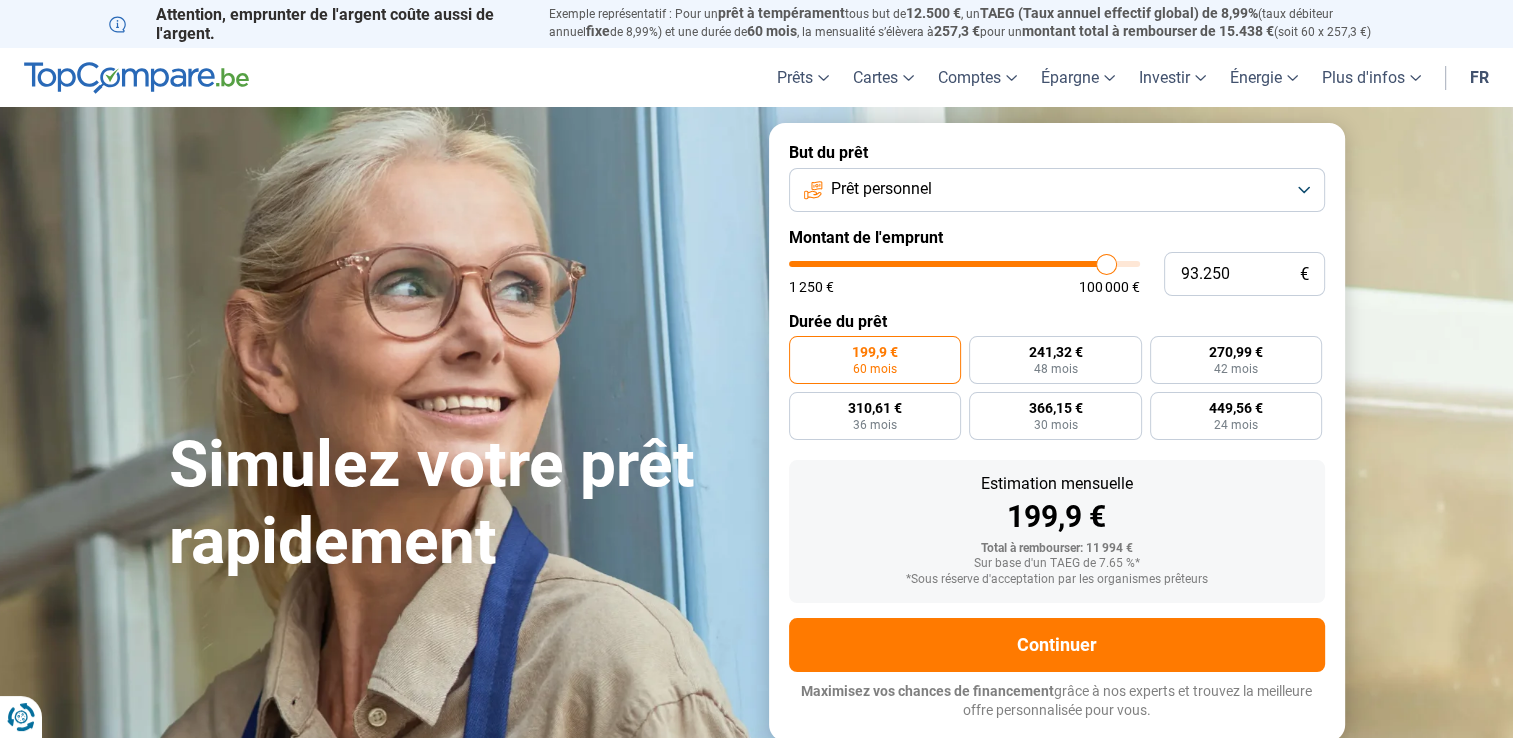 type on "94.000" 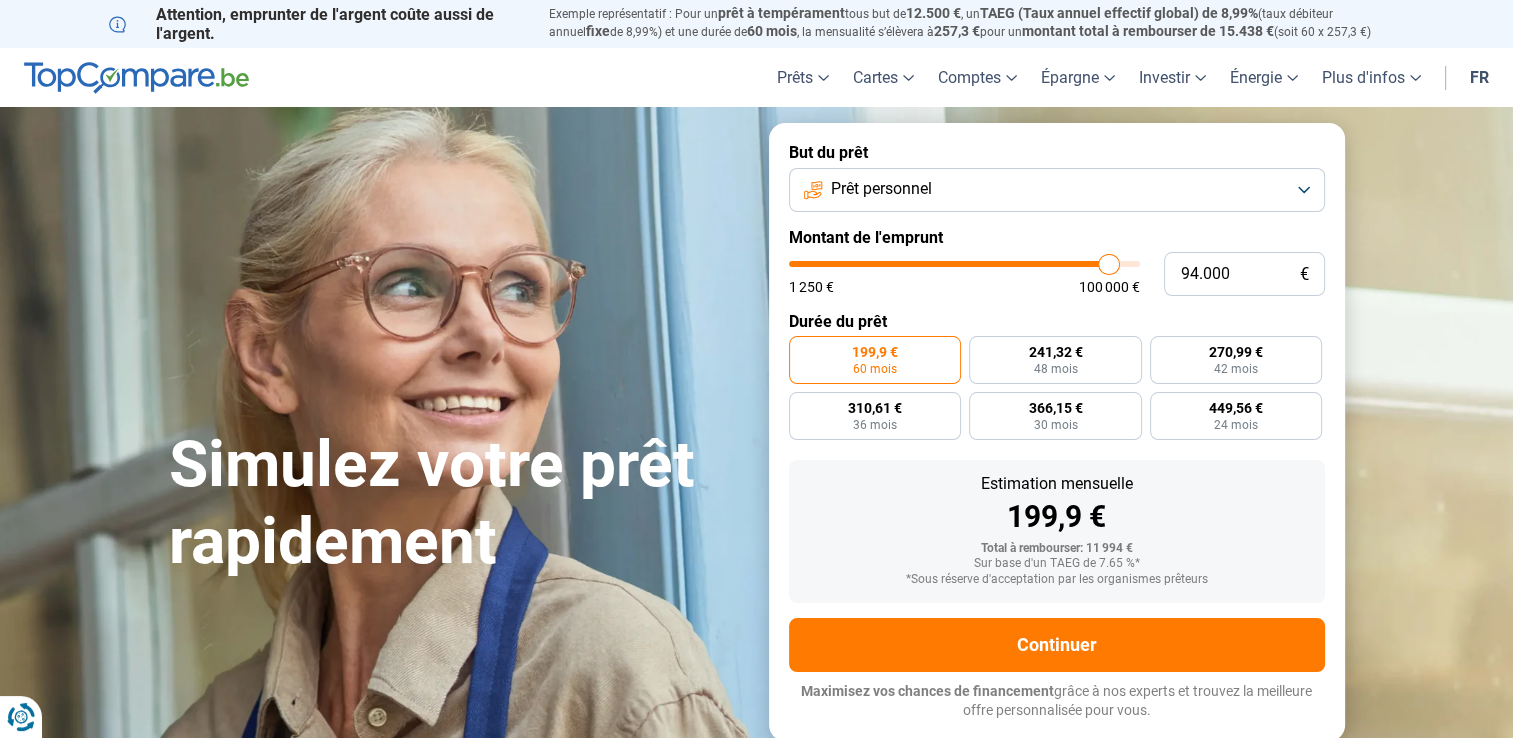 type on "94.500" 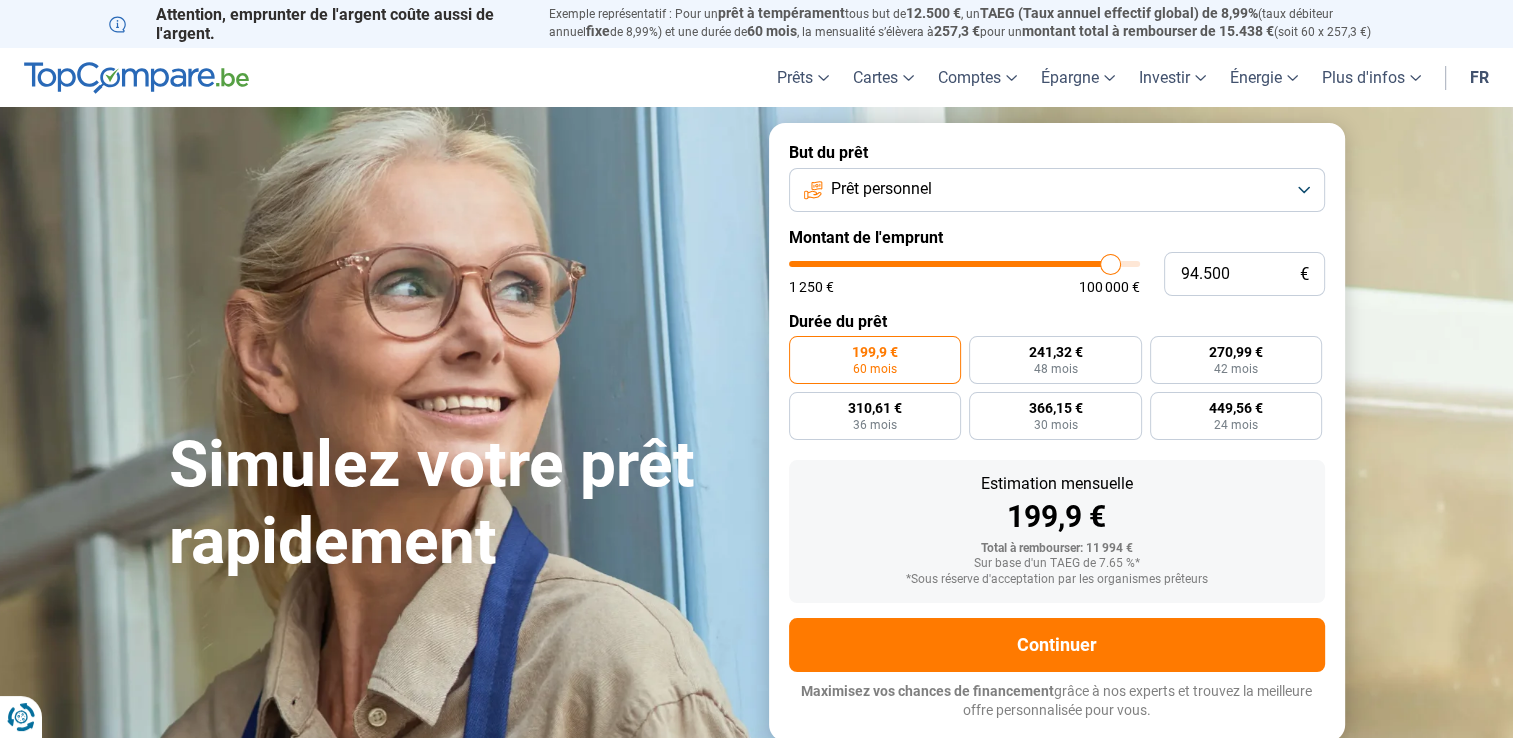 type on "94.750" 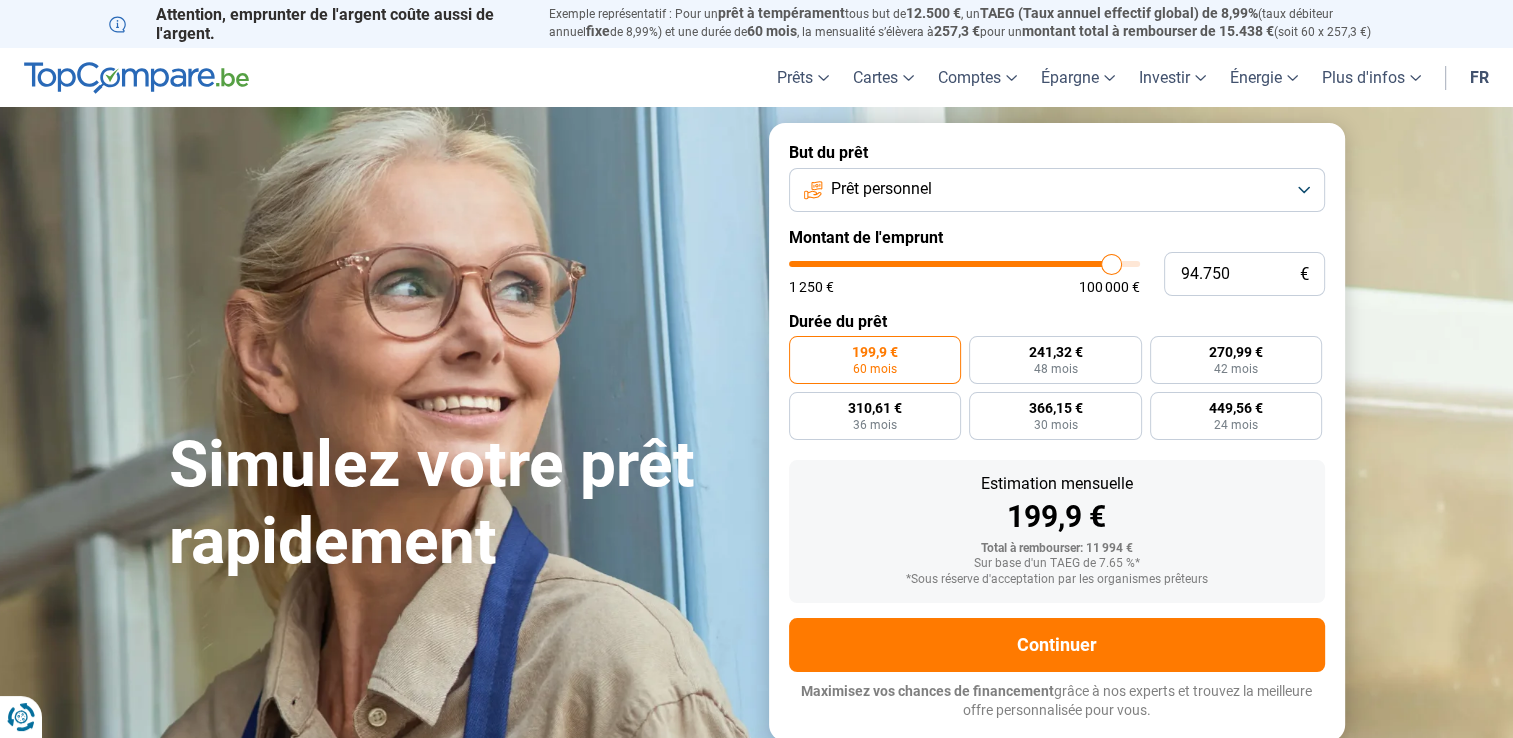 type on "95.000" 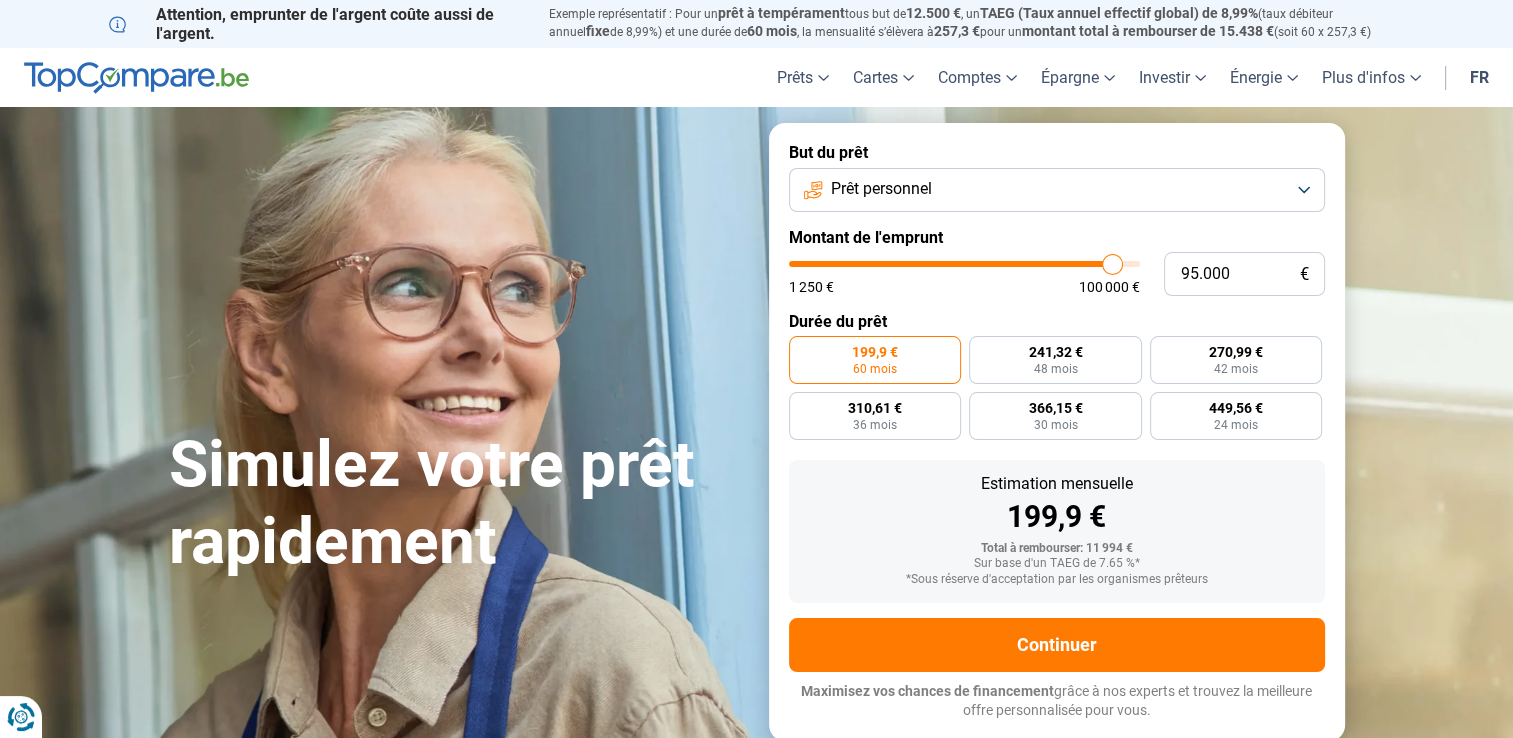 type 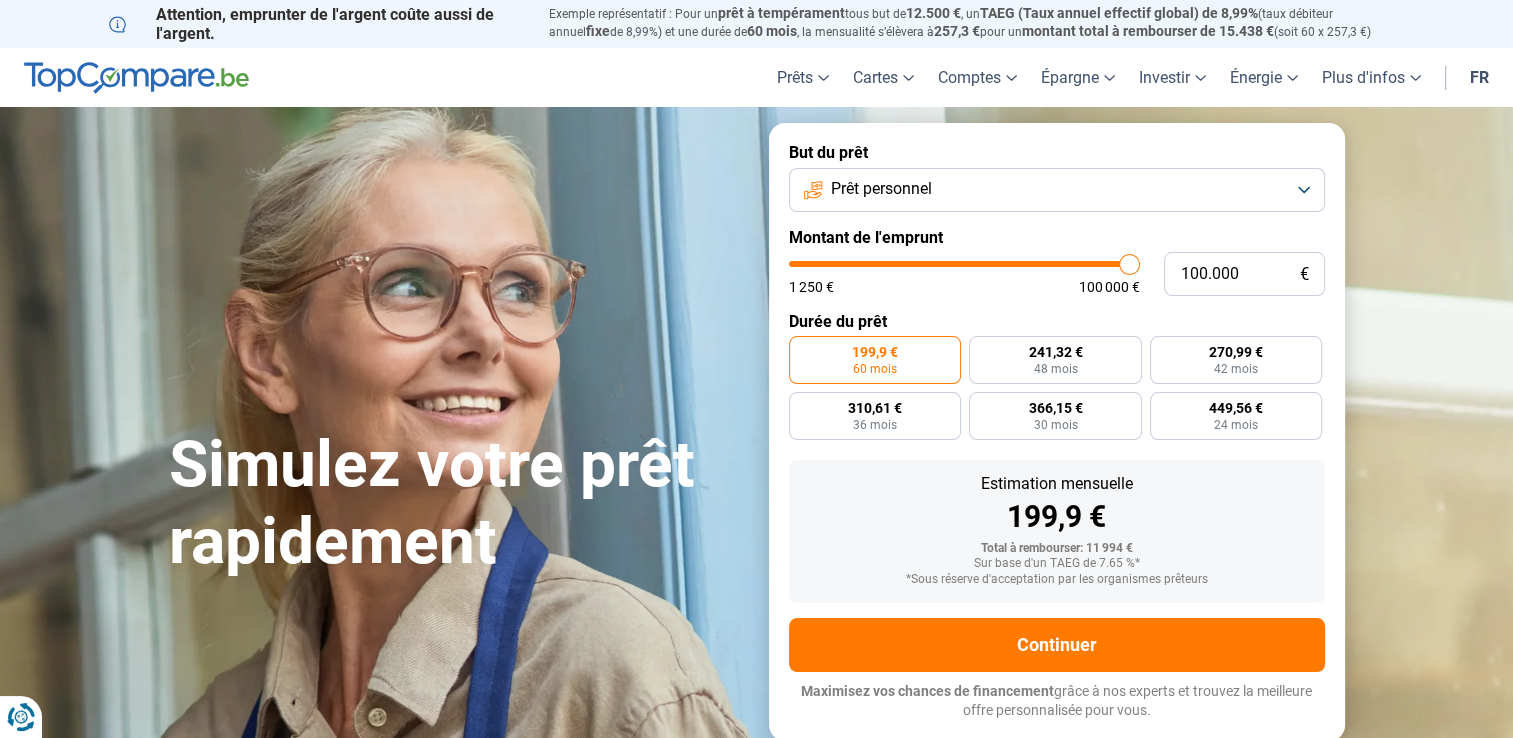 drag, startPoint x: 823, startPoint y: 262, endPoint x: 1164, endPoint y: 254, distance: 341.09384 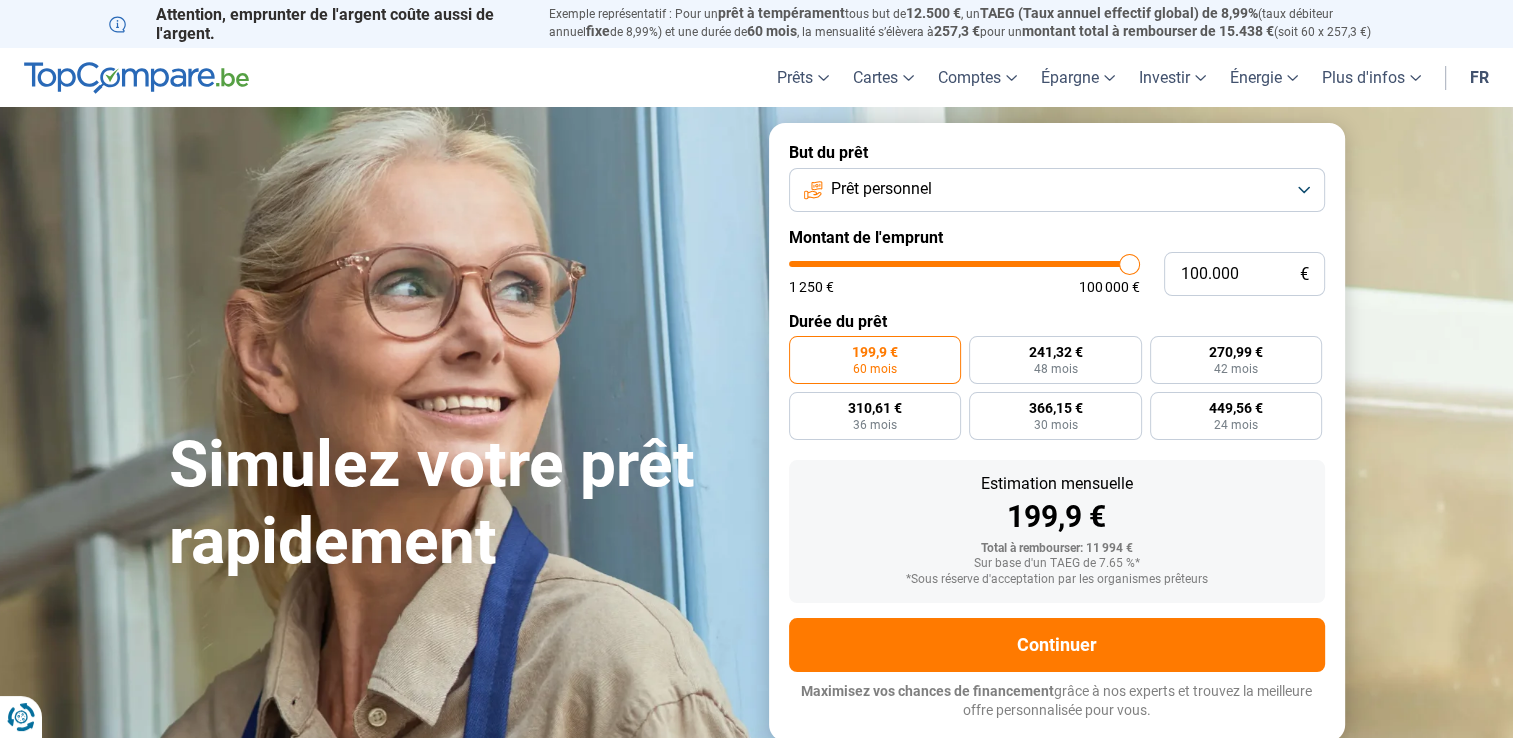 click at bounding box center [964, 264] 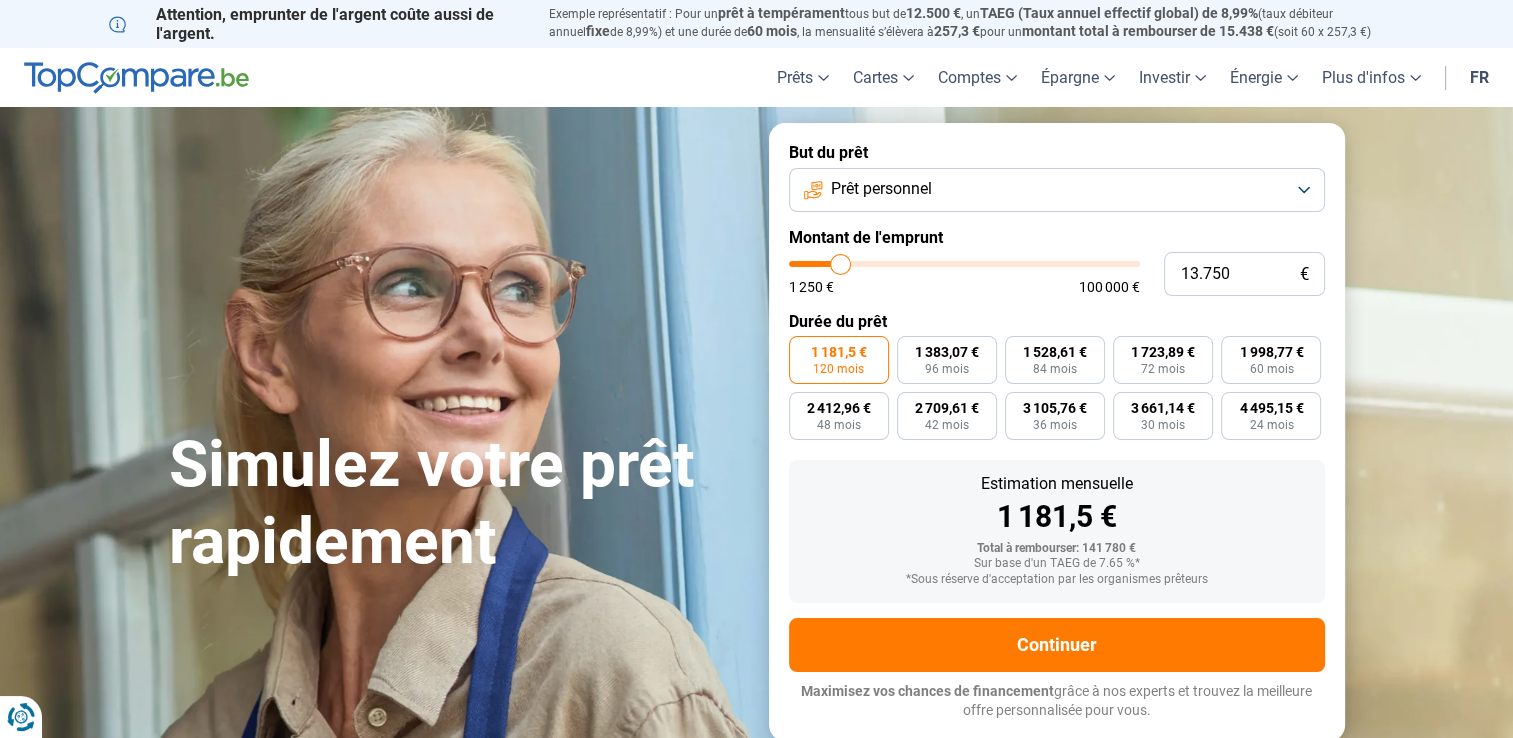 drag, startPoint x: 1127, startPoint y: 266, endPoint x: 841, endPoint y: 268, distance: 286.007 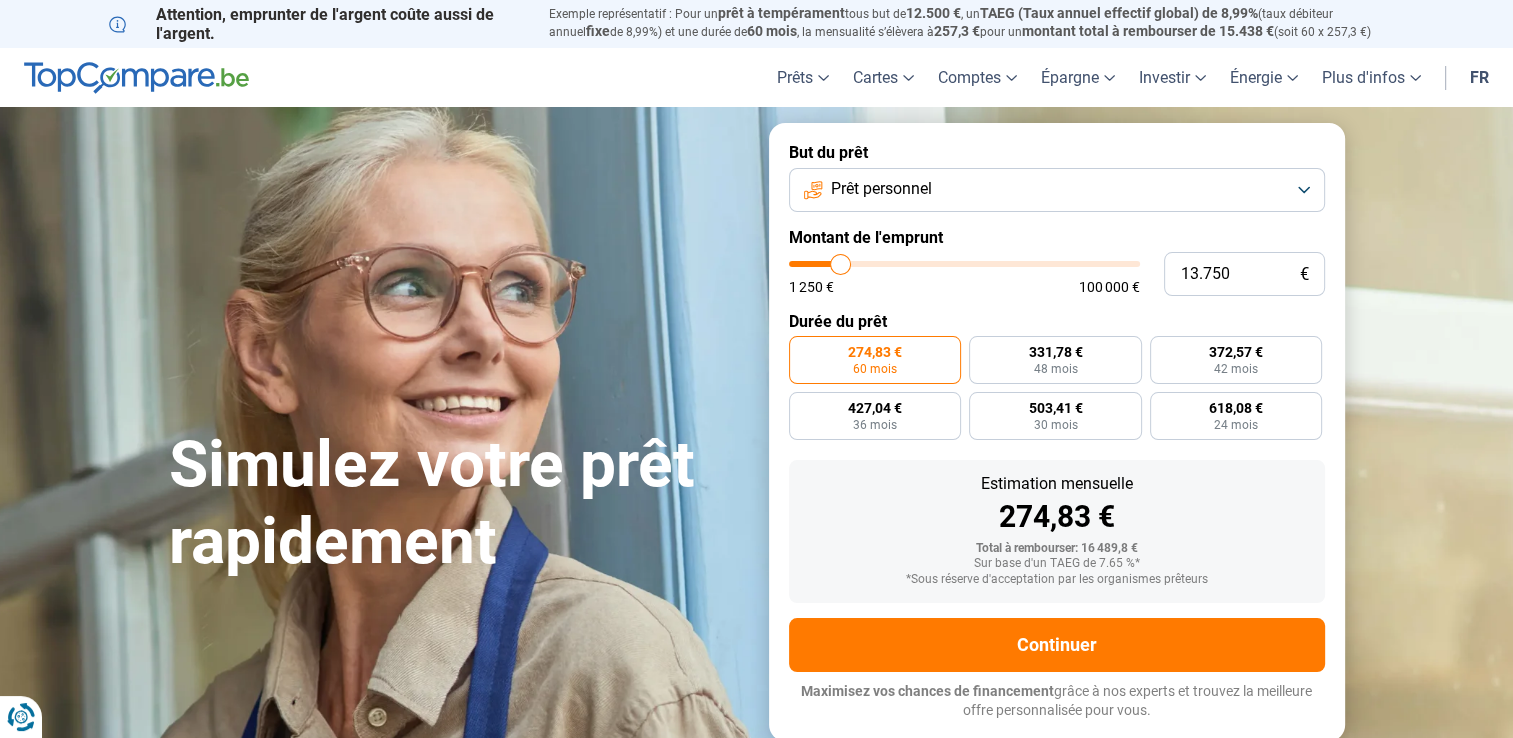 click on "Prêt personnel" at bounding box center (1057, 190) 